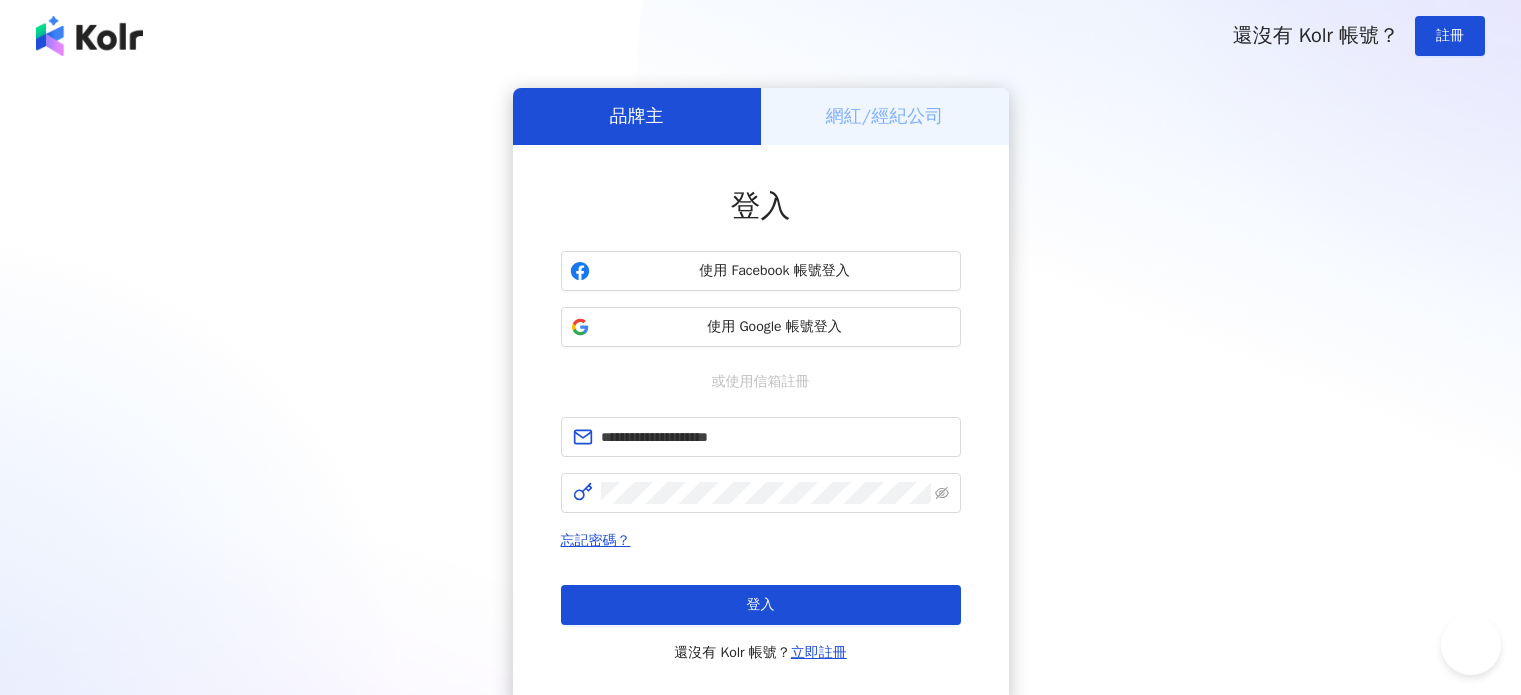 scroll, scrollTop: 0, scrollLeft: 0, axis: both 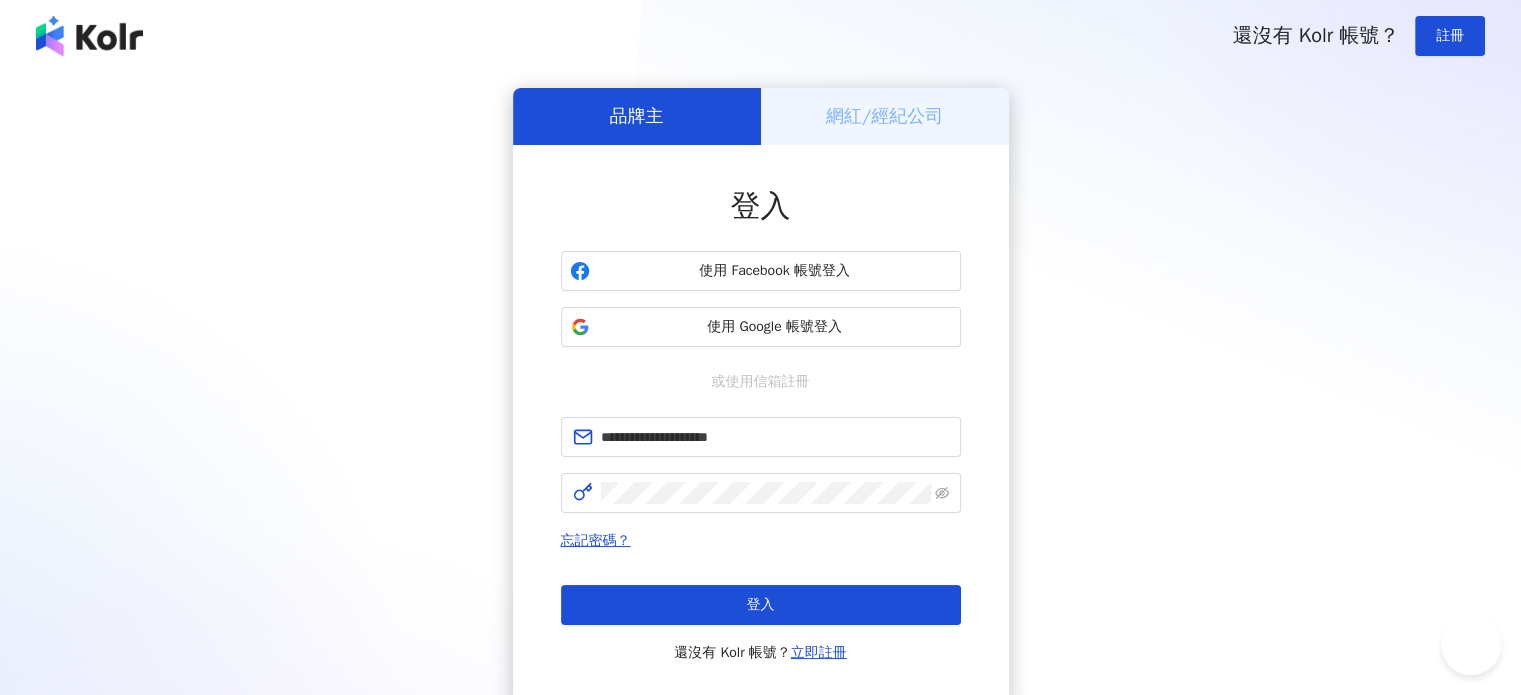 click on "**********" at bounding box center [760, 396] 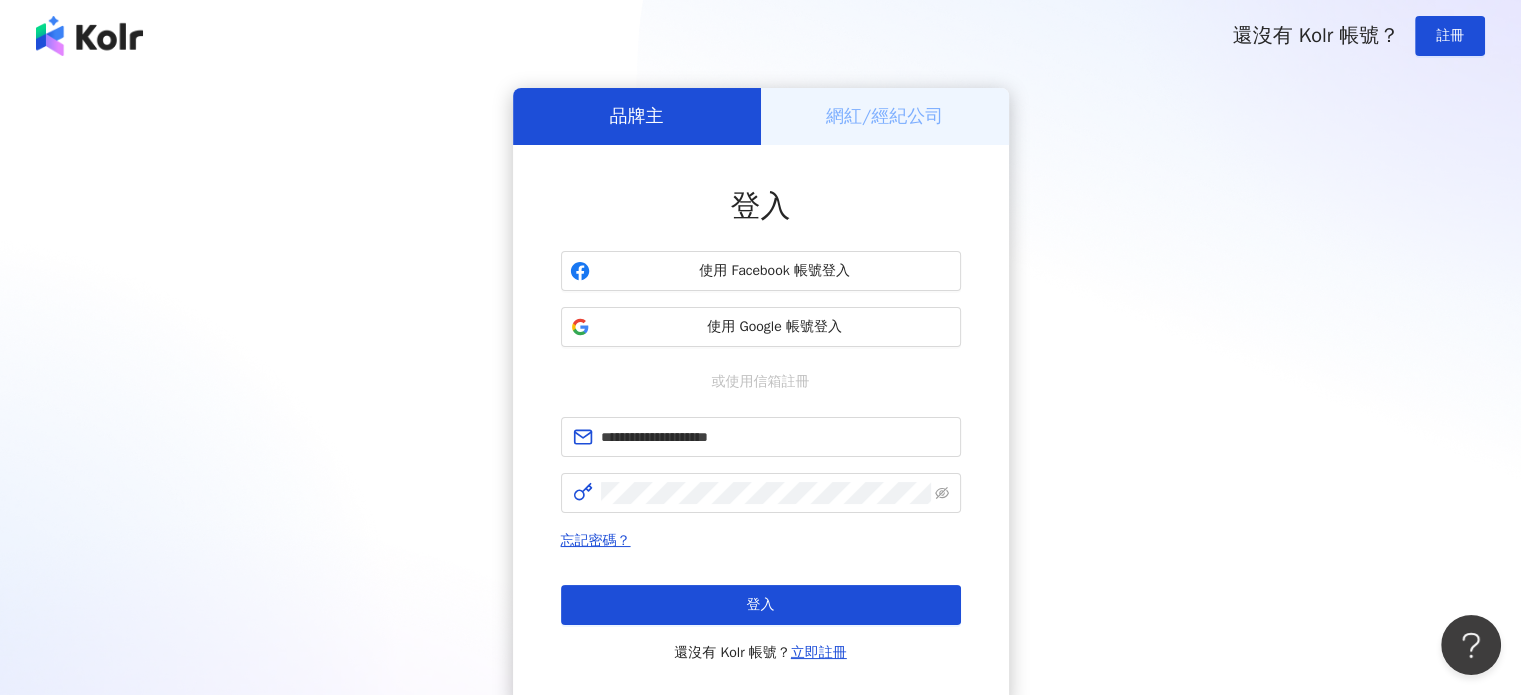 scroll, scrollTop: 0, scrollLeft: 0, axis: both 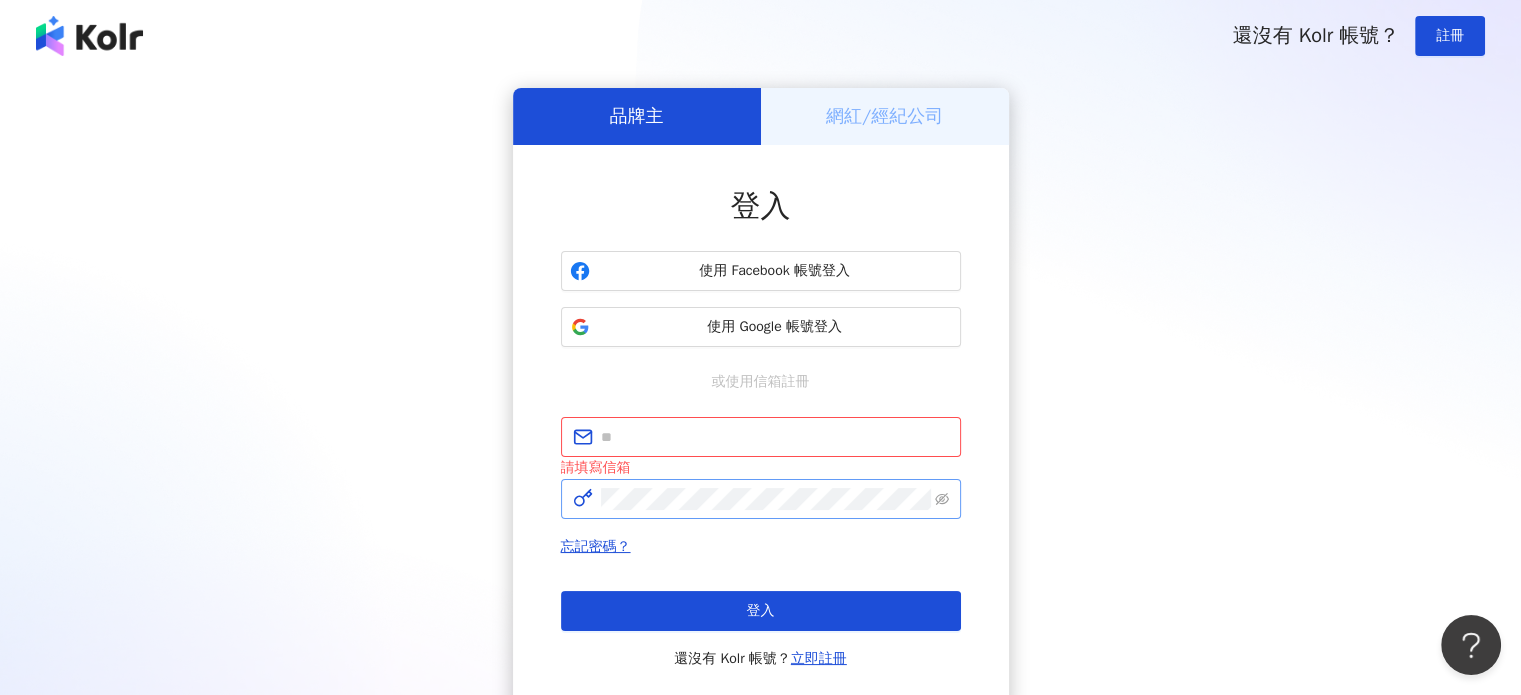 click at bounding box center [761, 499] 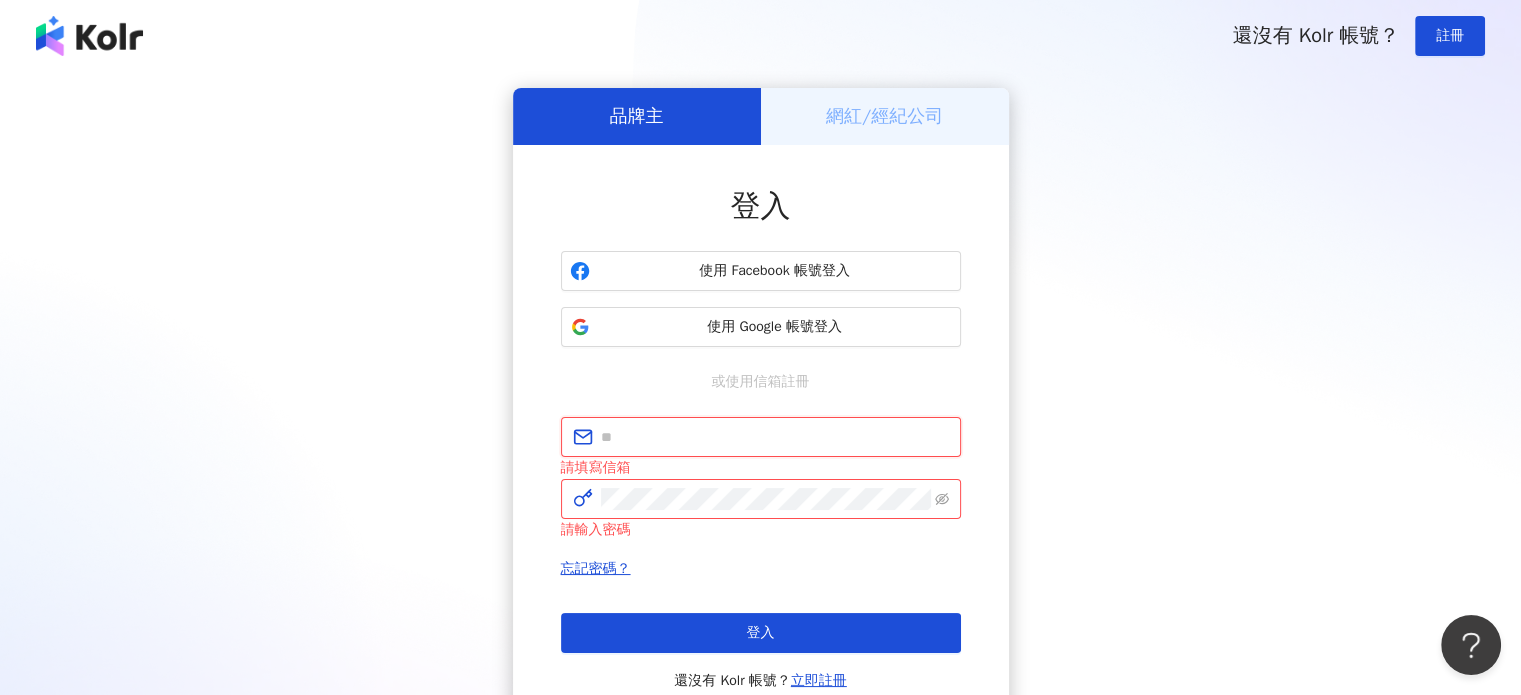 click at bounding box center [775, 437] 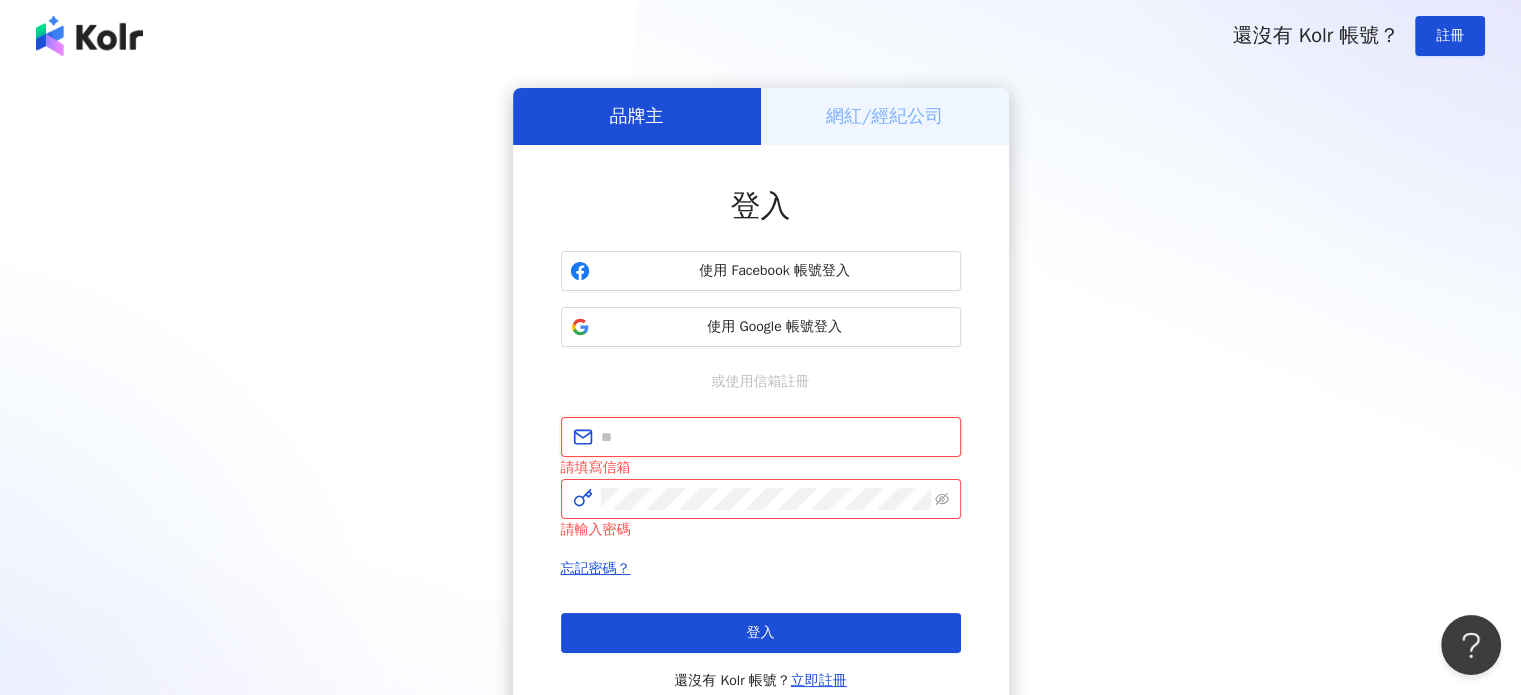 type on "**********" 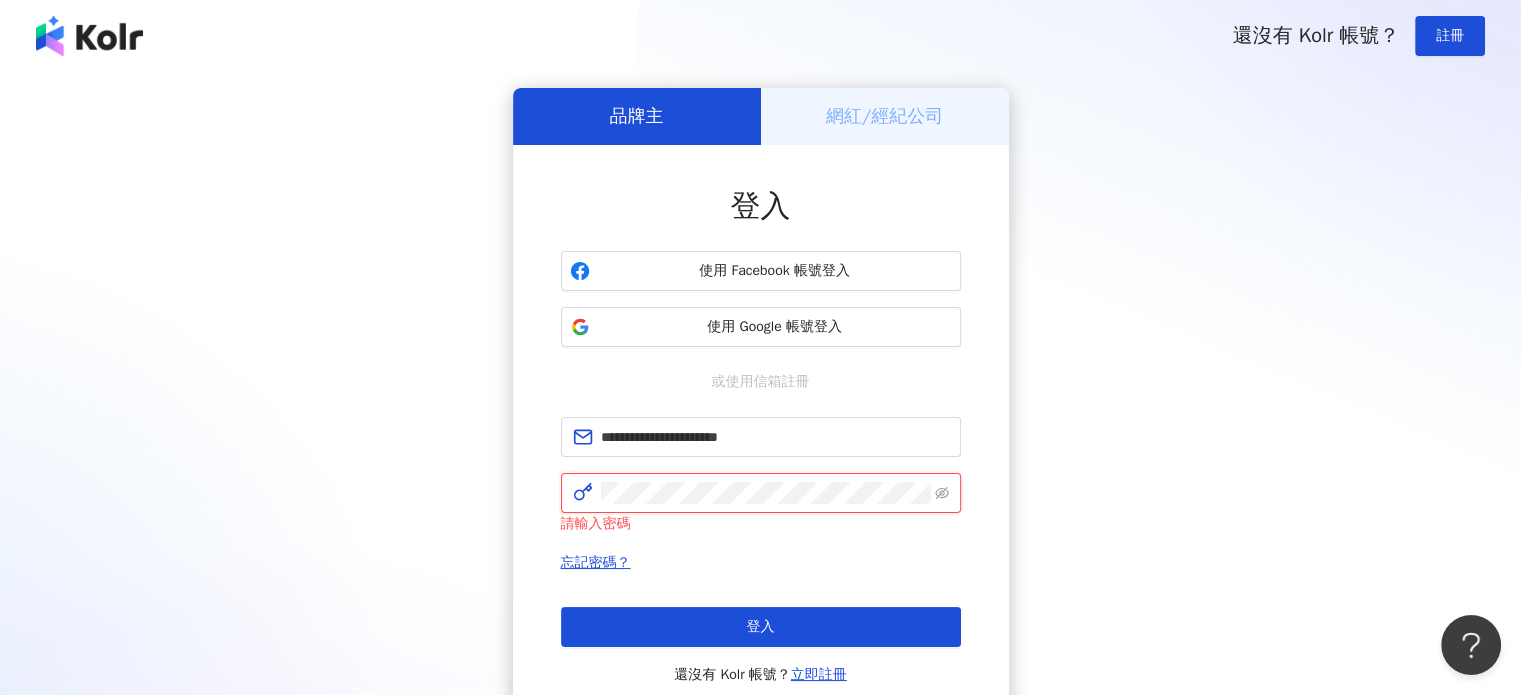 click on "登入" at bounding box center [761, 627] 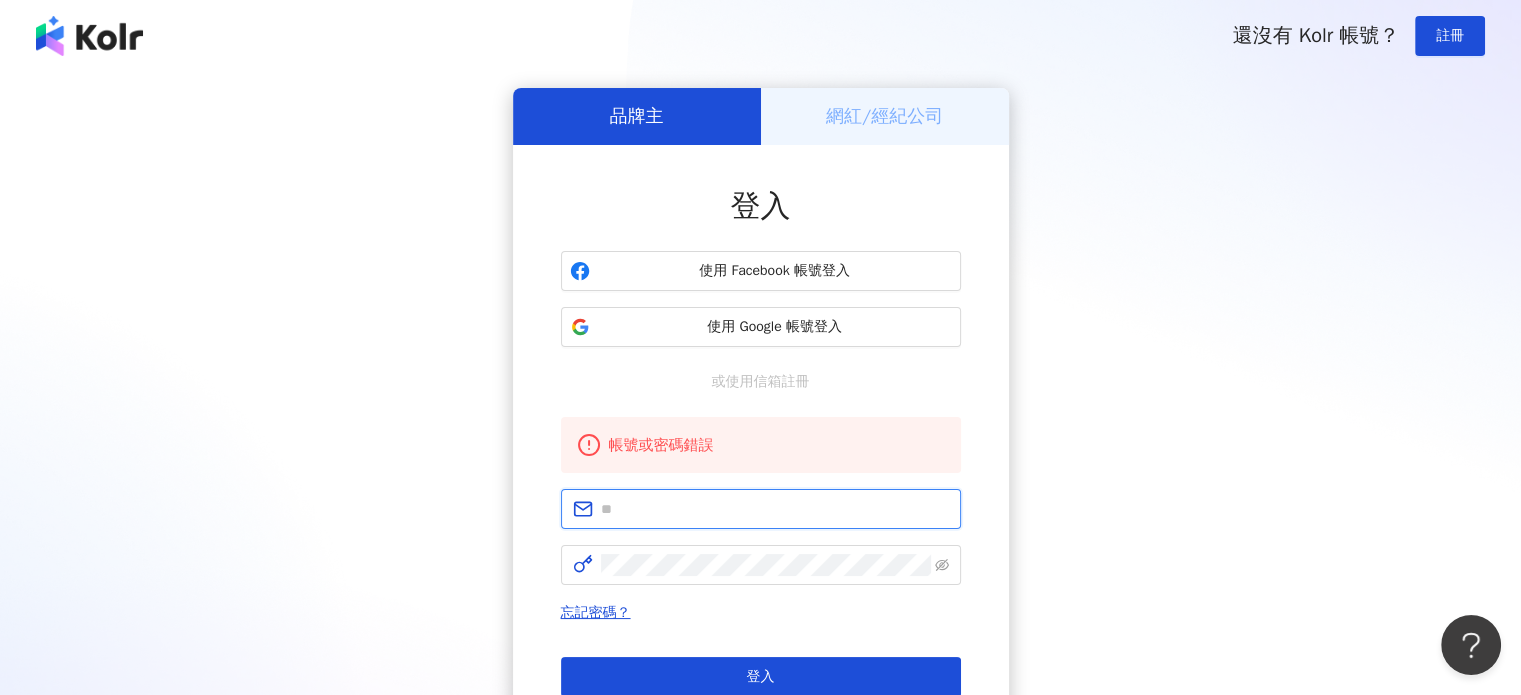 click at bounding box center (775, 509) 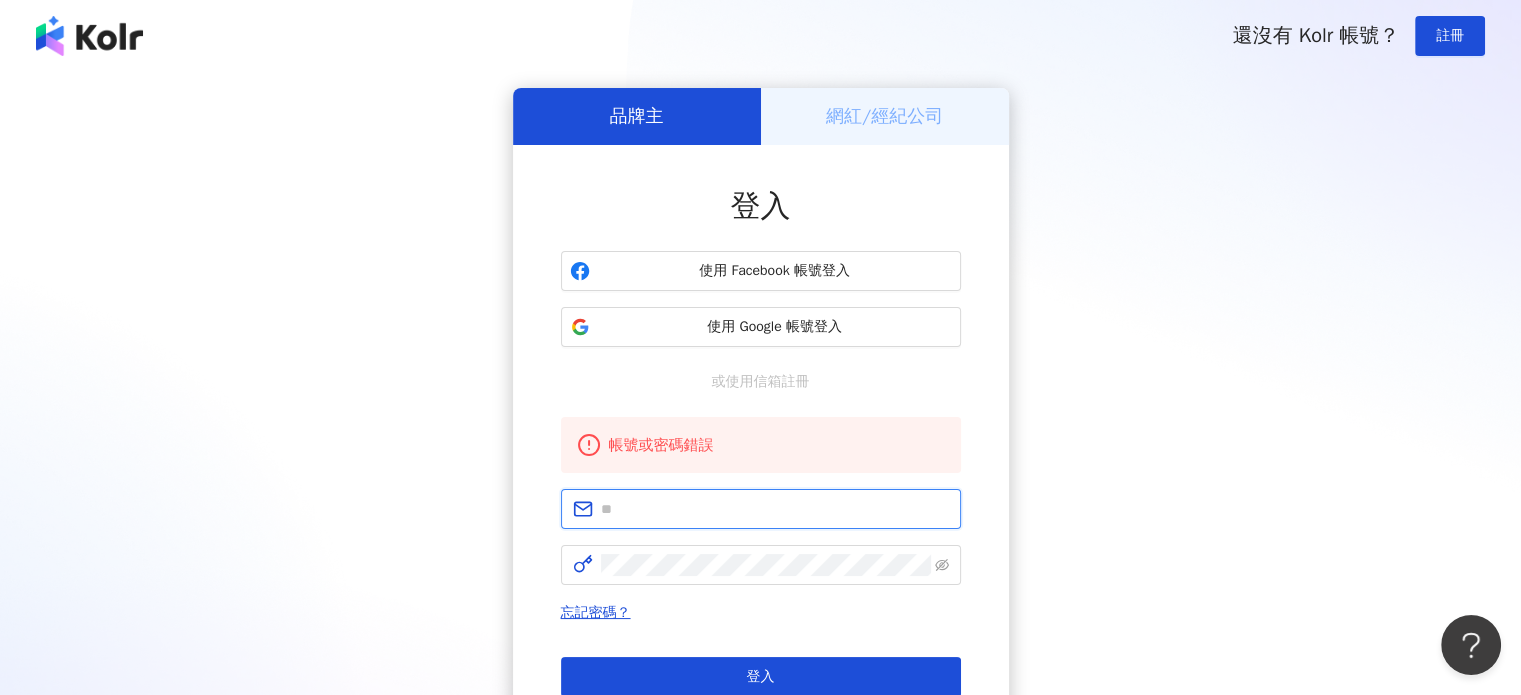 type on "**********" 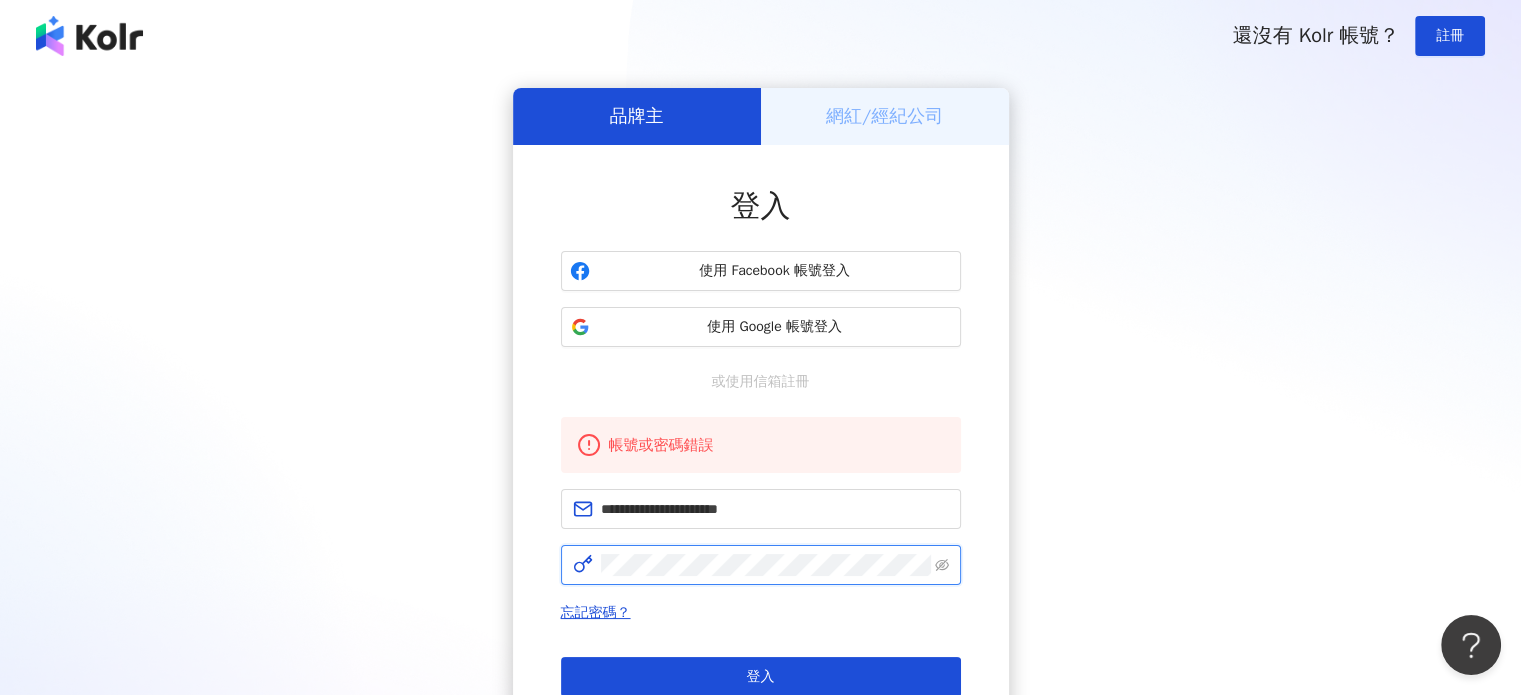 click on "登入" at bounding box center (761, 677) 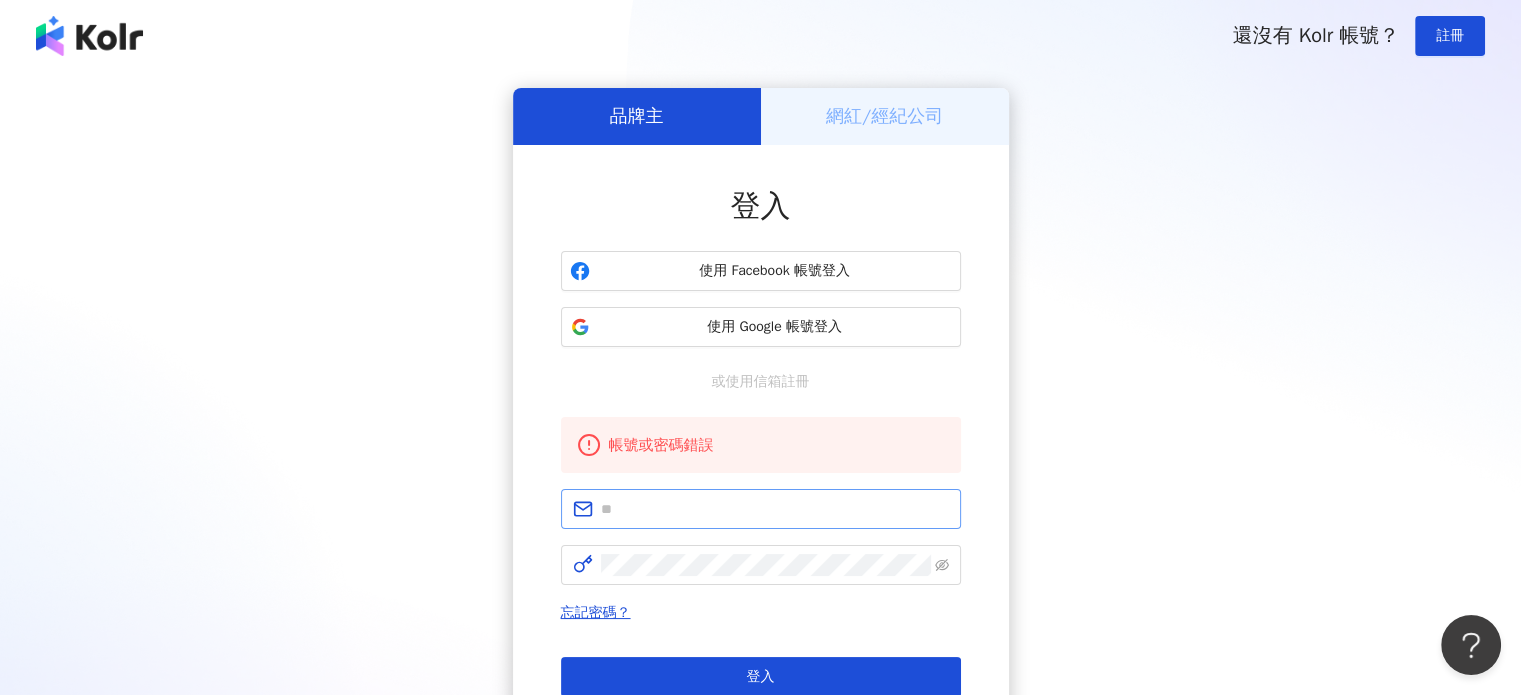 click at bounding box center [761, 509] 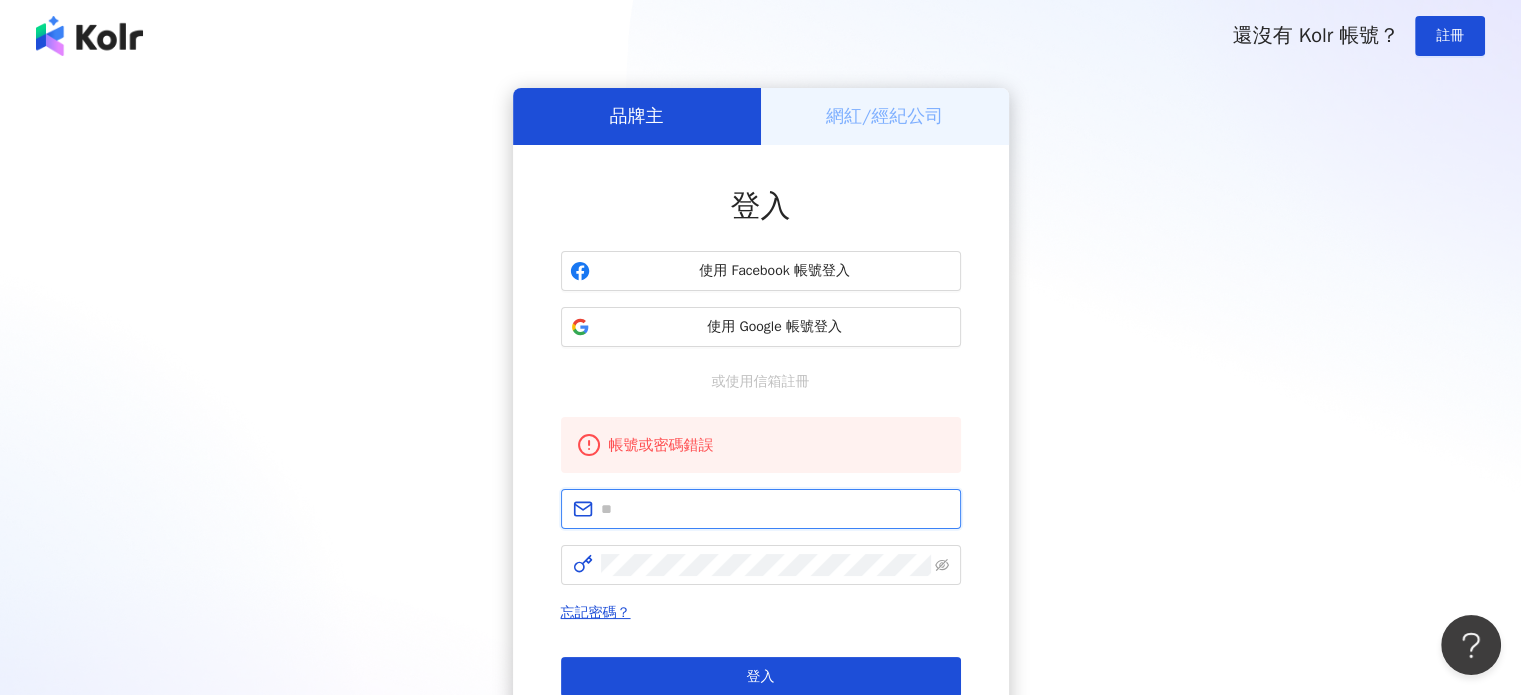 click at bounding box center (775, 509) 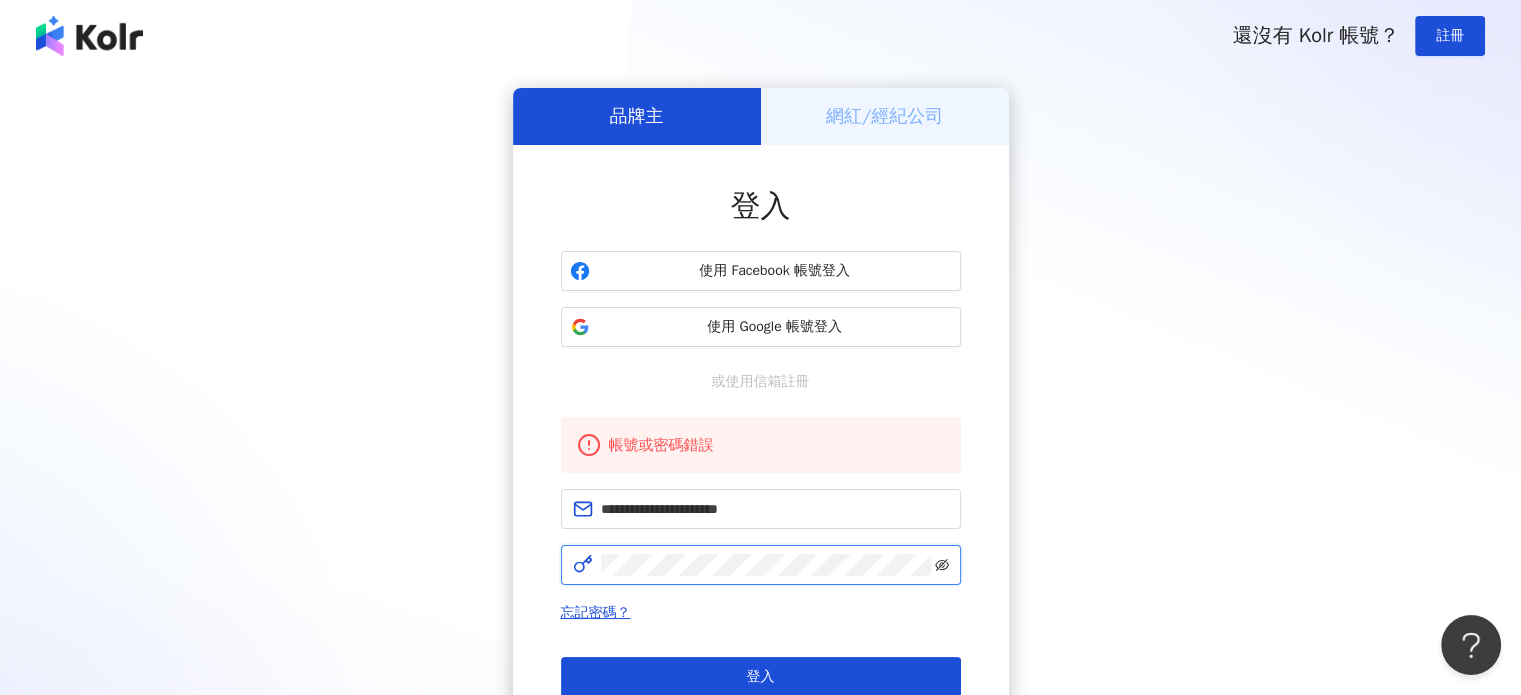click 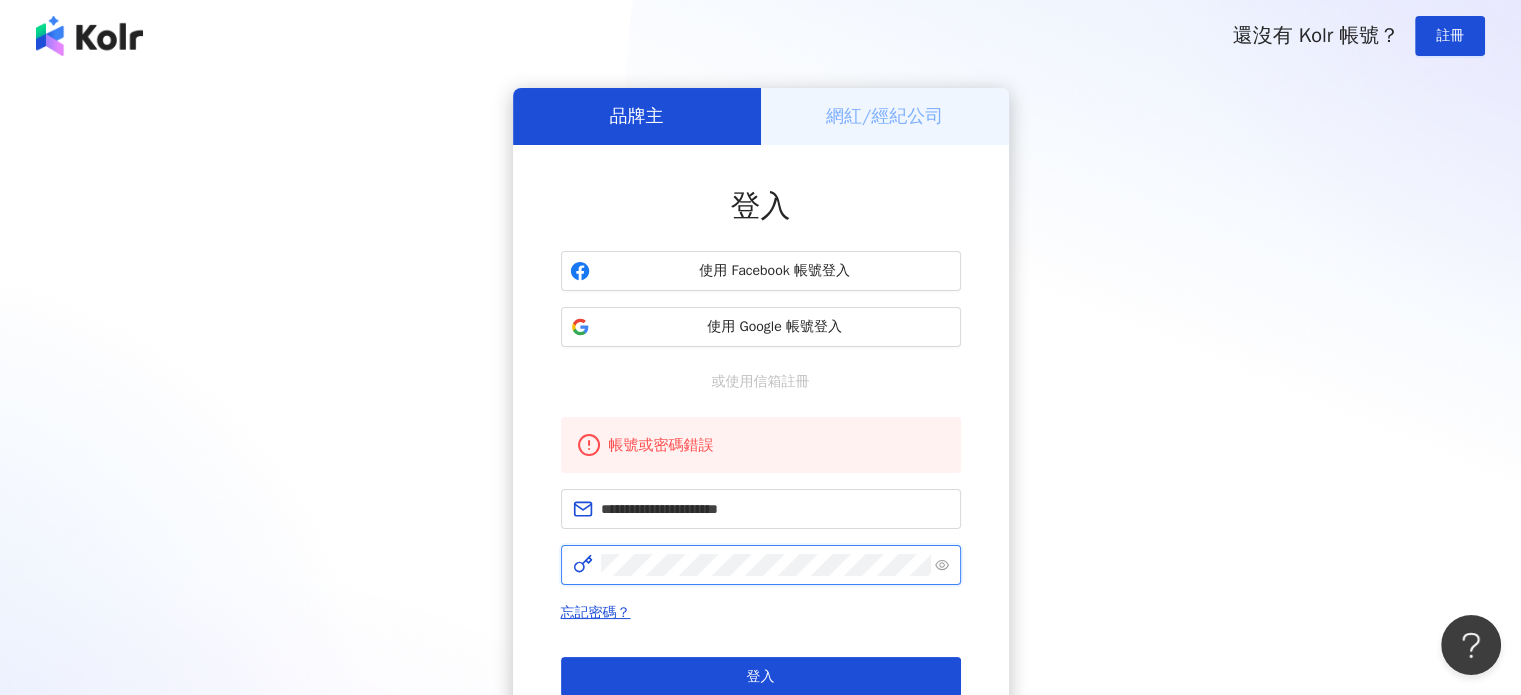 click on "登入" at bounding box center (761, 677) 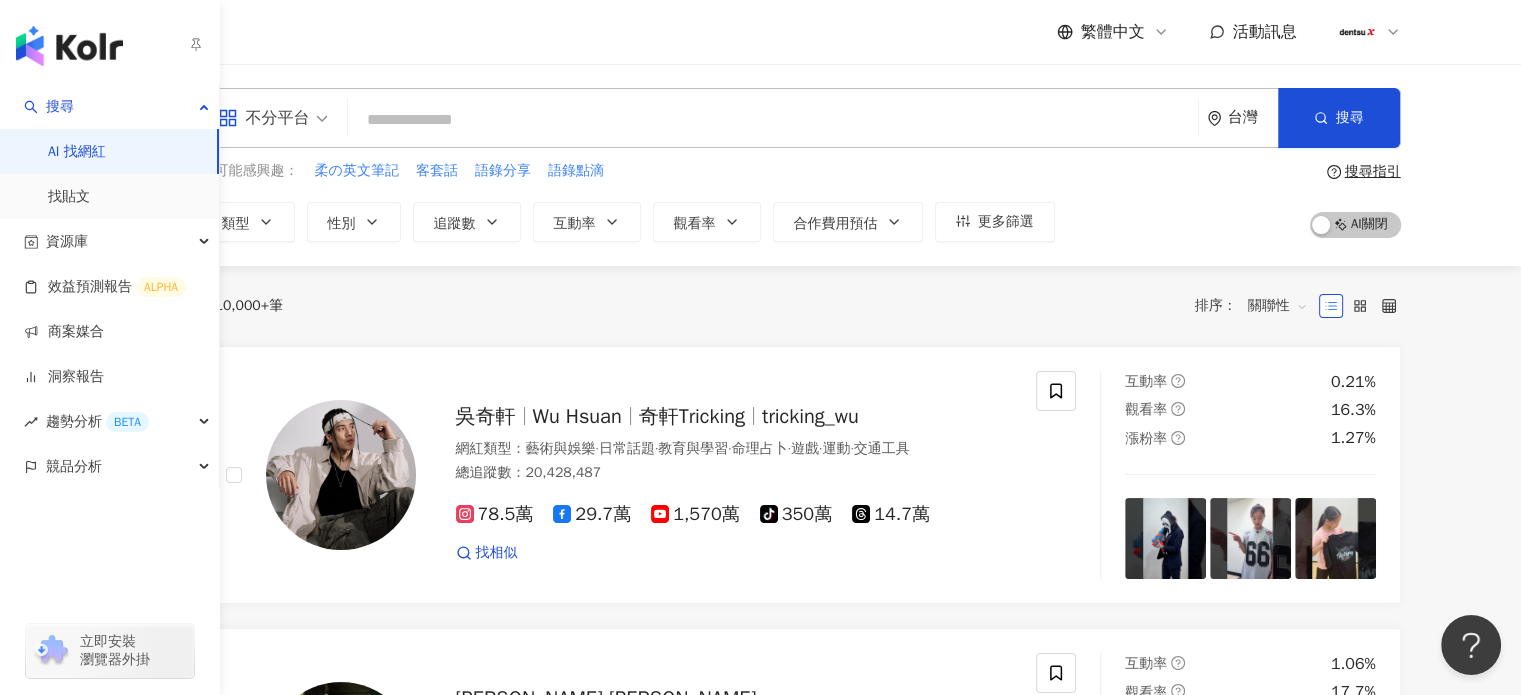 click on "AI 找網紅" at bounding box center [77, 152] 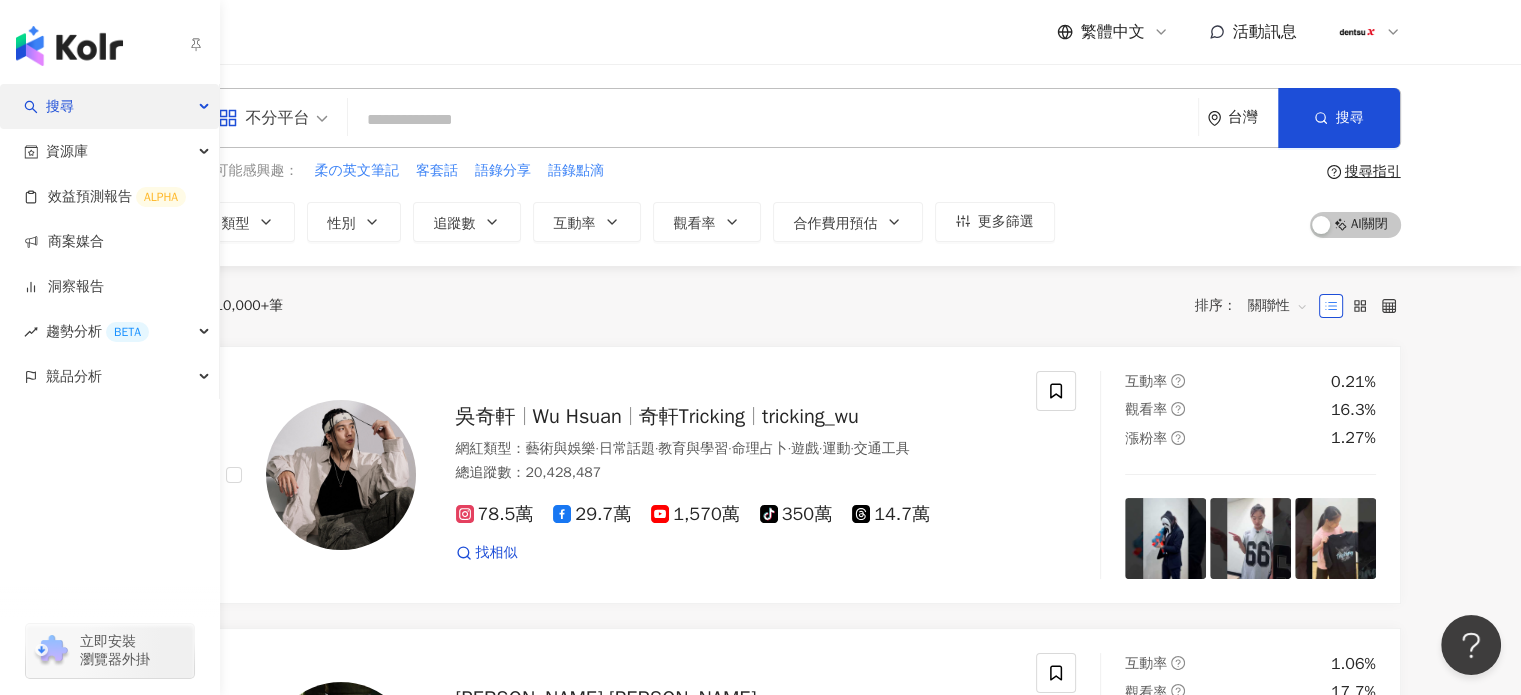click on "搜尋" at bounding box center (109, 106) 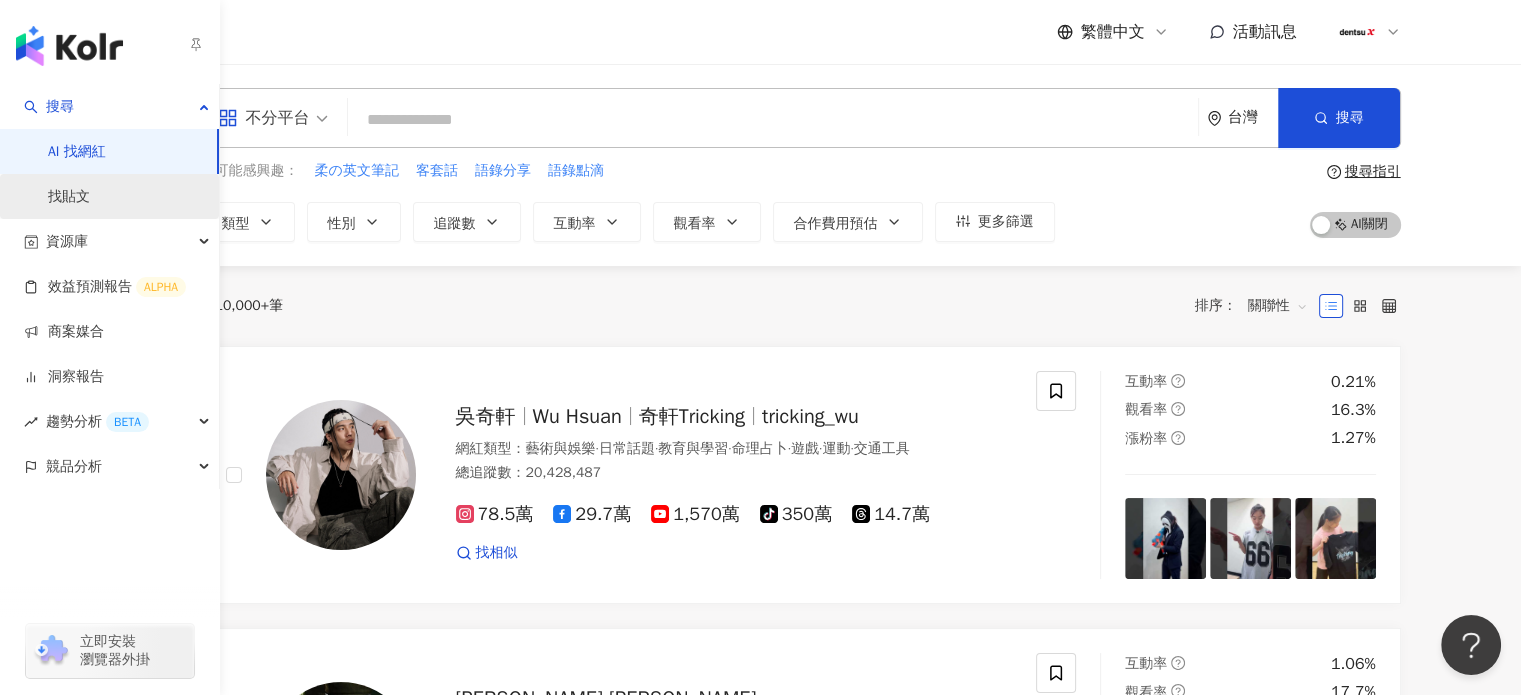 click on "找貼文" at bounding box center (69, 197) 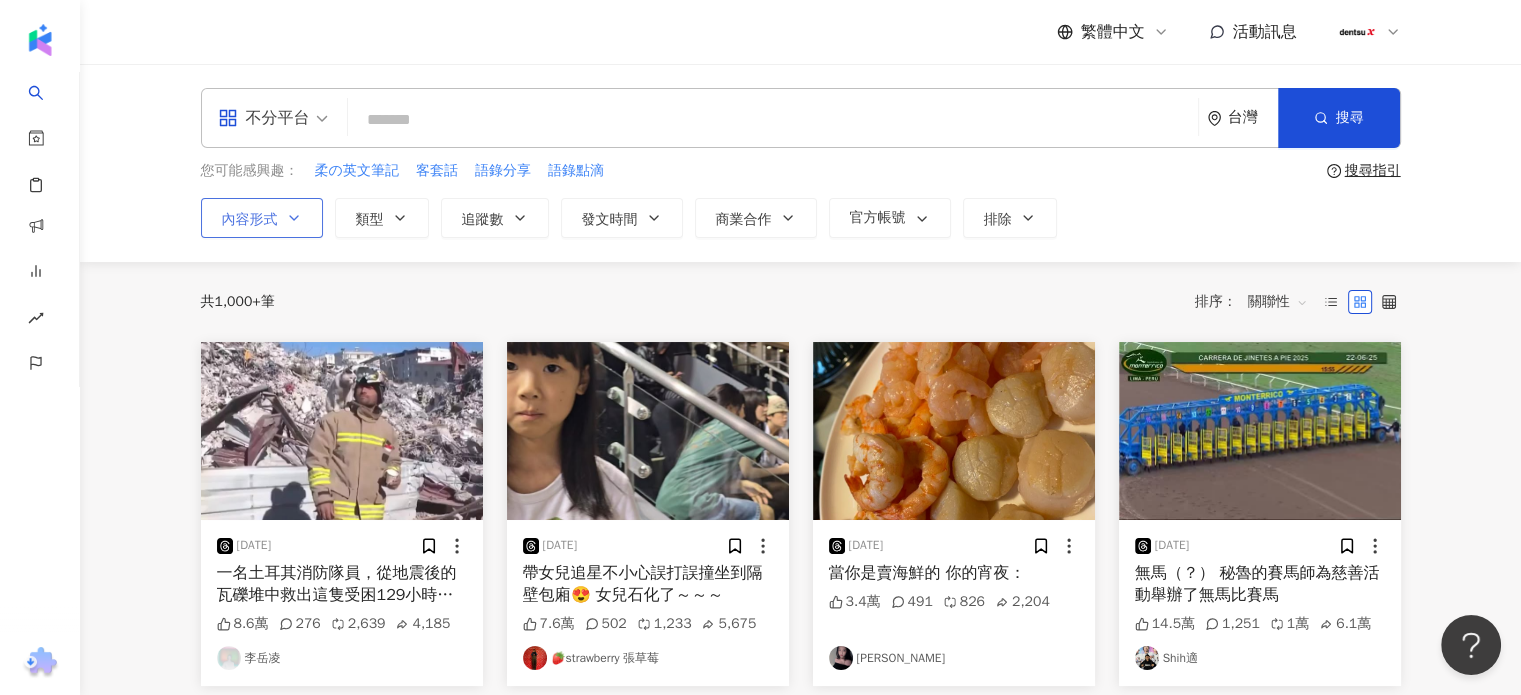 click 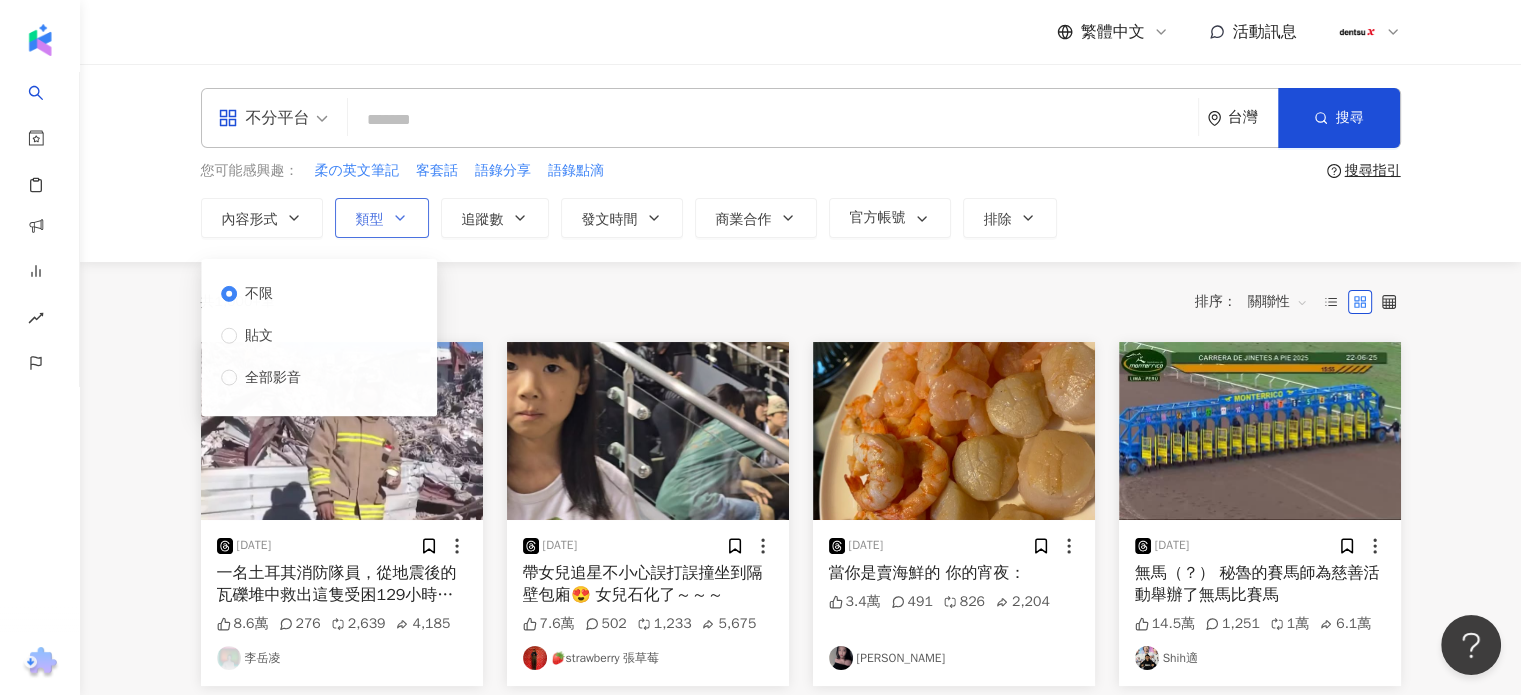 click on "類型" at bounding box center (382, 218) 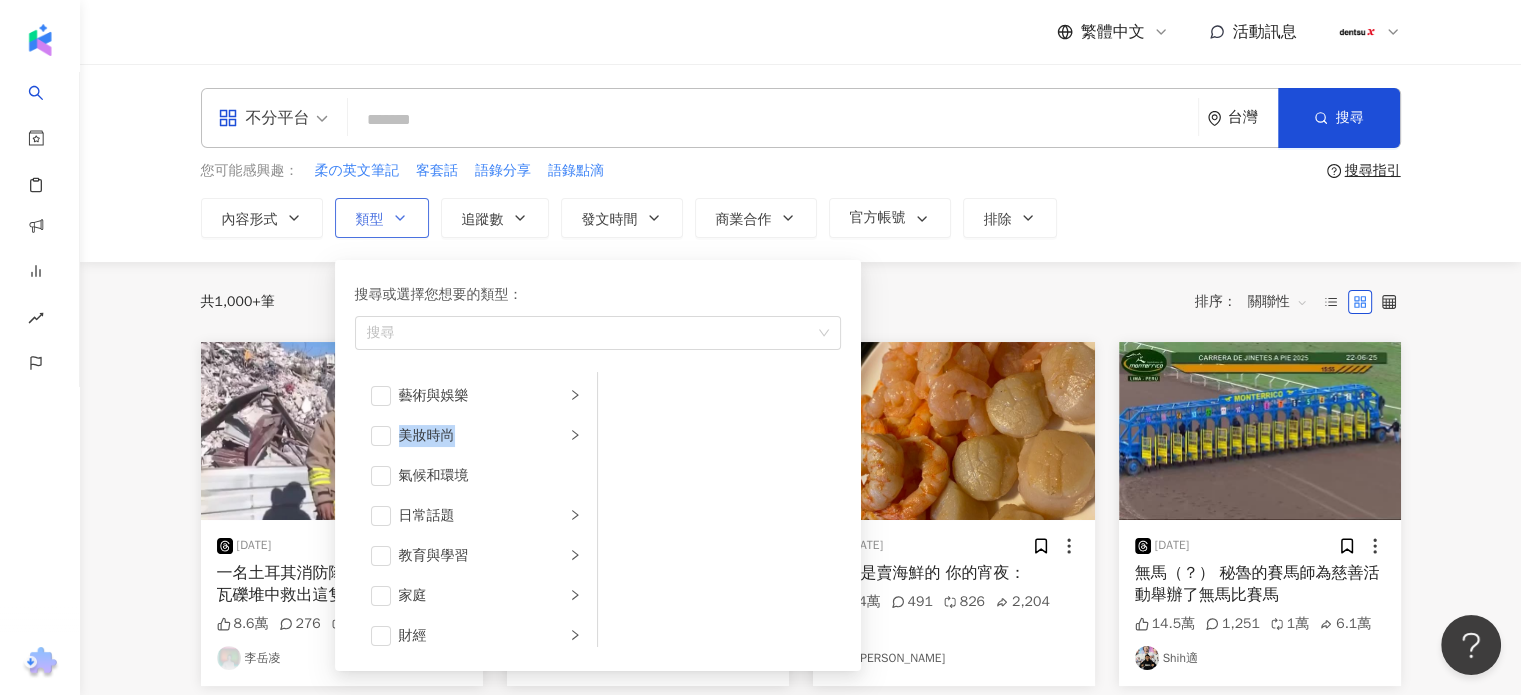 drag, startPoint x: 600, startPoint y: 410, endPoint x: 592, endPoint y: 441, distance: 32.01562 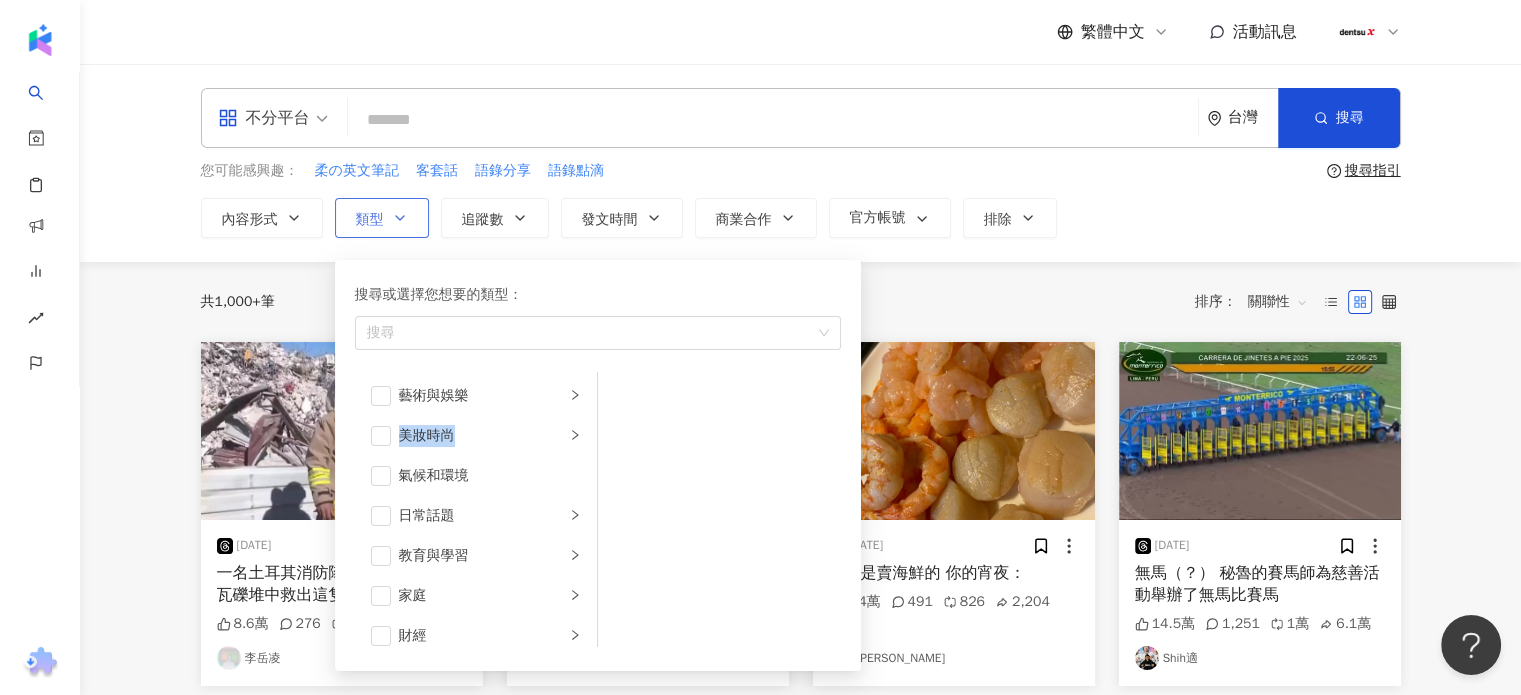 click on "藝術與娛樂 美妝時尚 氣候和環境 日常話題 教育與學習 家庭 財經 美食 命理占卜 遊戲 法政社會 生活風格 影視娛樂 醫療與健康 寵物 攝影 感情 宗教 促購導購 運動 科技 交通工具 旅遊 成人" at bounding box center (598, 509) 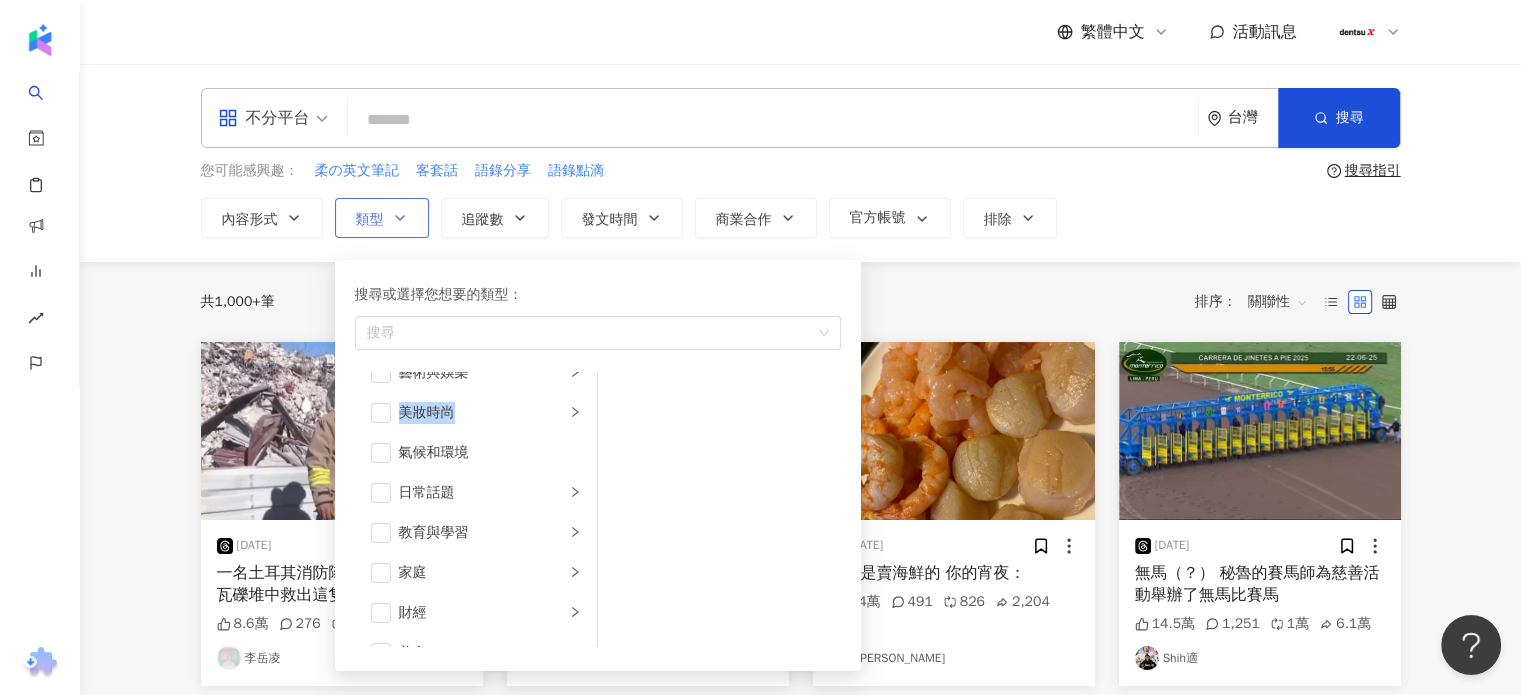 scroll, scrollTop: 0, scrollLeft: 0, axis: both 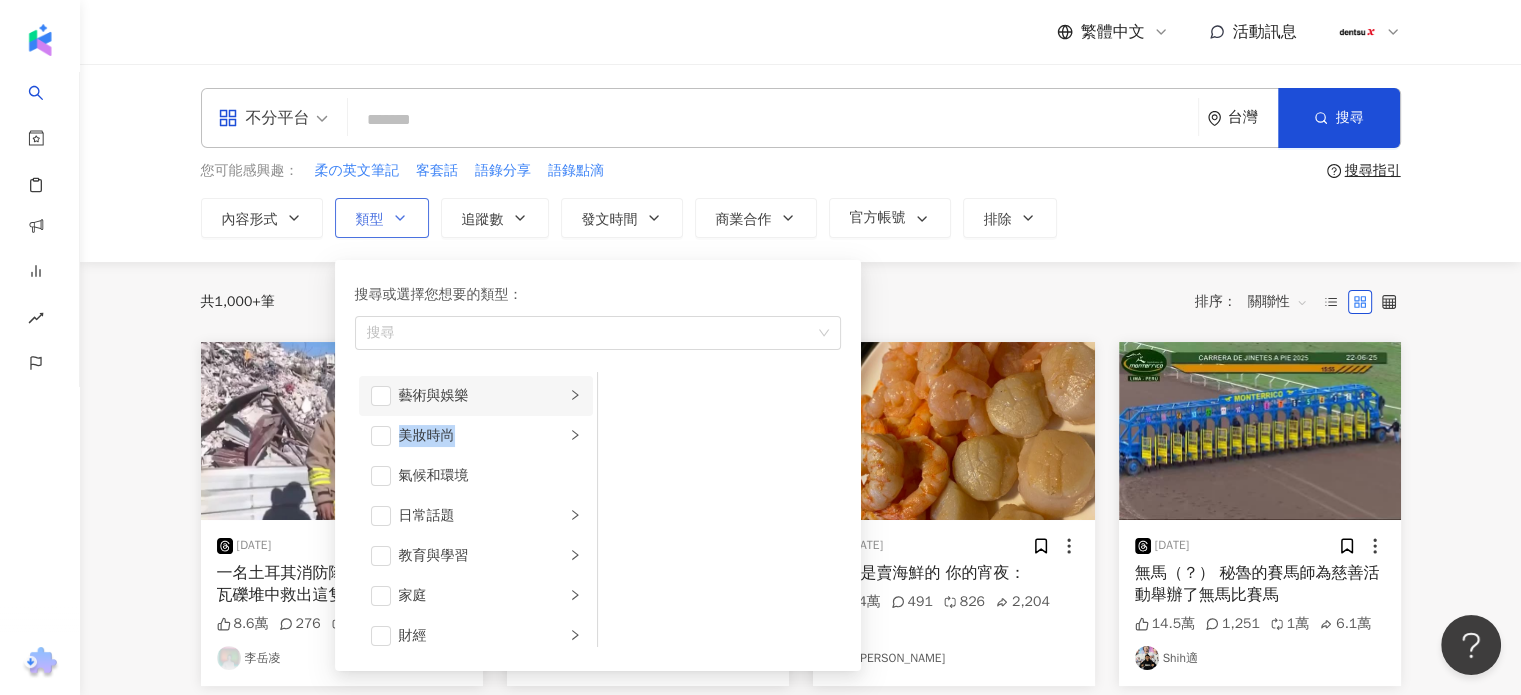 click on "藝術與娛樂" at bounding box center (482, 396) 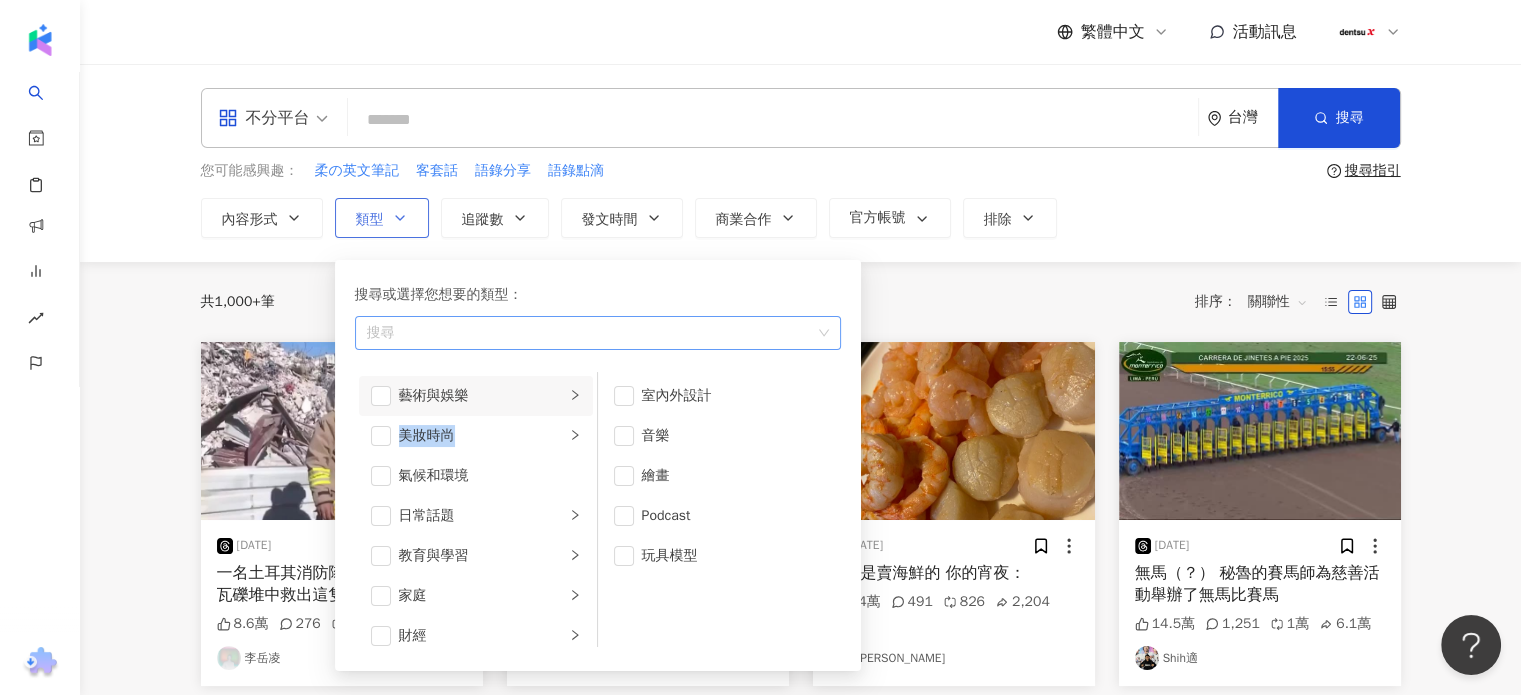 click at bounding box center (587, 332) 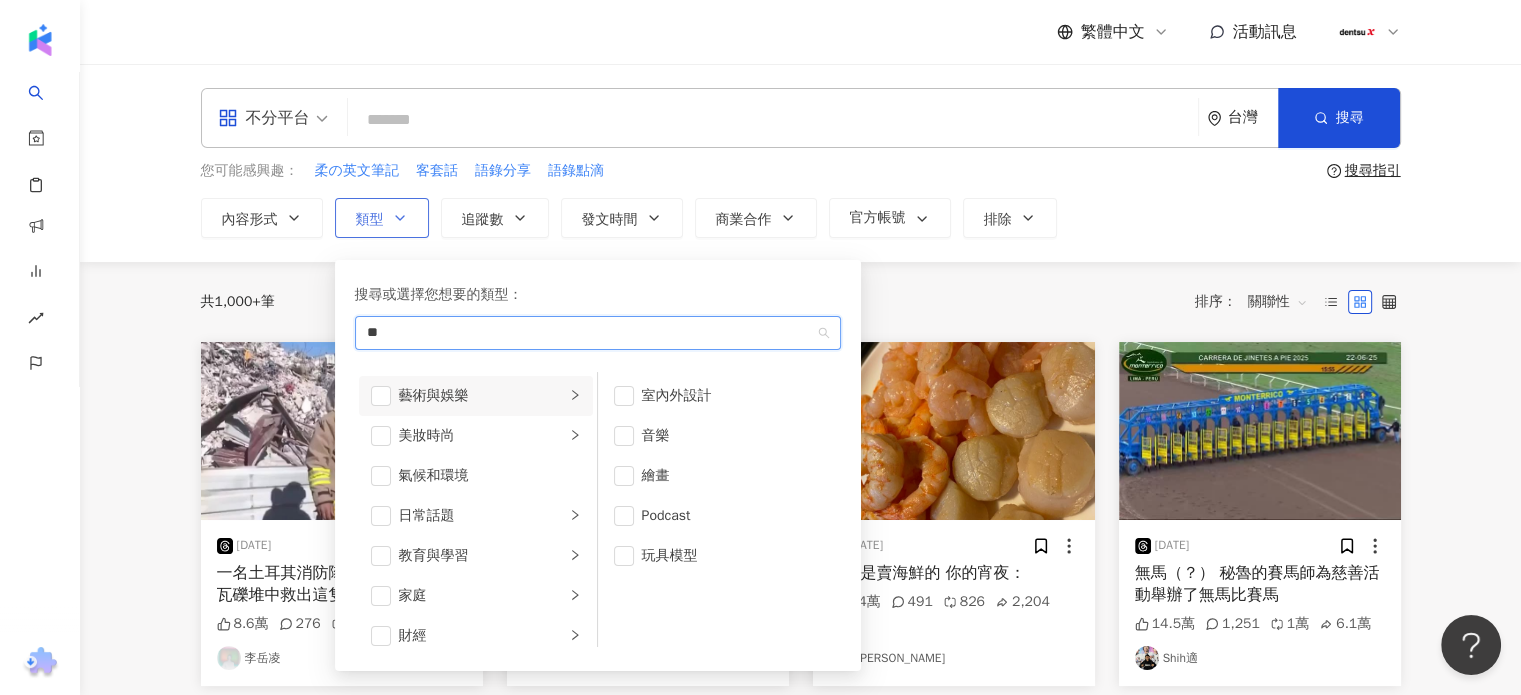 type on "*" 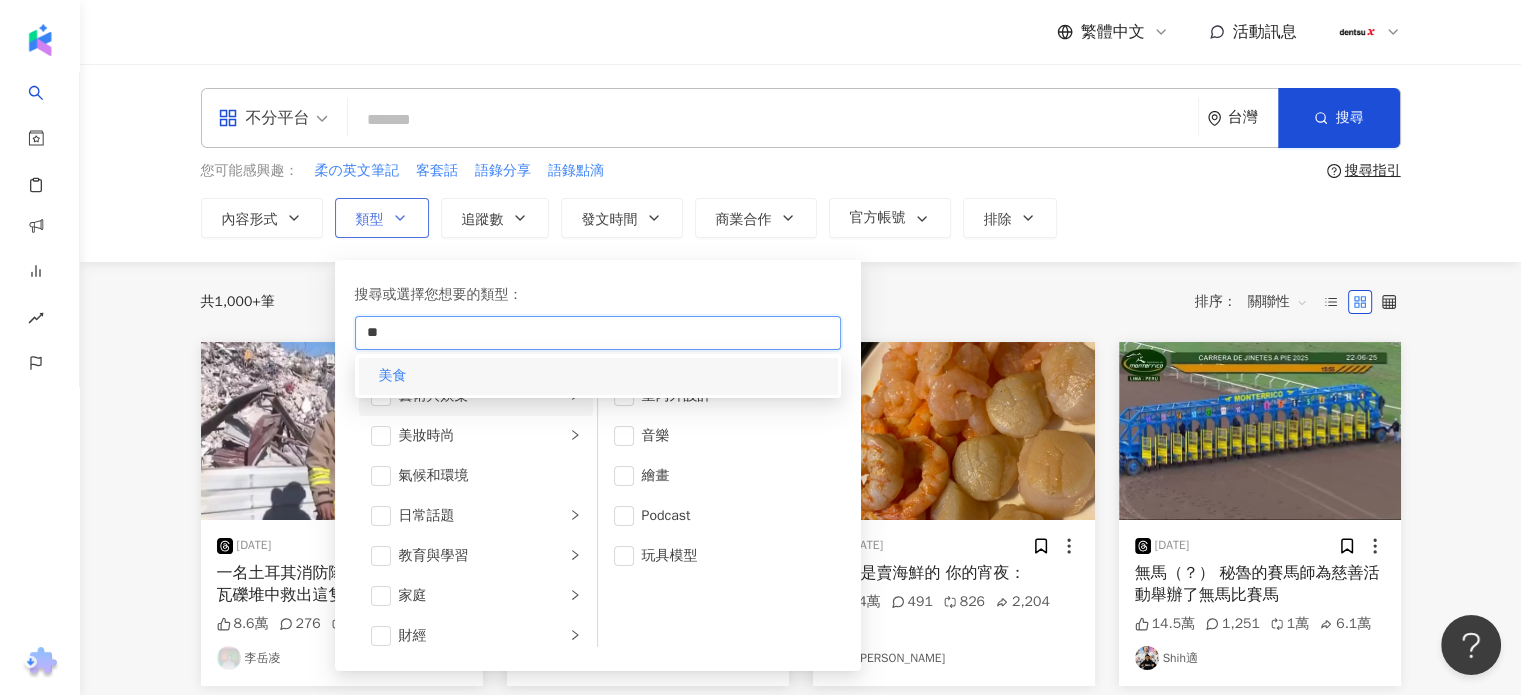 type on "**" 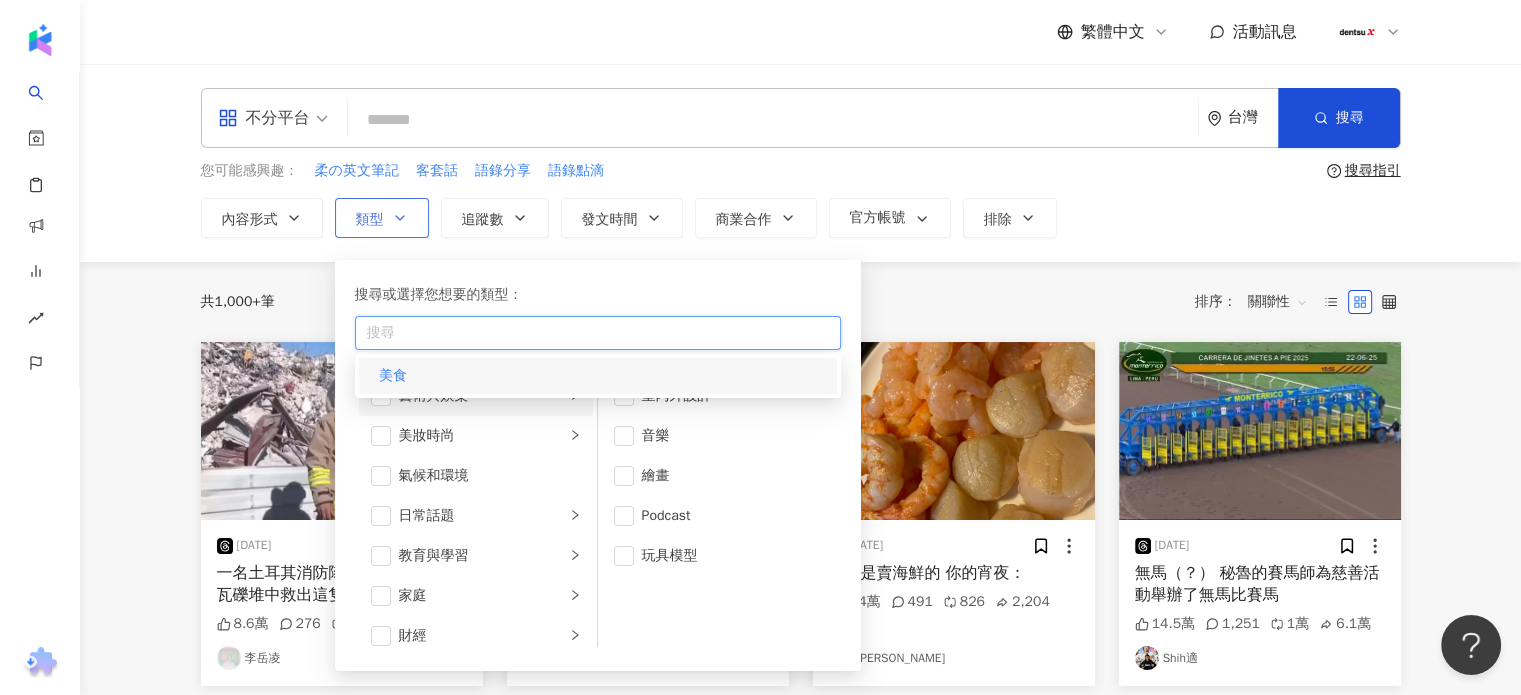 click on "美食" at bounding box center (393, 375) 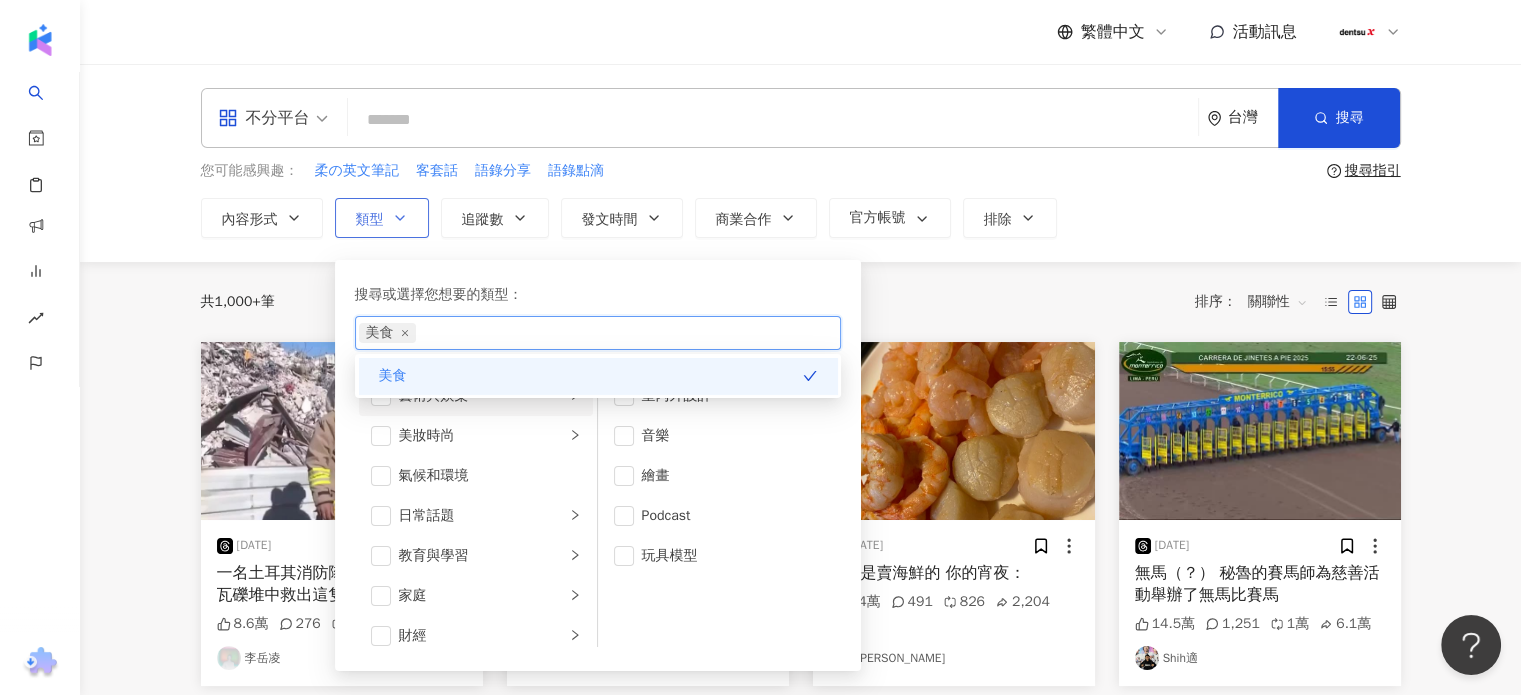 click on "美食" at bounding box center [393, 375] 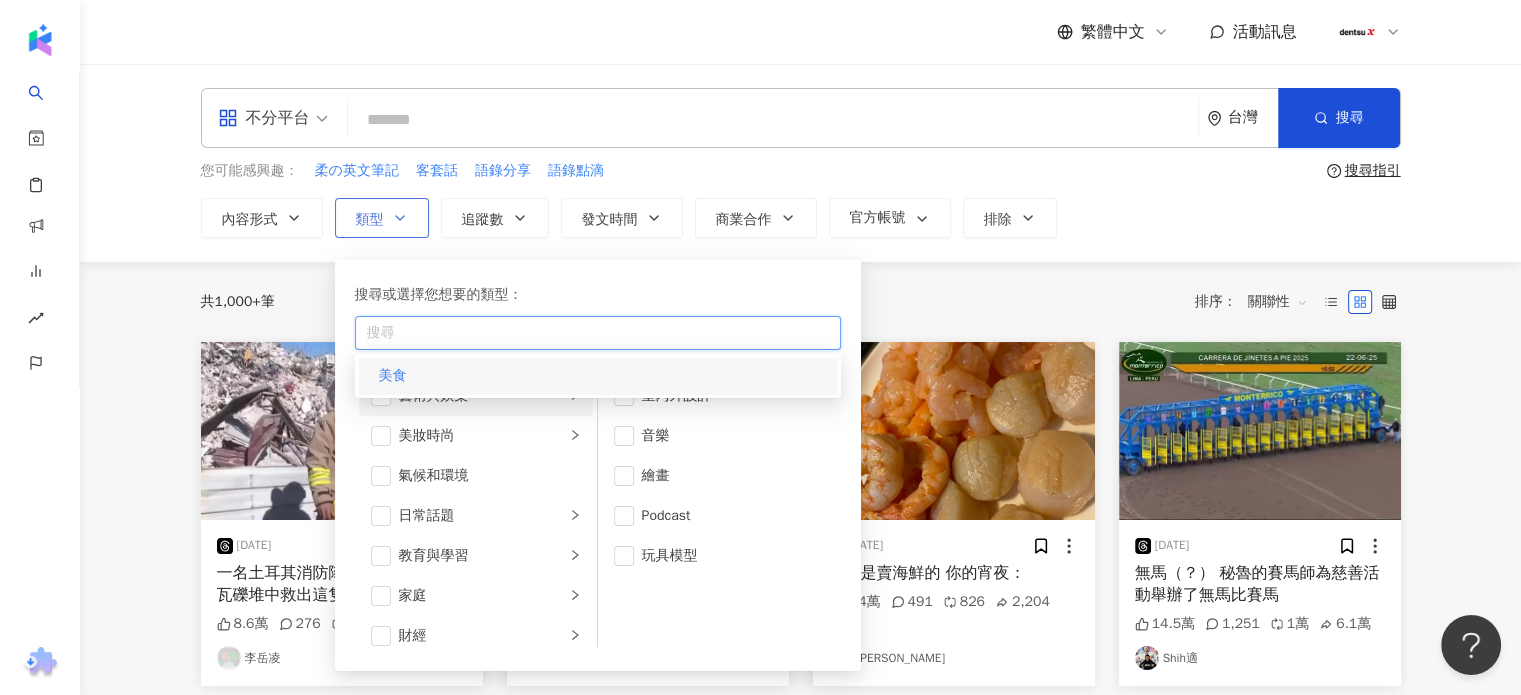click on "美食" at bounding box center (393, 375) 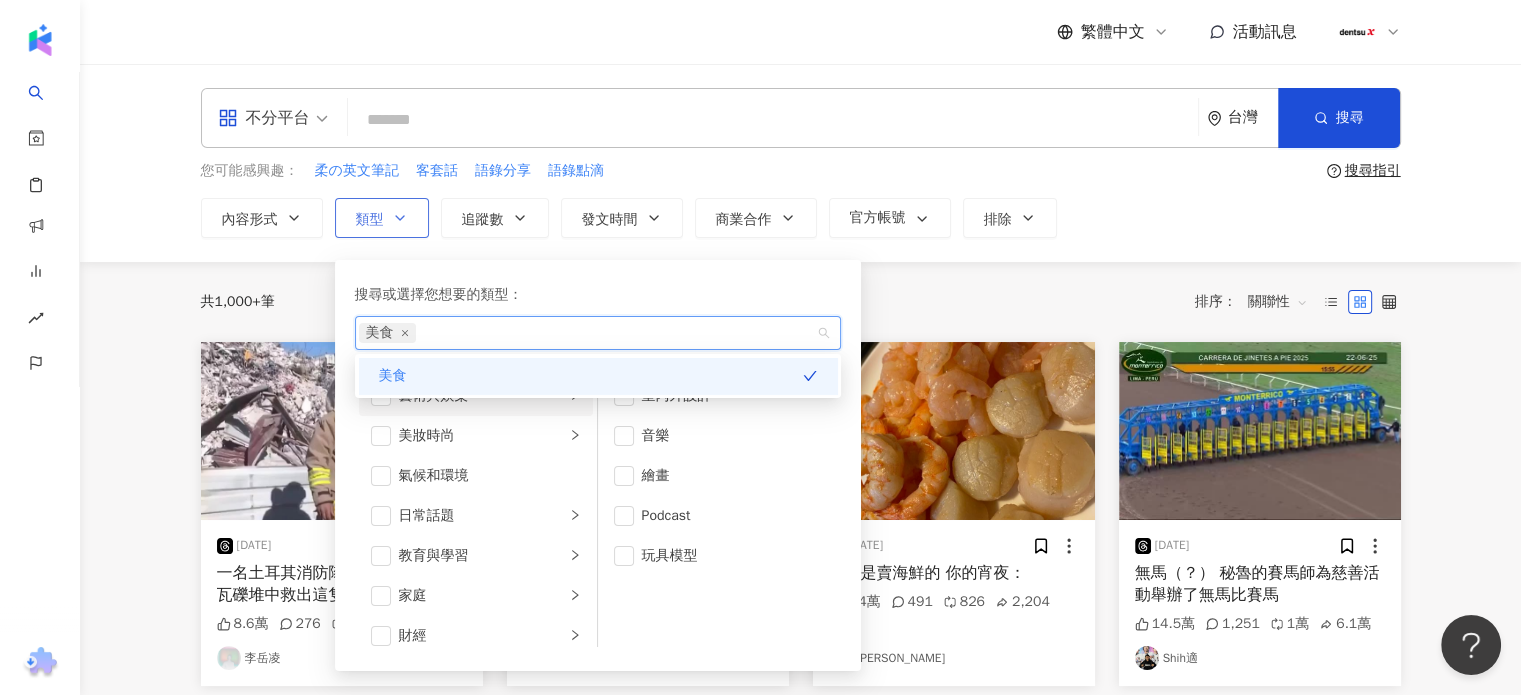 click on "搜尋或選擇您想要的類型： 美食   美食 藝術與娛樂 美妝時尚 氣候和環境 日常話題 教育與學習 家庭 財經 美食 命理占卜 遊戲 法政社會 生活風格 影視娛樂 醫療與健康 寵物 攝影 感情 宗教 促購導購 運動 科技 交通工具 旅遊 成人 室內外設計 音樂 繪畫 Podcast 玩具模型" at bounding box center [598, 465] 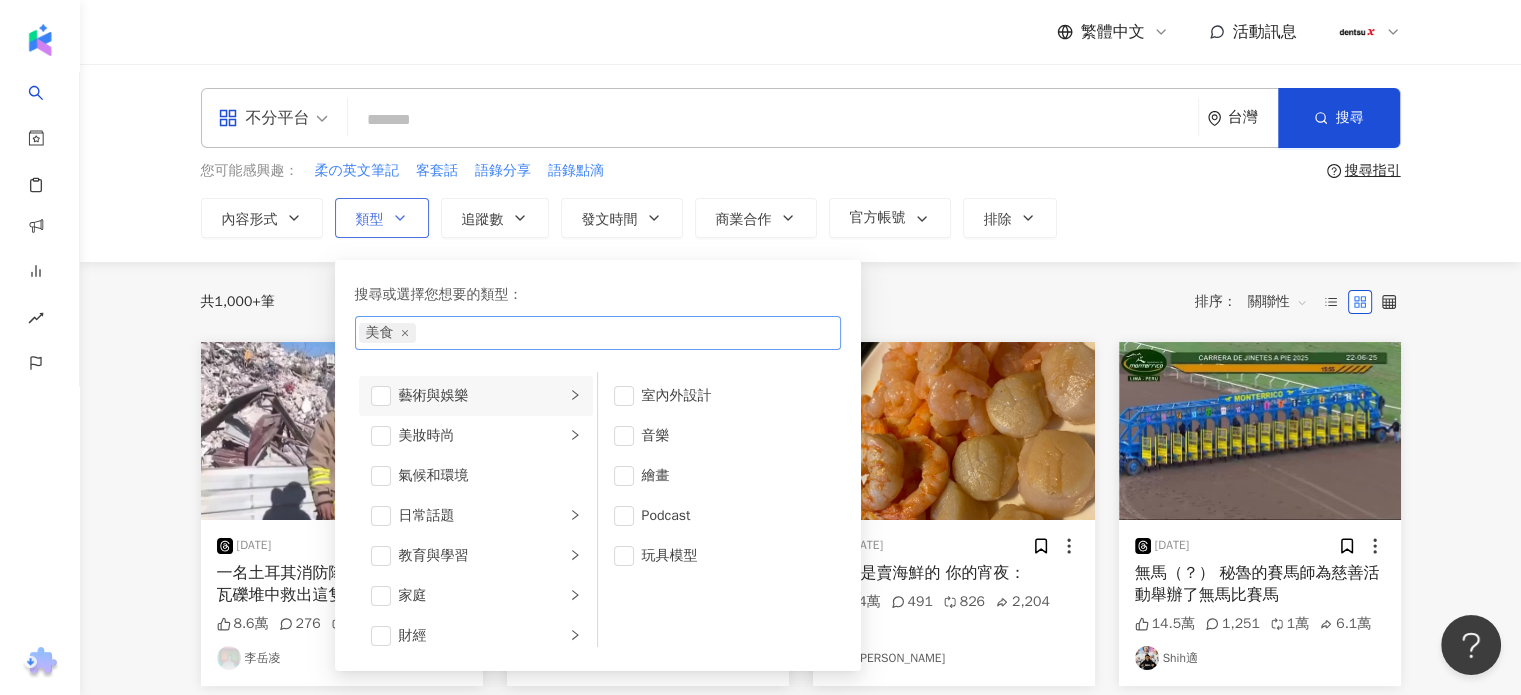 click on "美食" at bounding box center [587, 333] 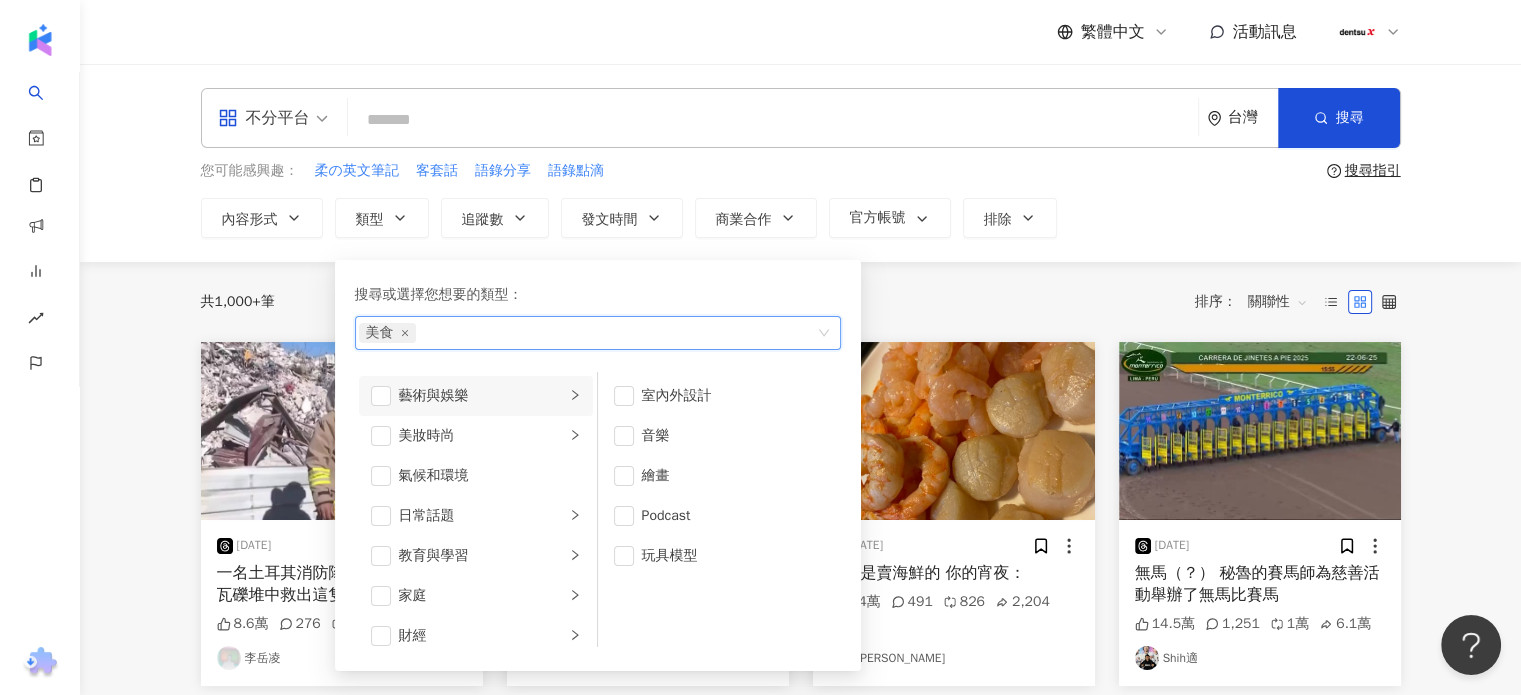 paste on "******" 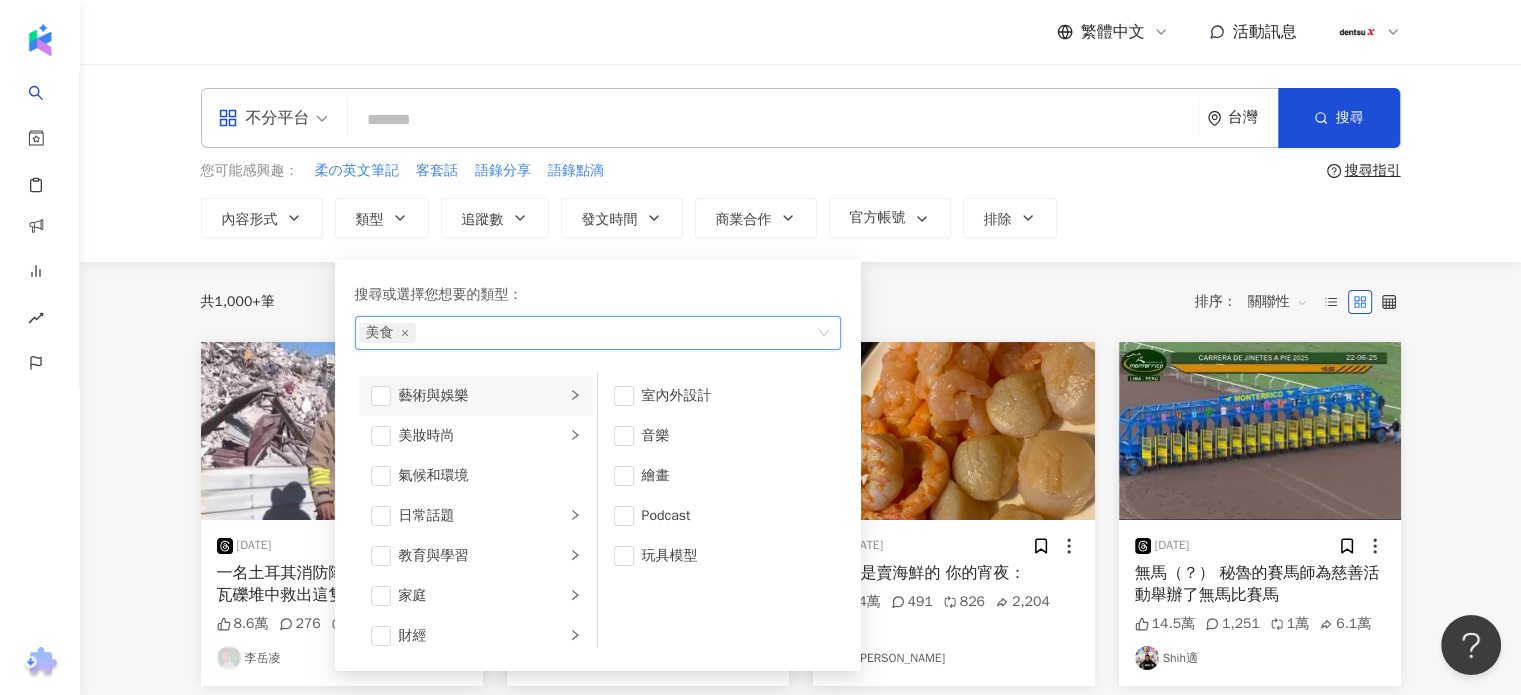 type on "******" 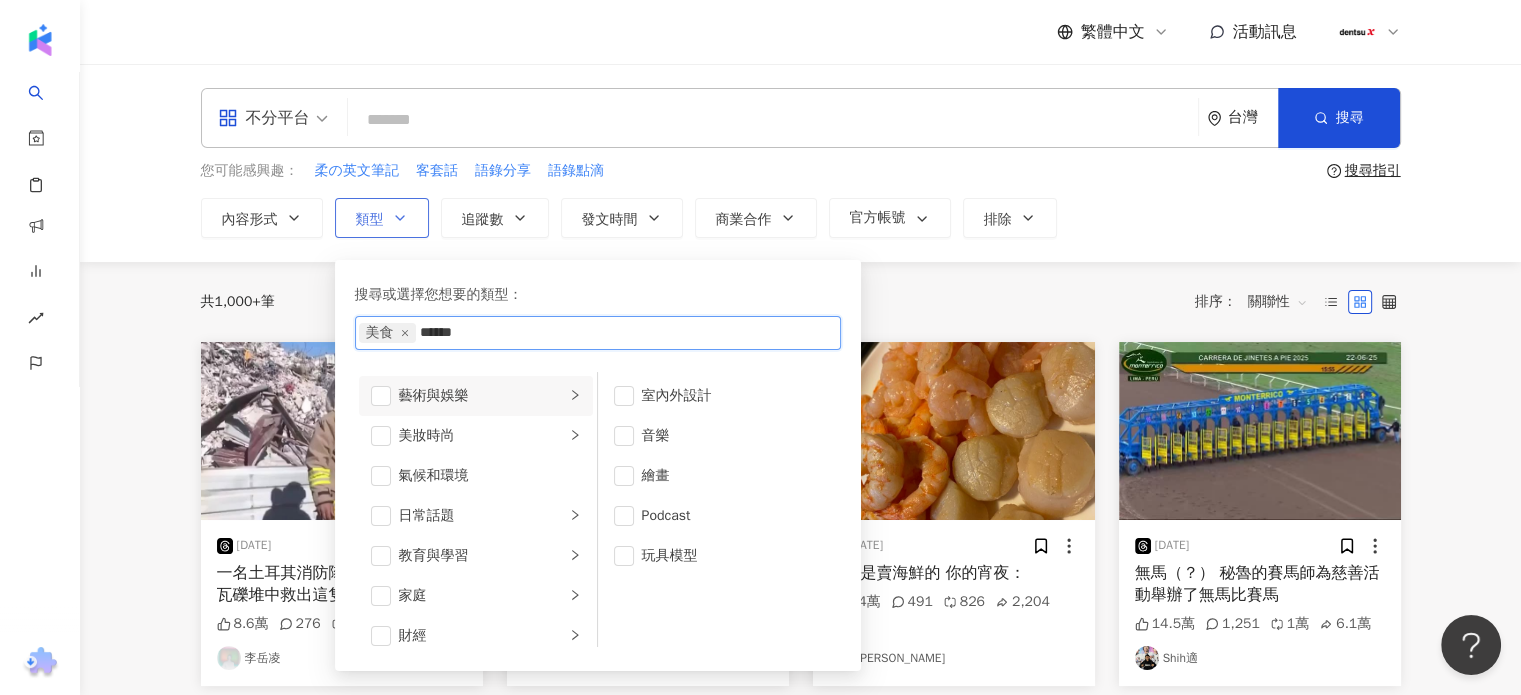 type 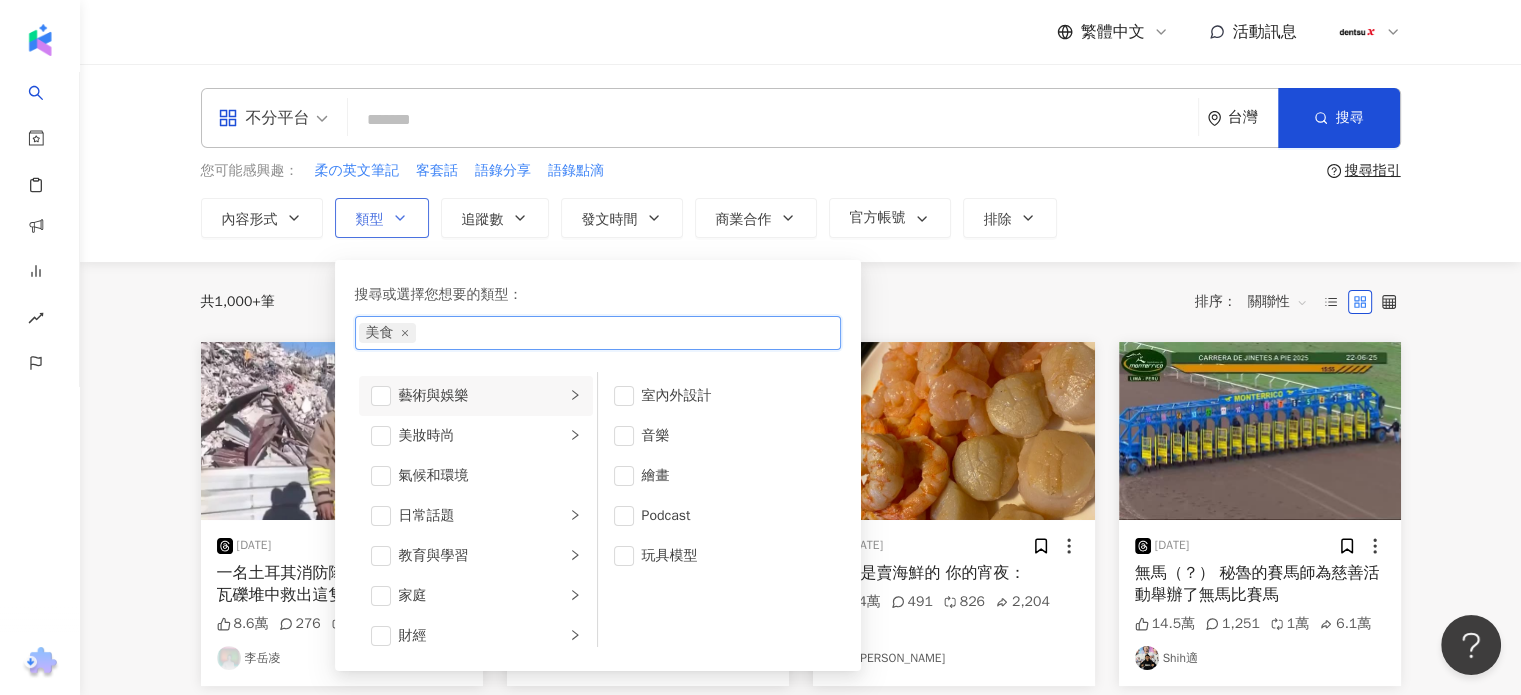 click on "美食 Foodie" at bounding box center (598, 333) 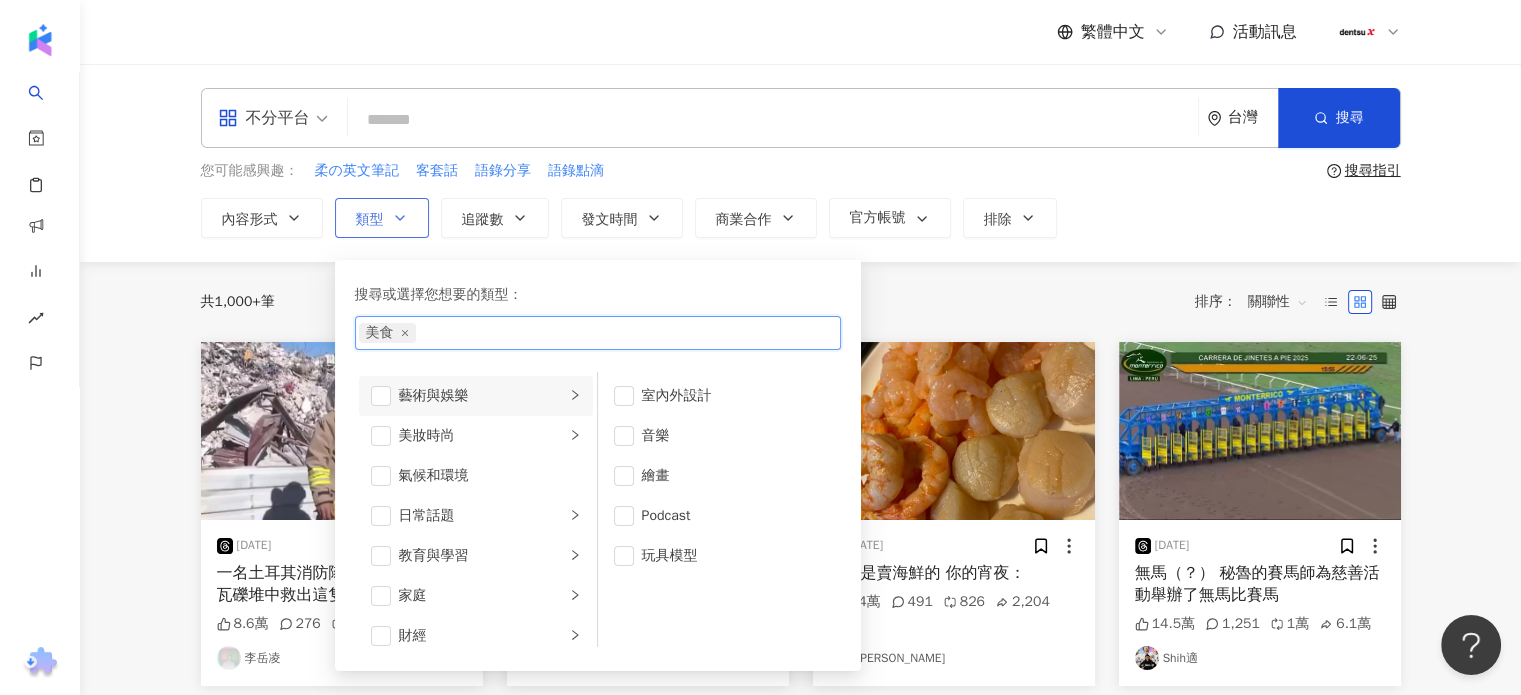 drag, startPoint x: 566, startPoint y: 337, endPoint x: 472, endPoint y: 332, distance: 94.13288 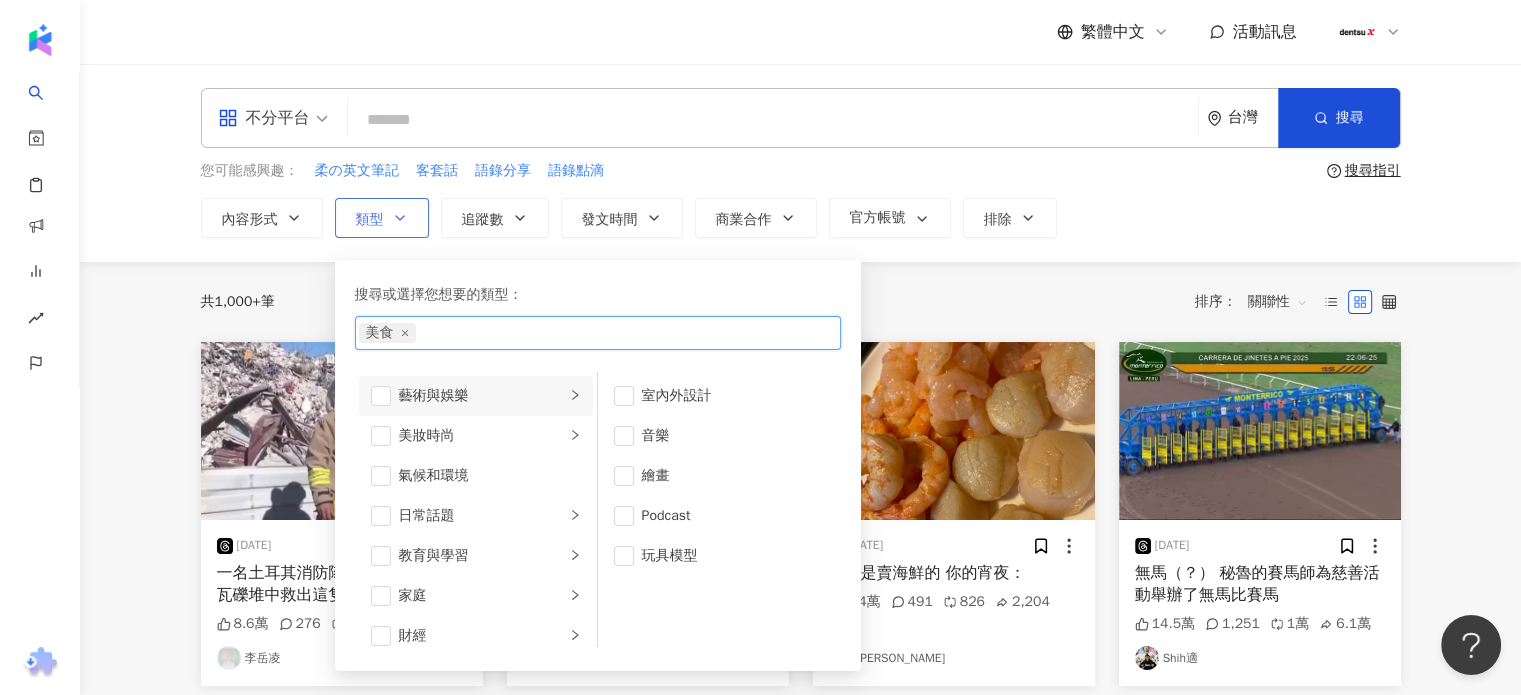 click on "美食" at bounding box center [587, 333] 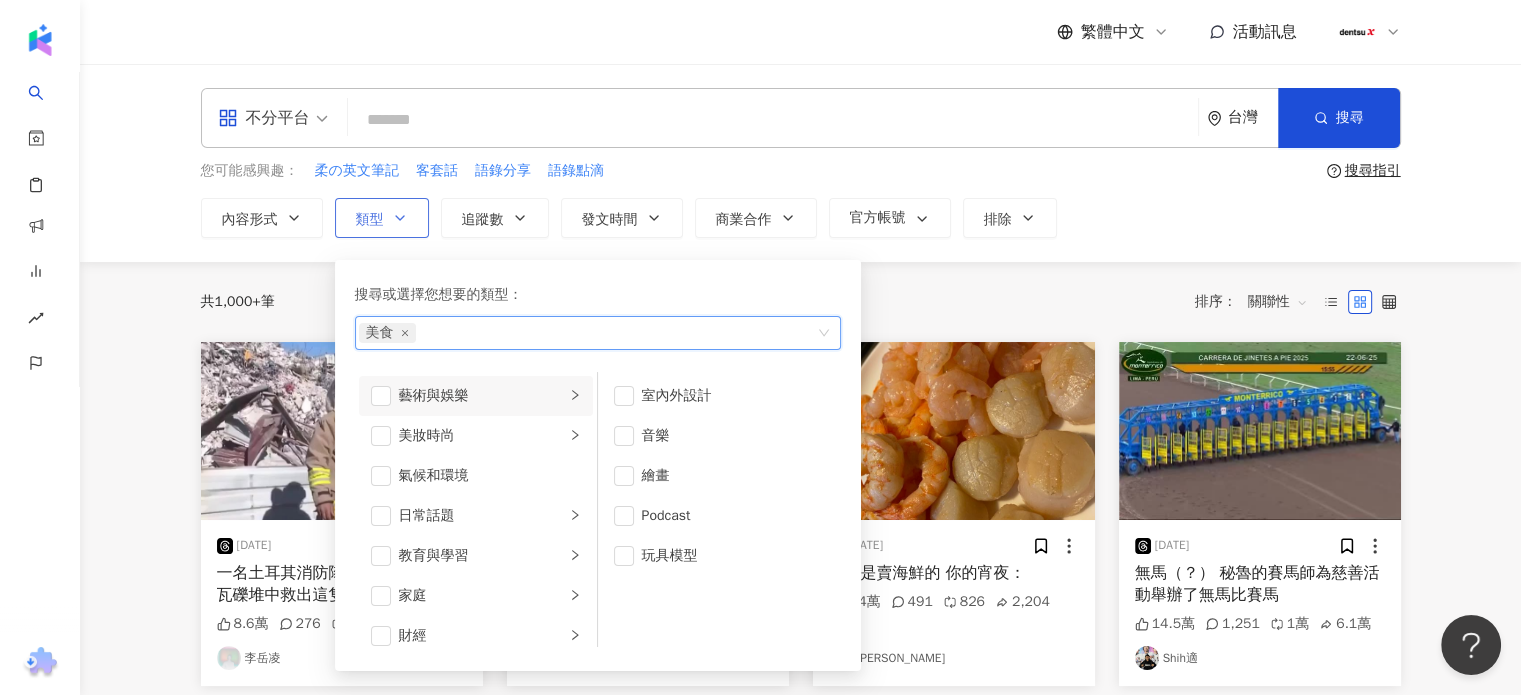 click on "搜尋或選擇您想要的類型： 美食 美食   美食 藝術與娛樂 美妝時尚 氣候和環境 日常話題 教育與學習 家庭 財經 美食 命理占卜 遊戲 法政社會 生活風格 影視娛樂 醫療與健康 寵物 攝影 感情 宗教 促購導購 運動 科技 交通工具 旅遊 成人 室內外設計 音樂 繪畫 Podcast 玩具模型" at bounding box center (598, 465) 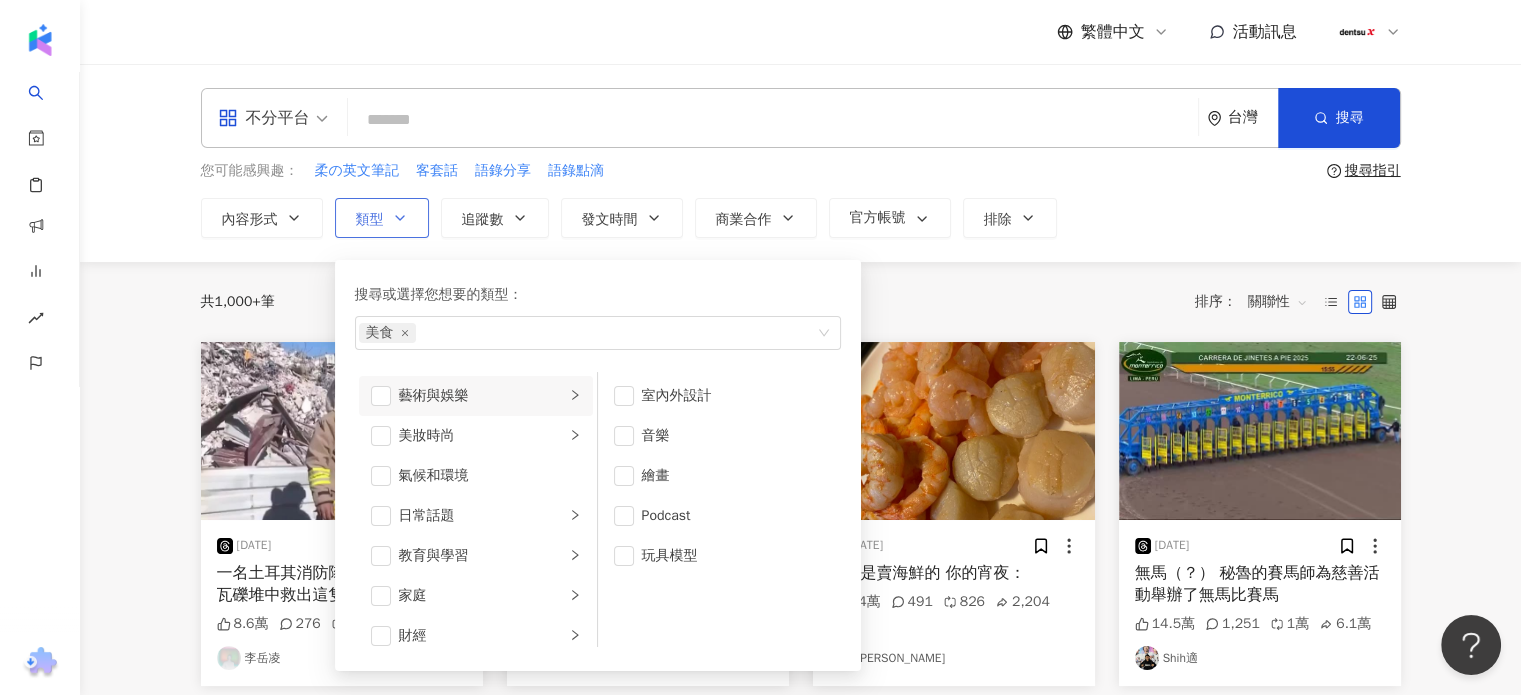 click on "搜尋或選擇您想要的類型：" at bounding box center (598, 295) 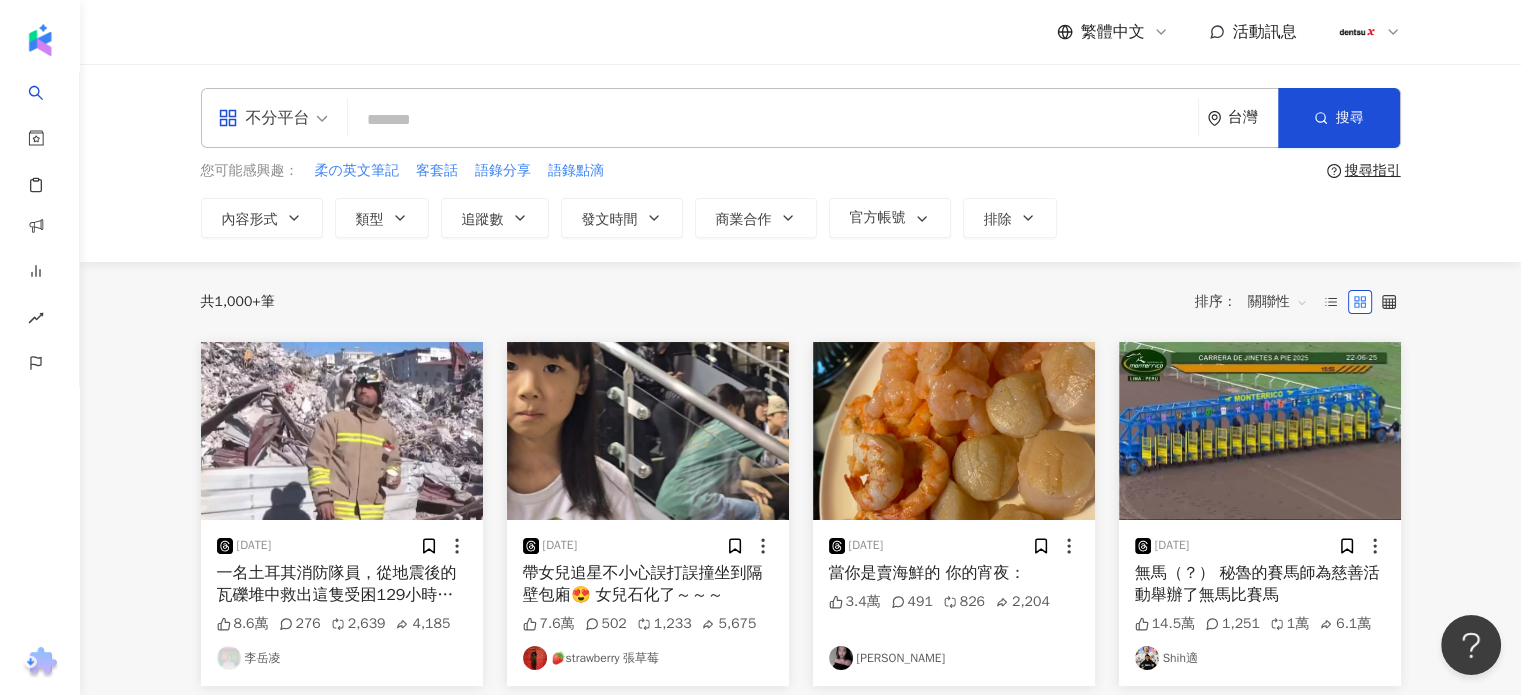 click at bounding box center [773, 119] 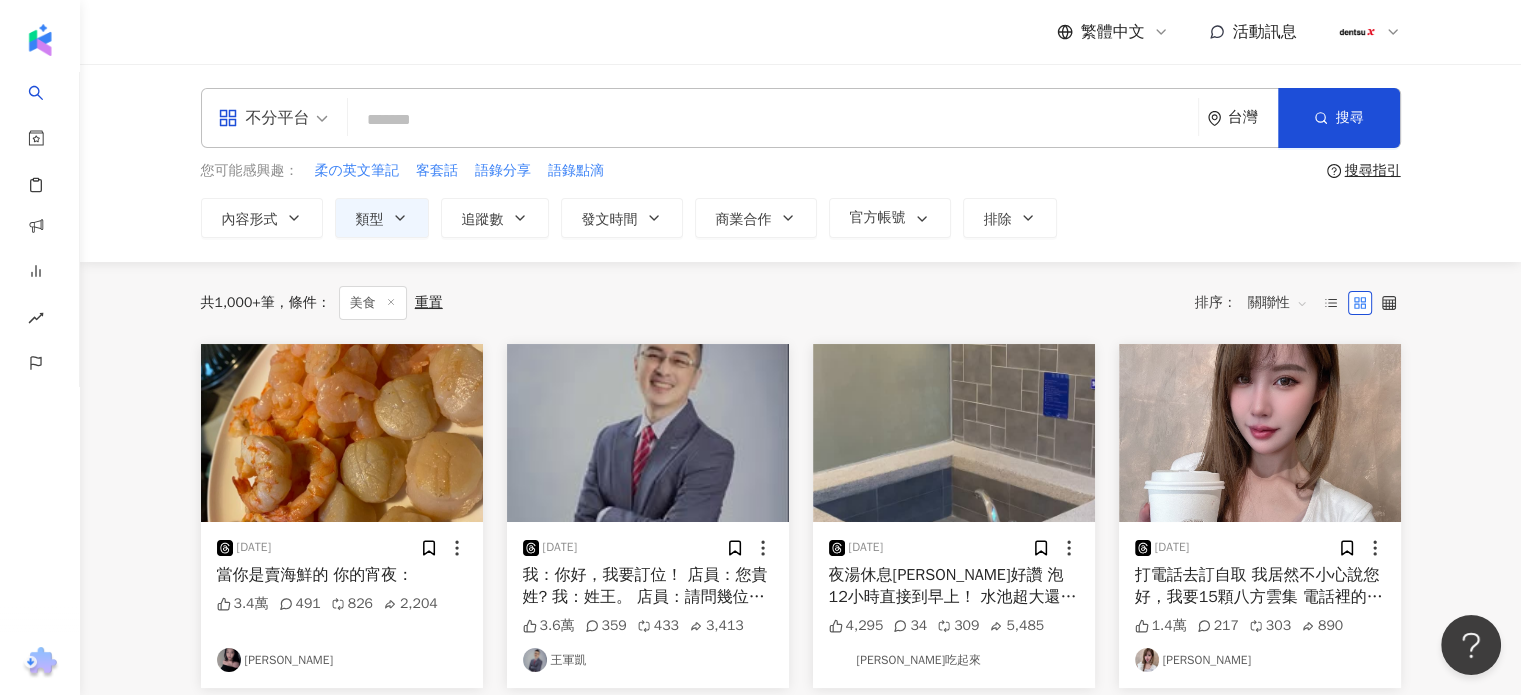 click at bounding box center [773, 119] 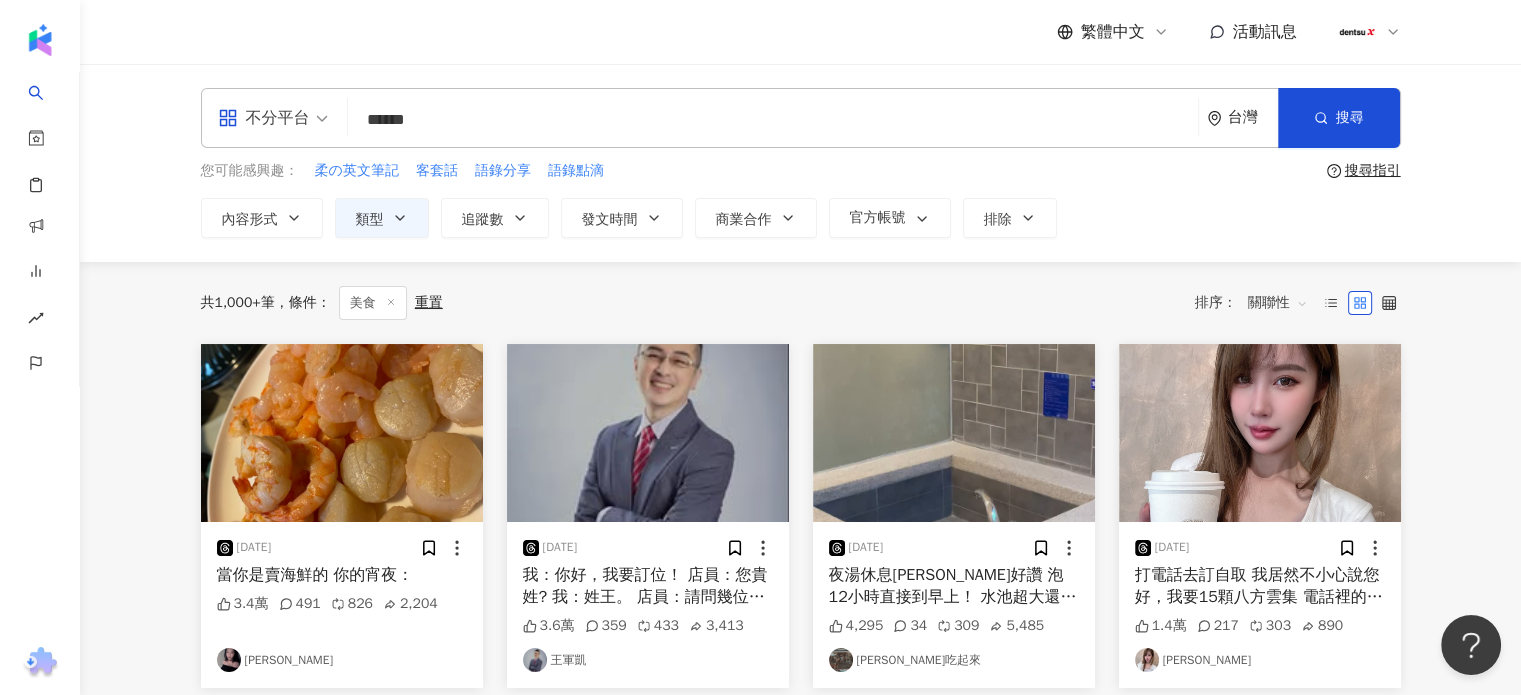 type on "******" 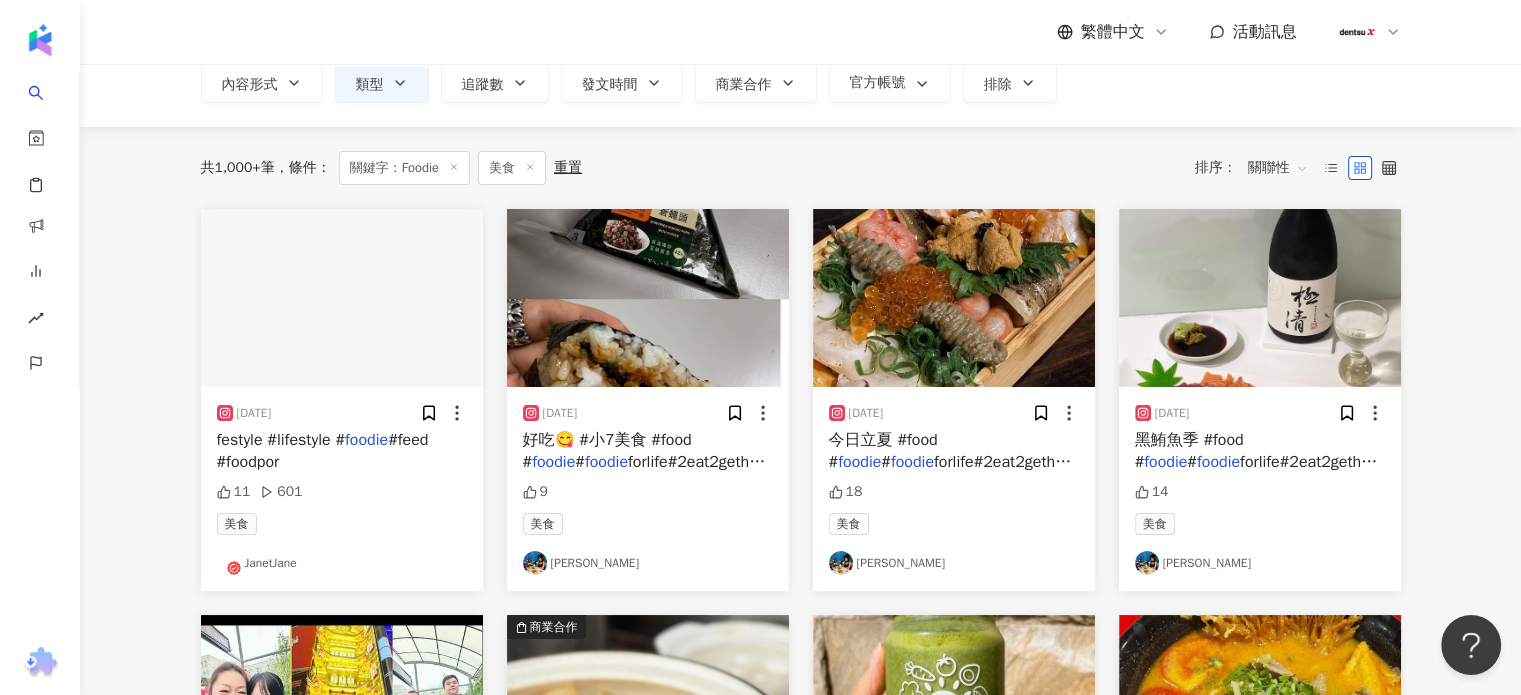 scroll, scrollTop: 0, scrollLeft: 0, axis: both 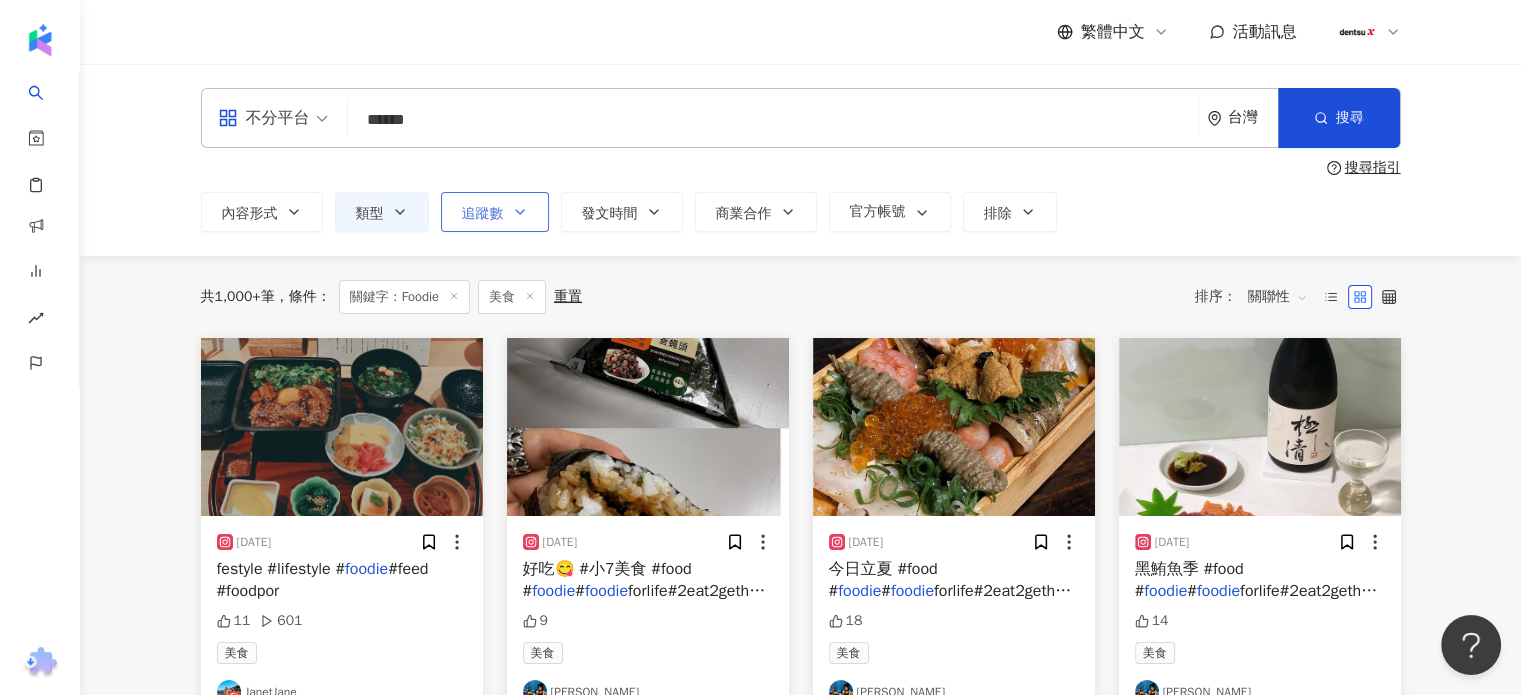 click on "追蹤數" at bounding box center [495, 212] 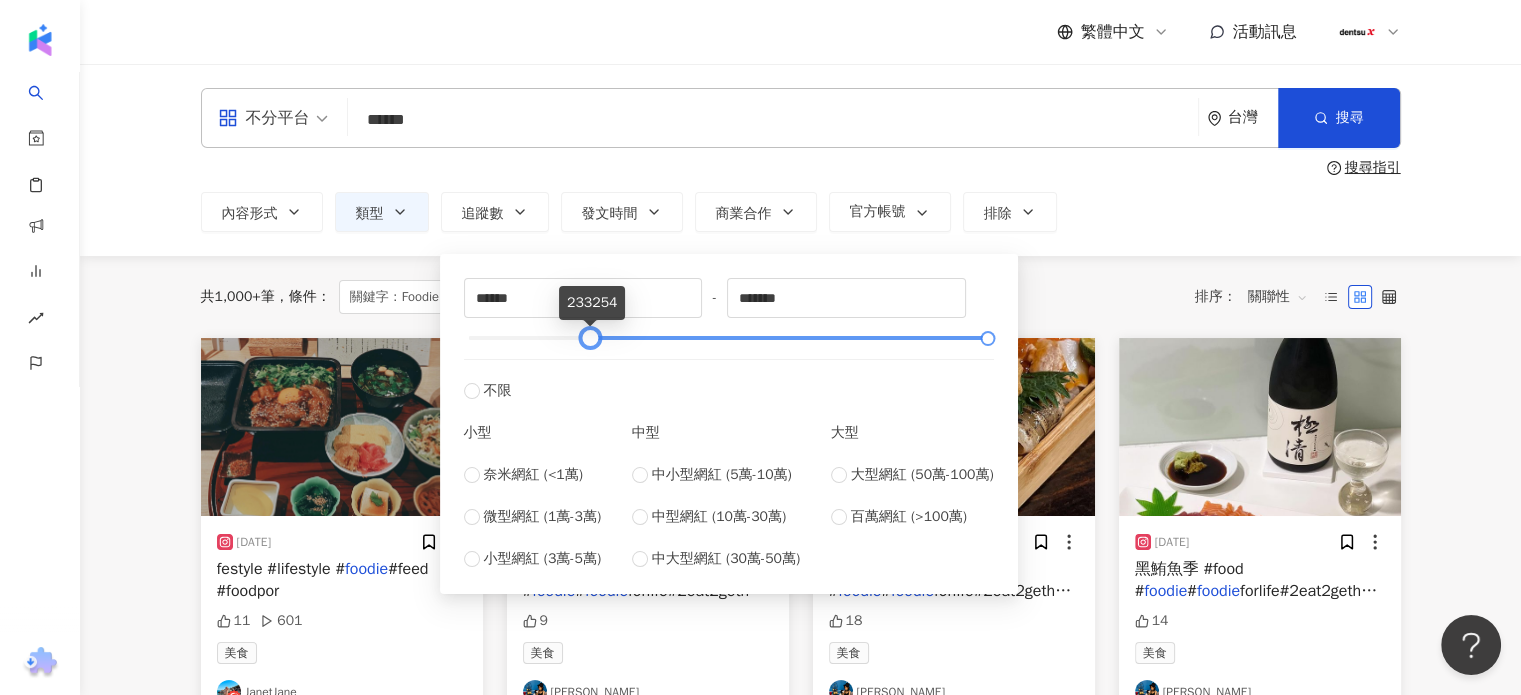 drag, startPoint x: 461, startPoint y: 336, endPoint x: 582, endPoint y: 335, distance: 121.004135 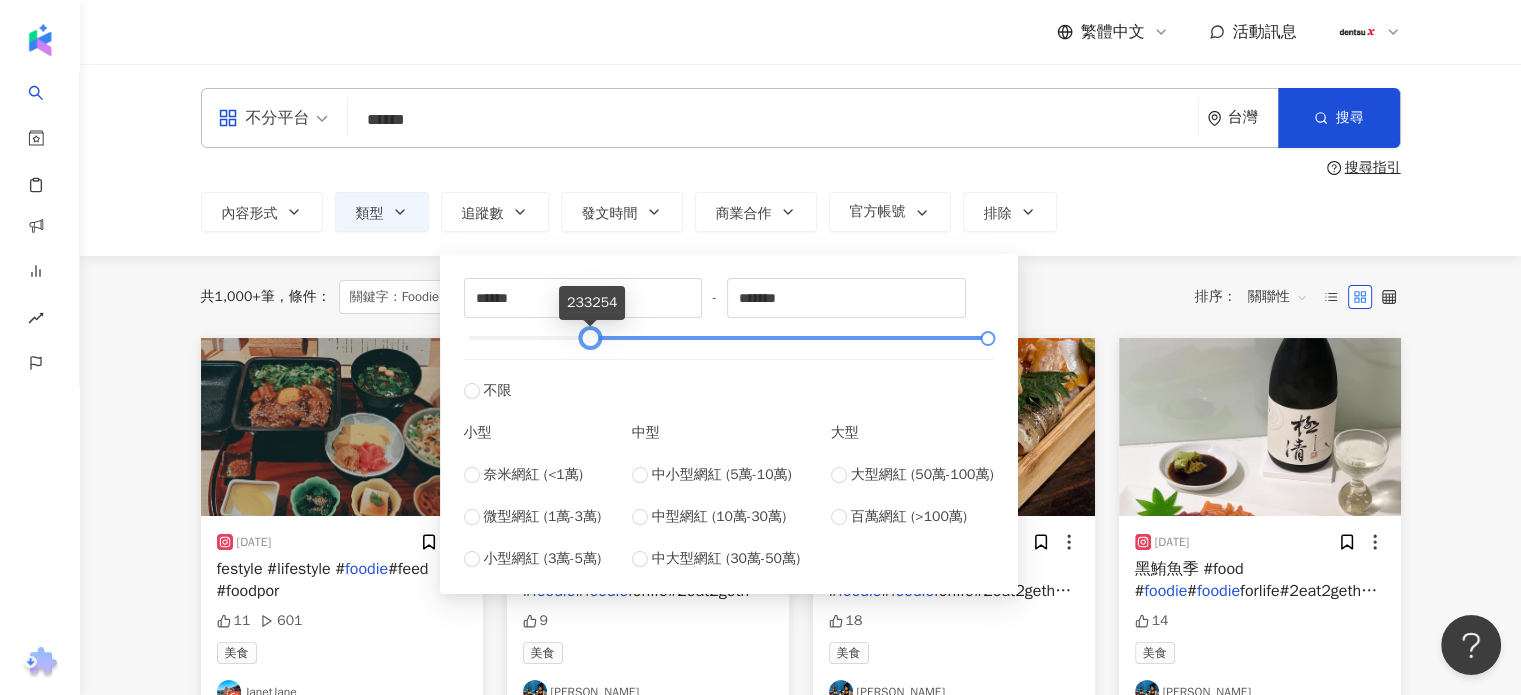 click at bounding box center (589, 338) 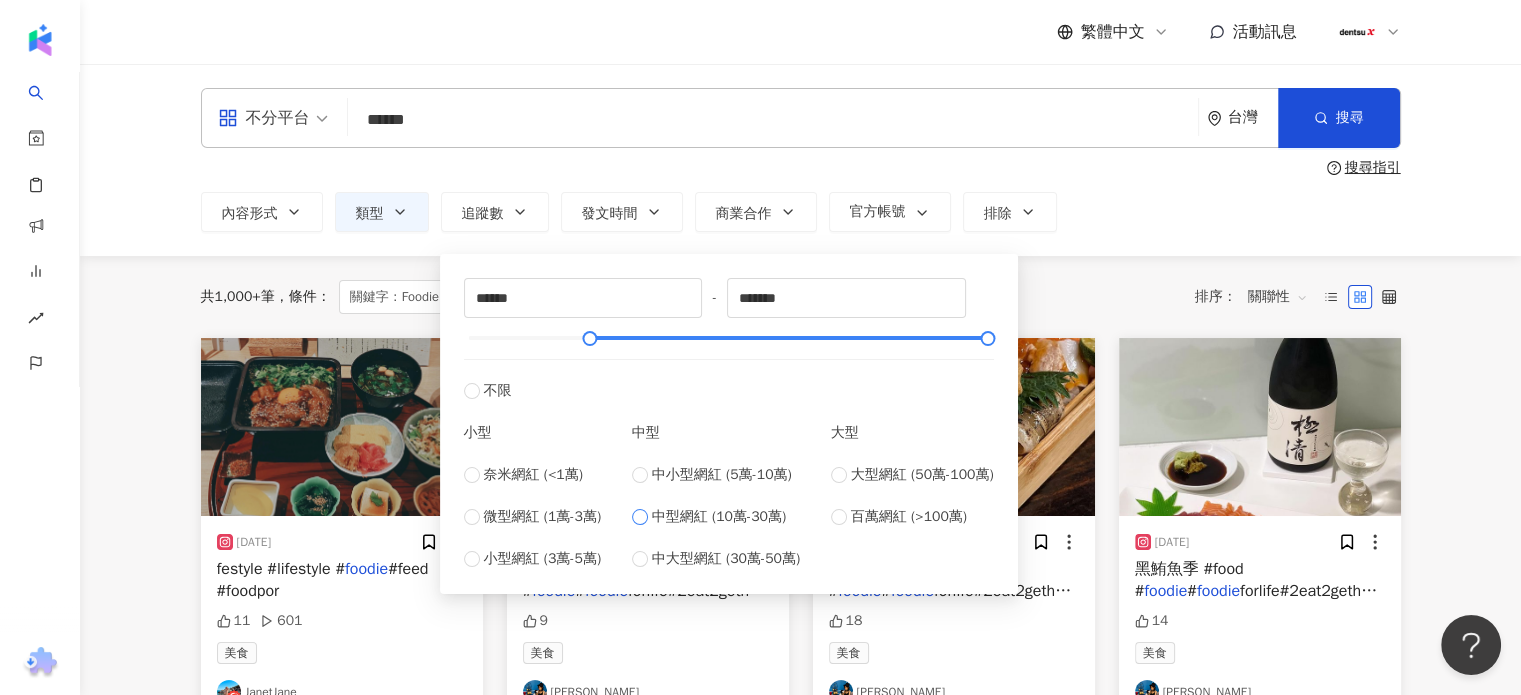 click on "中型網紅 (10萬-30萬)" at bounding box center [719, 517] 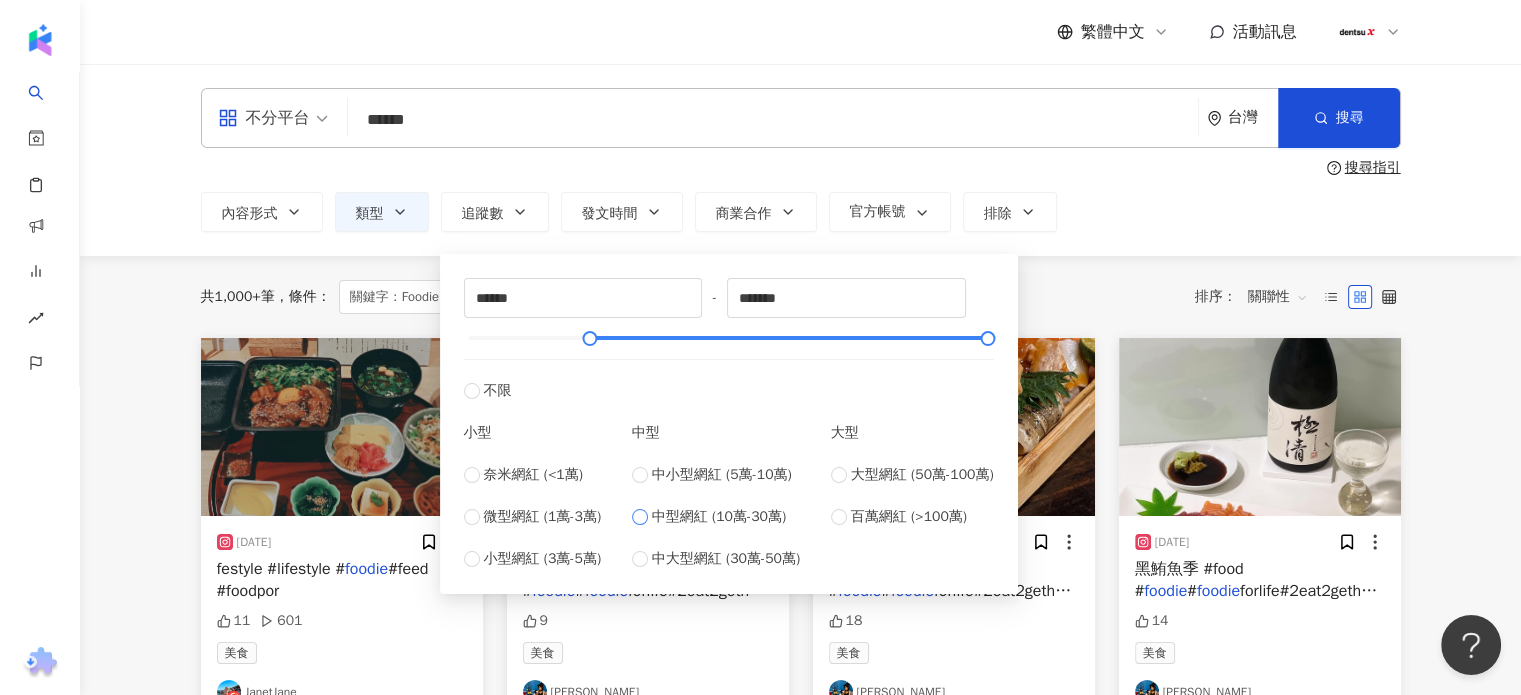 type on "******" 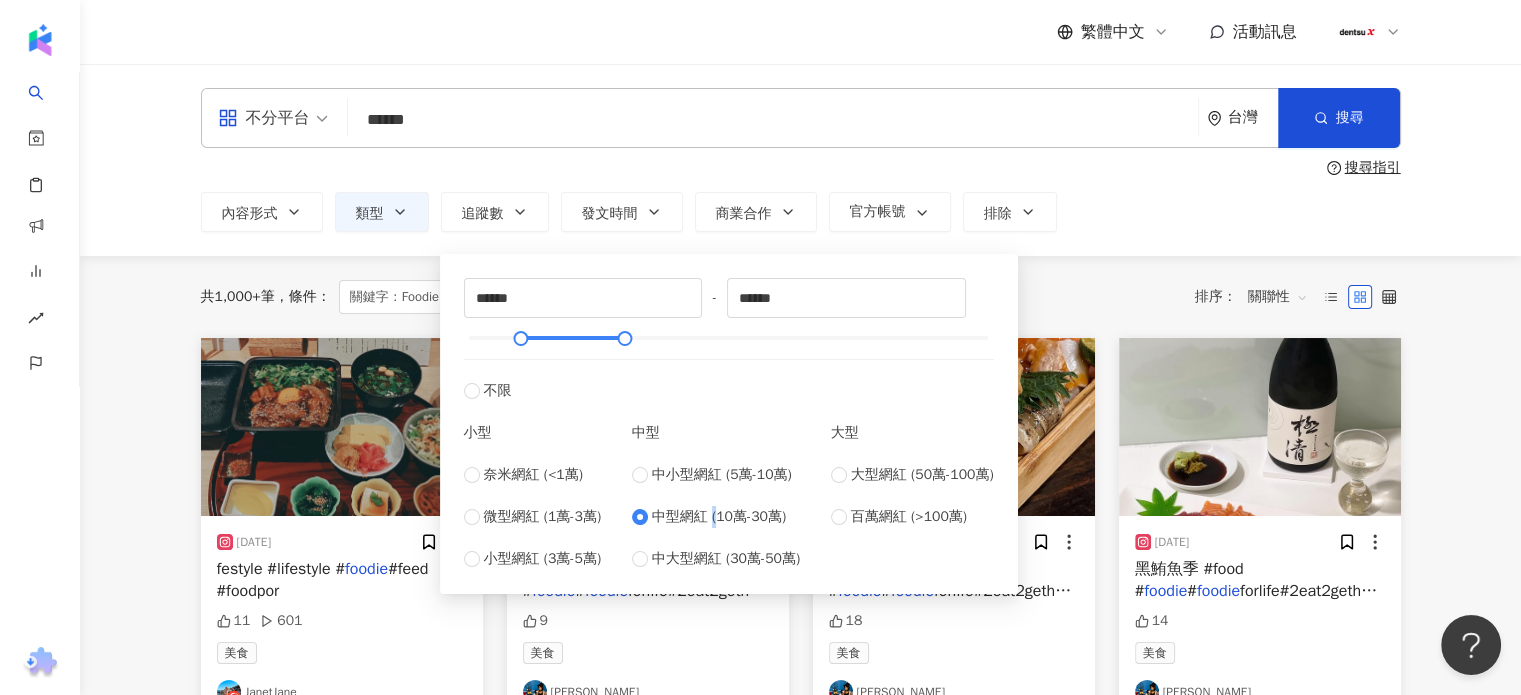 click on "中型網紅 (10萬-30萬)" at bounding box center [719, 517] 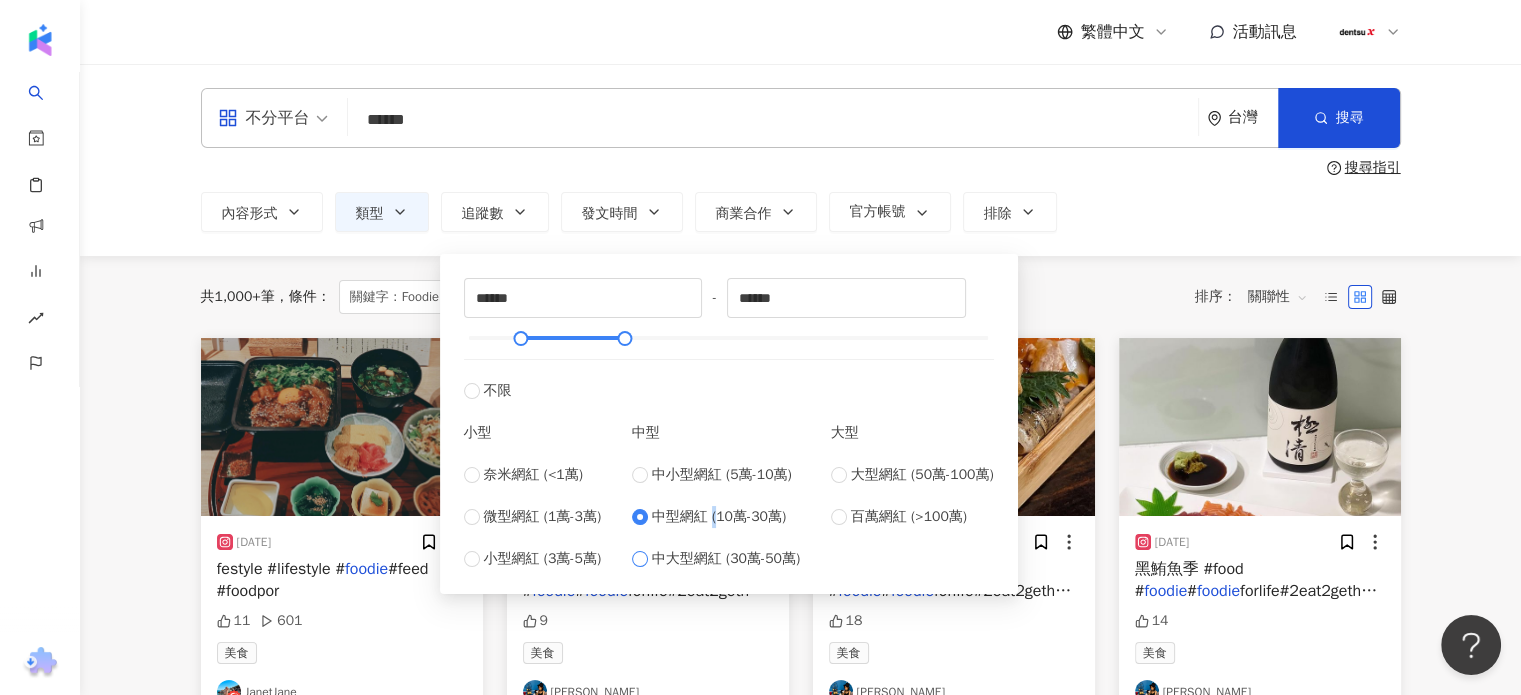 type on "******" 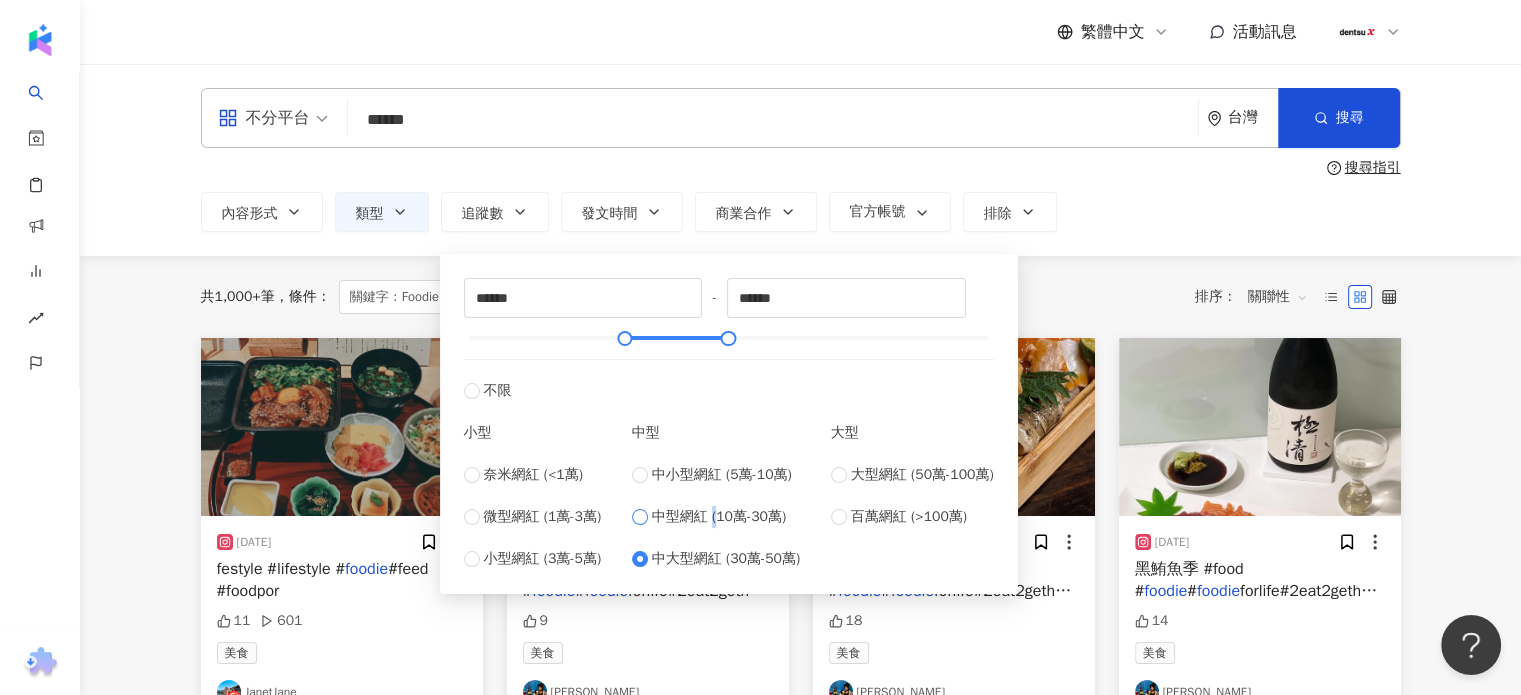 type on "******" 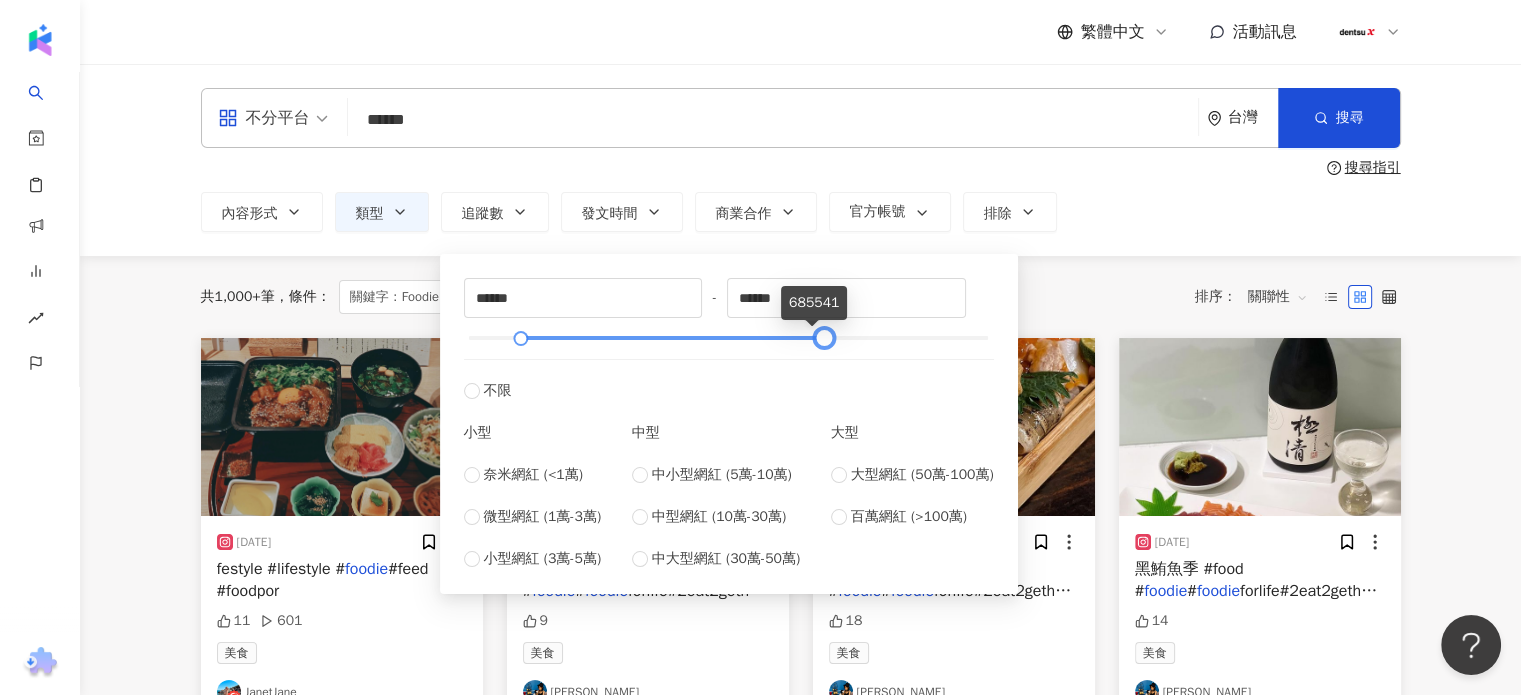 type on "******" 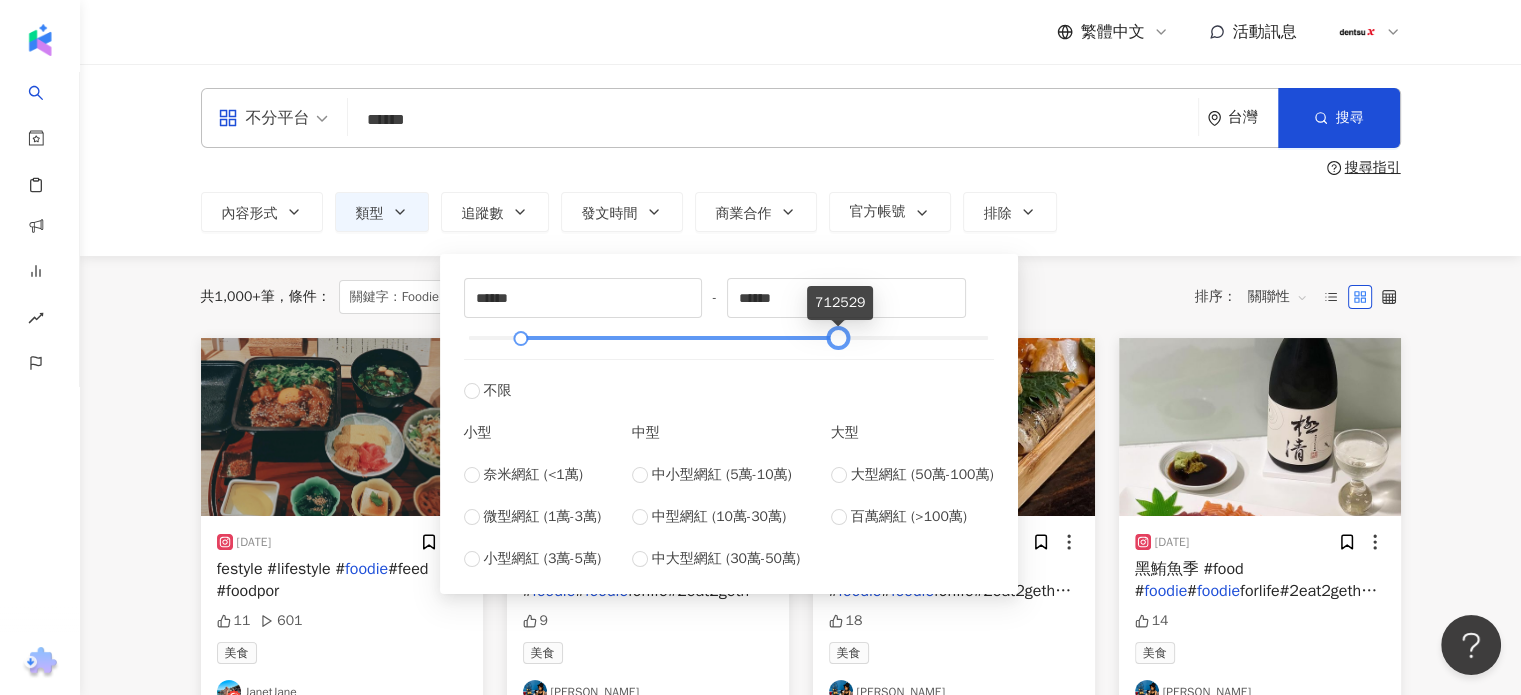 drag, startPoint x: 628, startPoint y: 334, endPoint x: 842, endPoint y: 330, distance: 214.03738 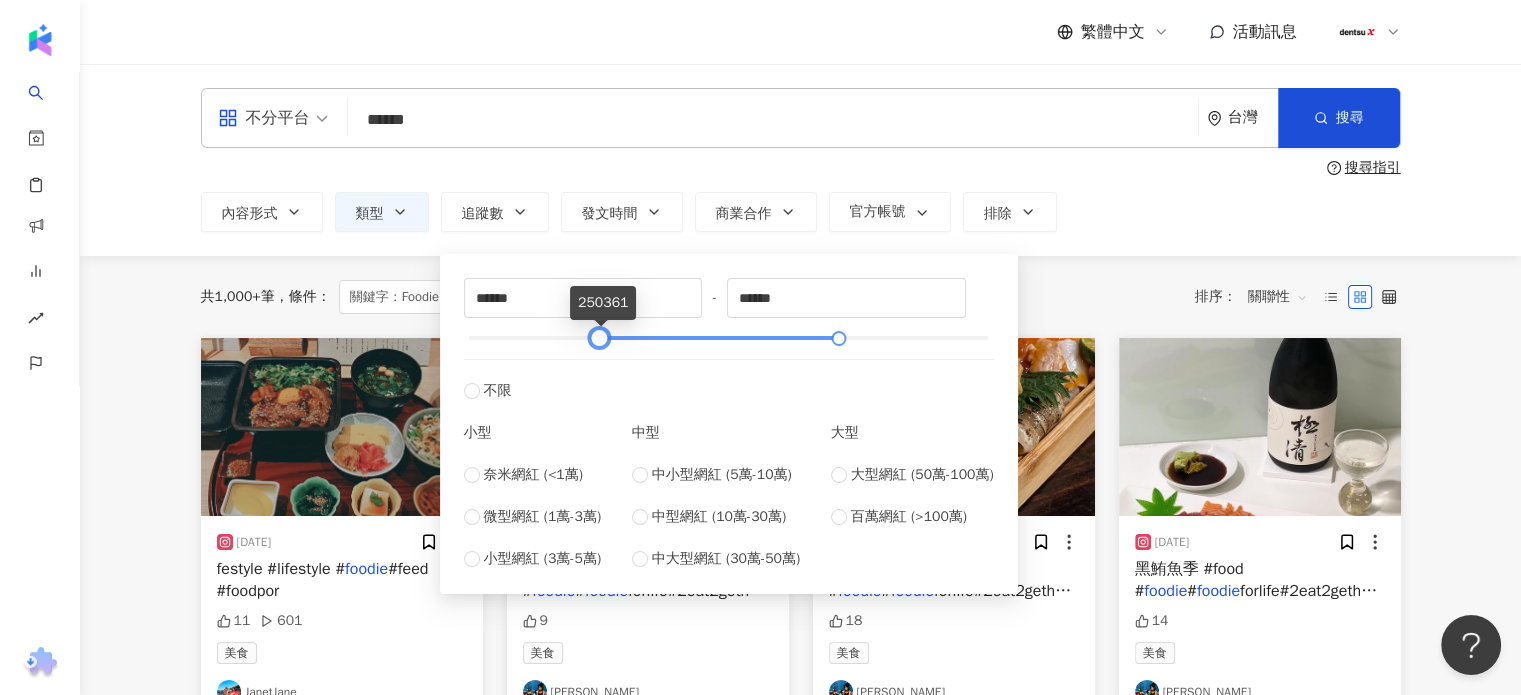 type on "******" 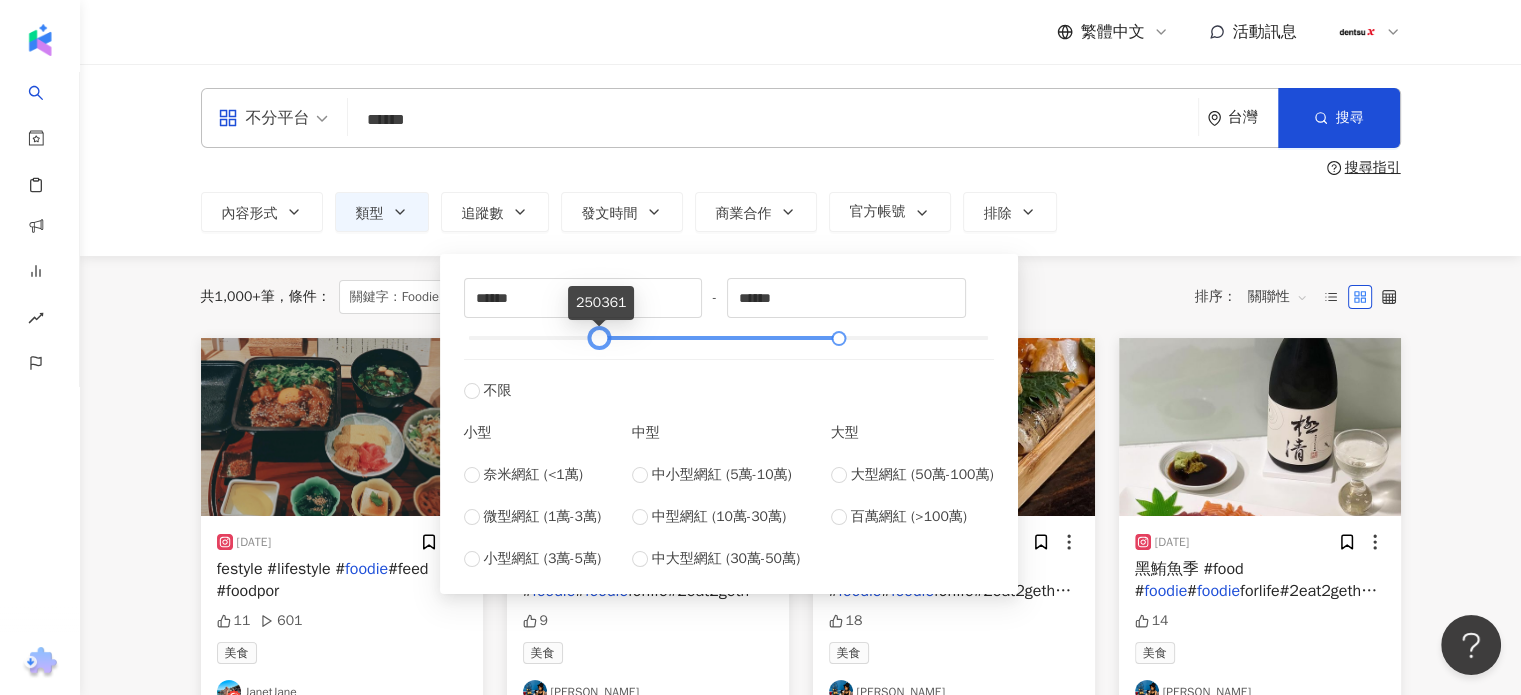 drag, startPoint x: 520, startPoint y: 333, endPoint x: 598, endPoint y: 333, distance: 78 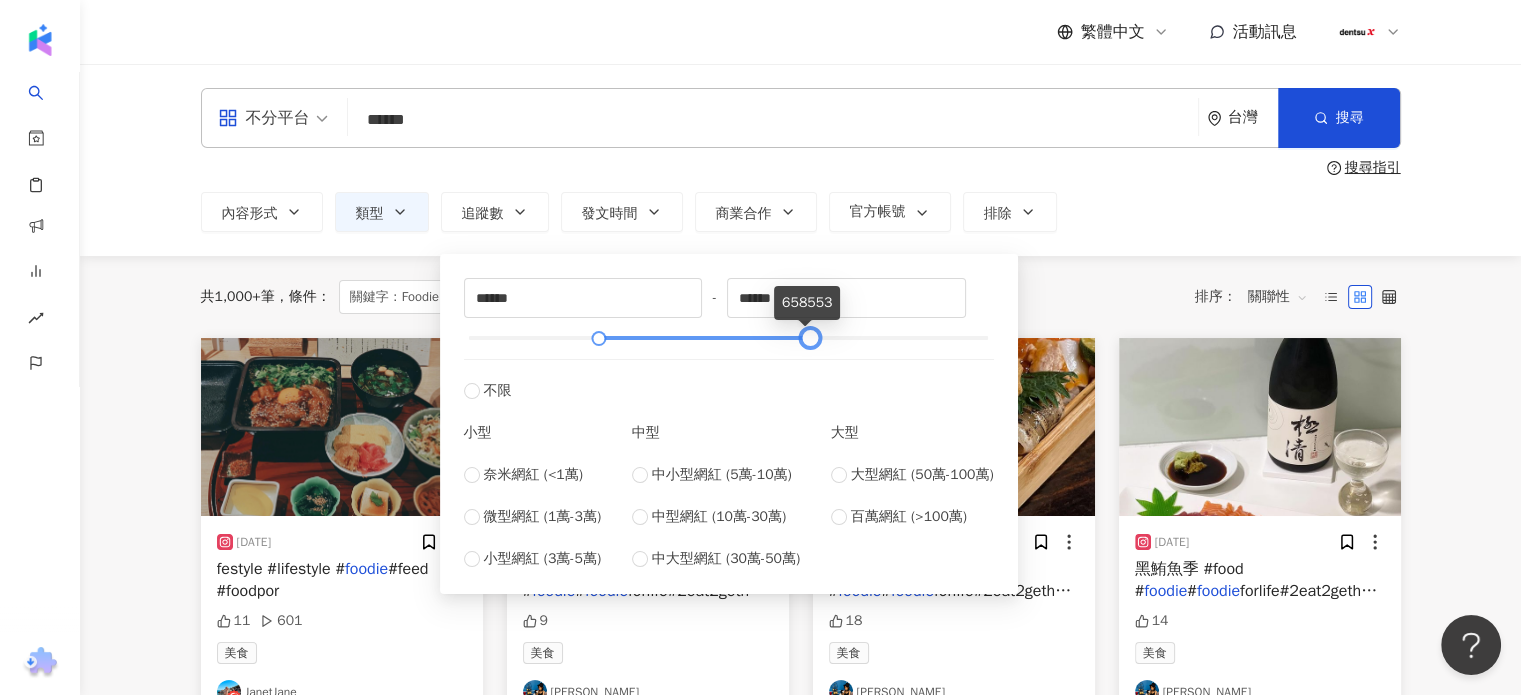 type on "******" 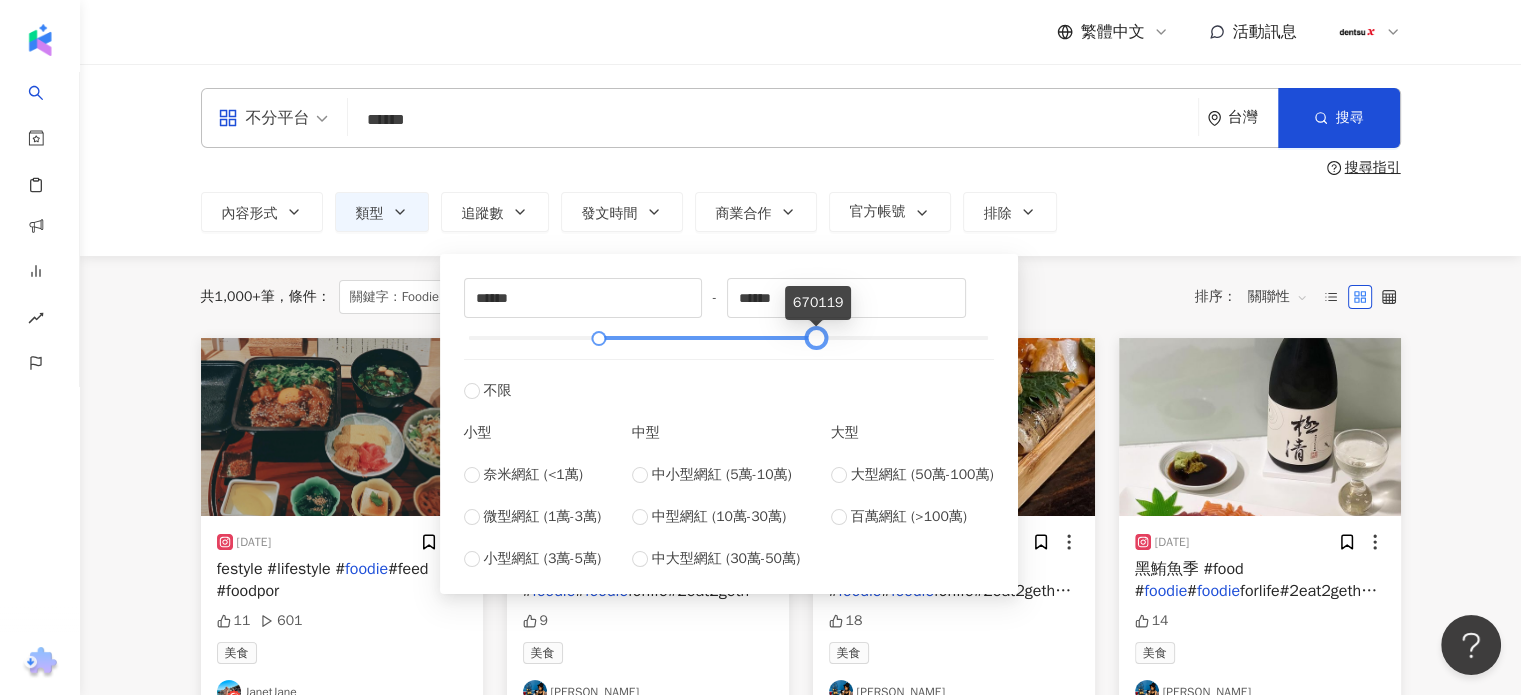 drag, startPoint x: 832, startPoint y: 339, endPoint x: 810, endPoint y: 339, distance: 22 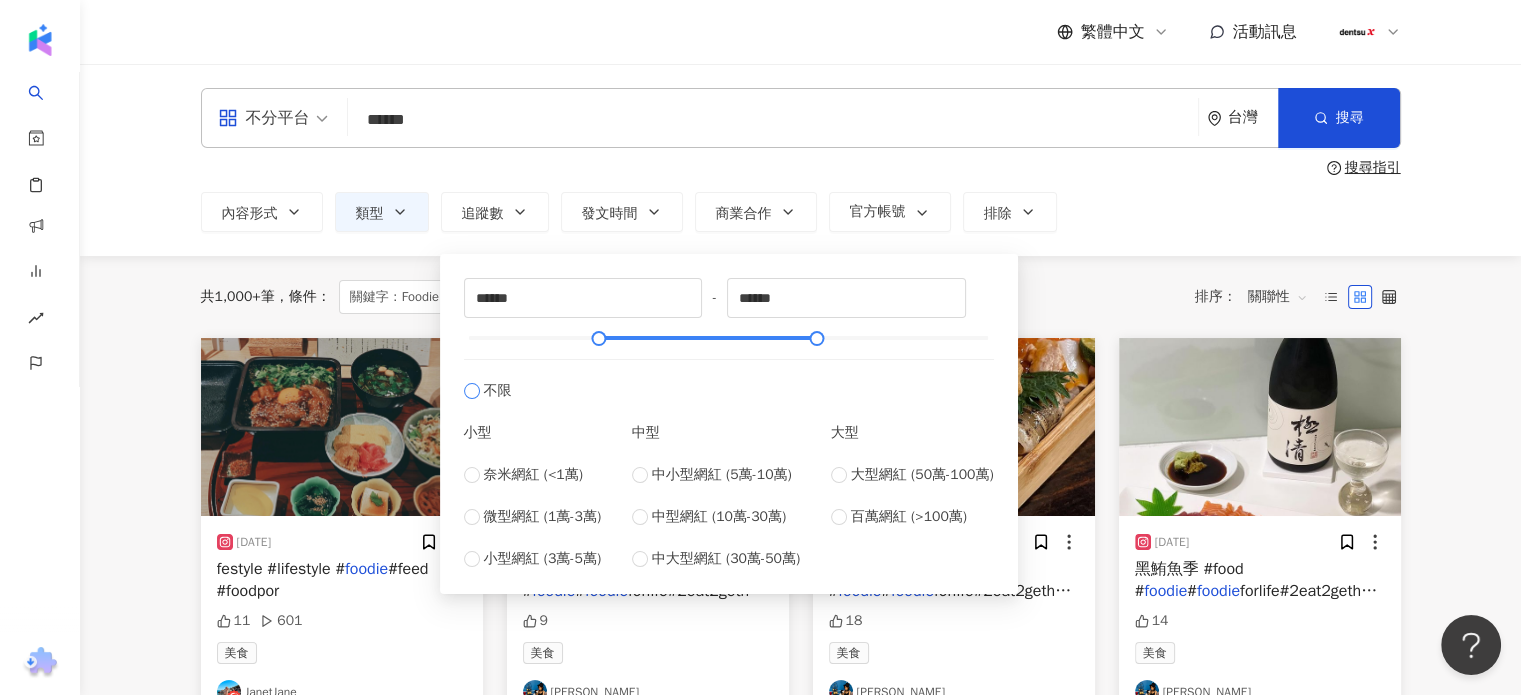 click on "不限" at bounding box center (729, 380) 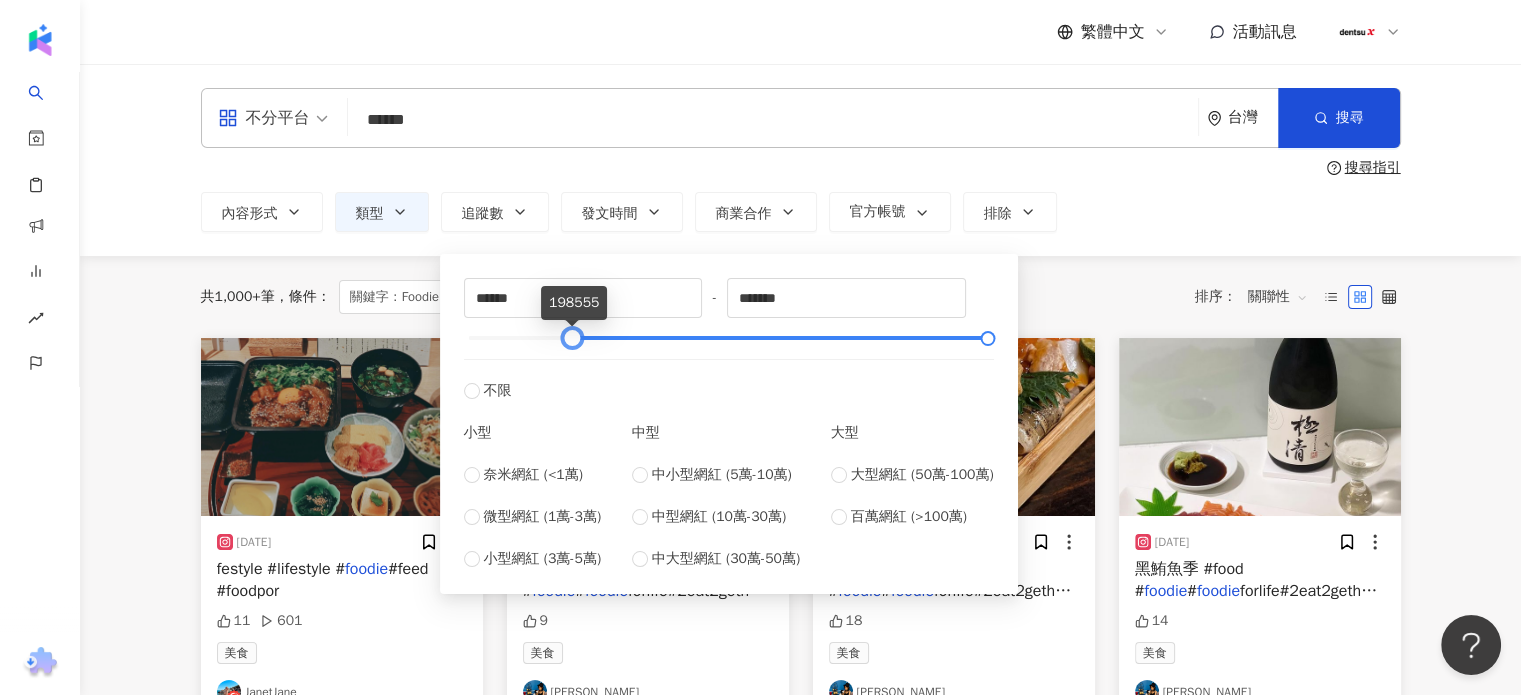 drag, startPoint x: 467, startPoint y: 338, endPoint x: 568, endPoint y: 322, distance: 102.259476 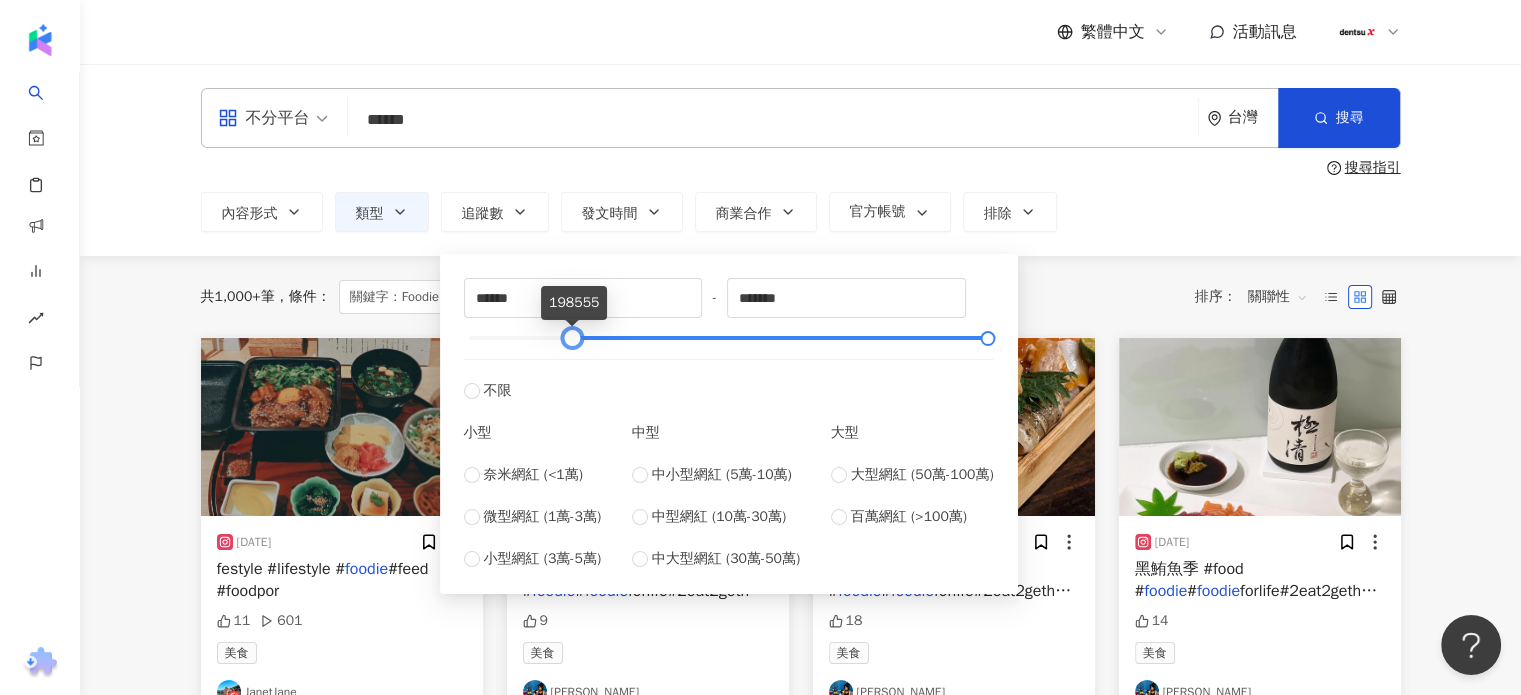 click at bounding box center [571, 338] 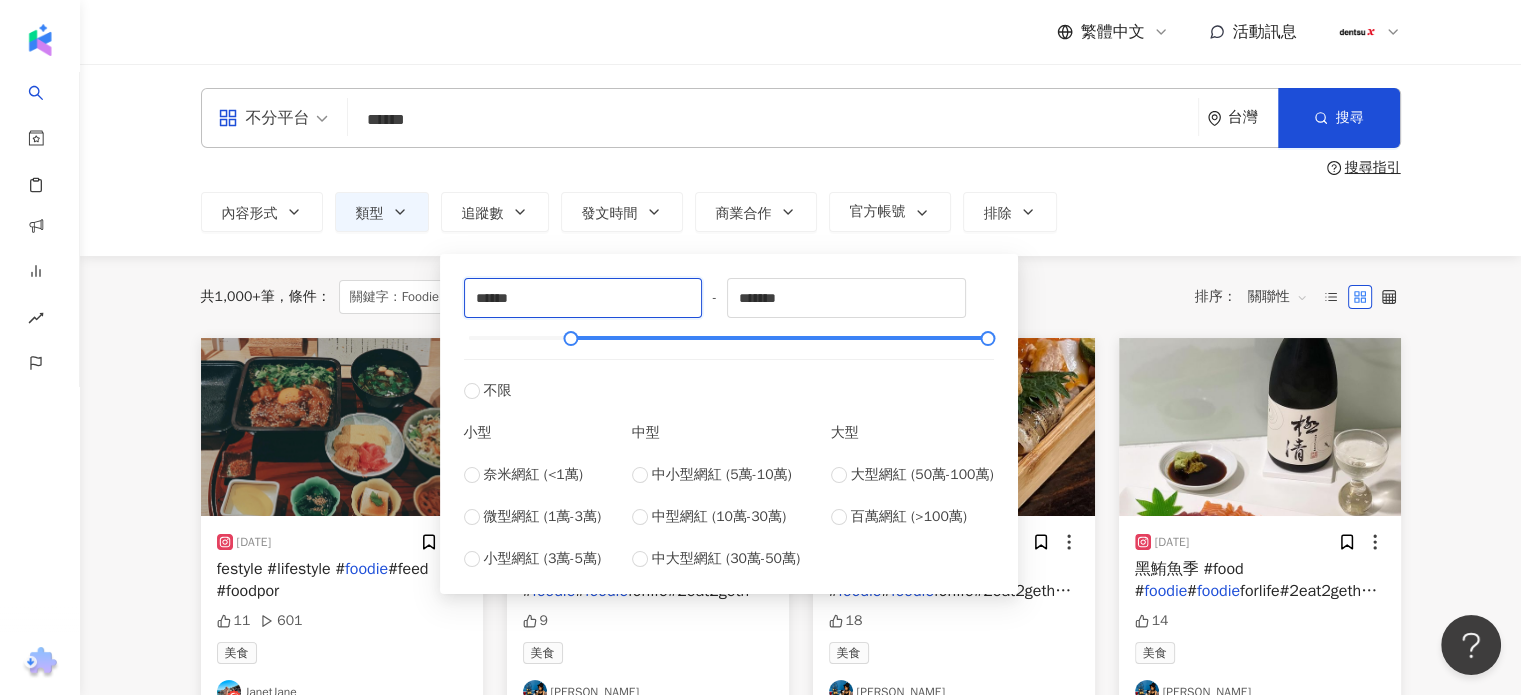 drag, startPoint x: 524, startPoint y: 292, endPoint x: 125, endPoint y: 278, distance: 399.24554 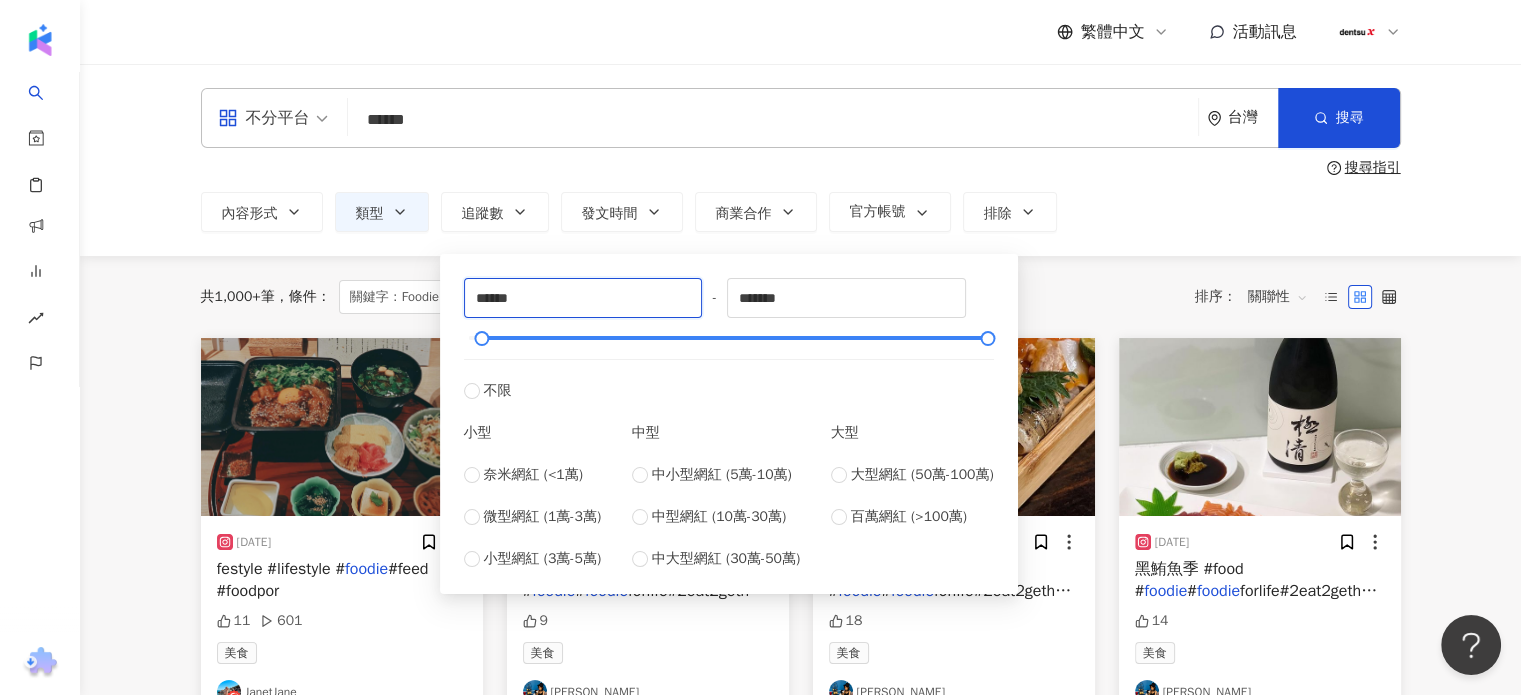type on "******" 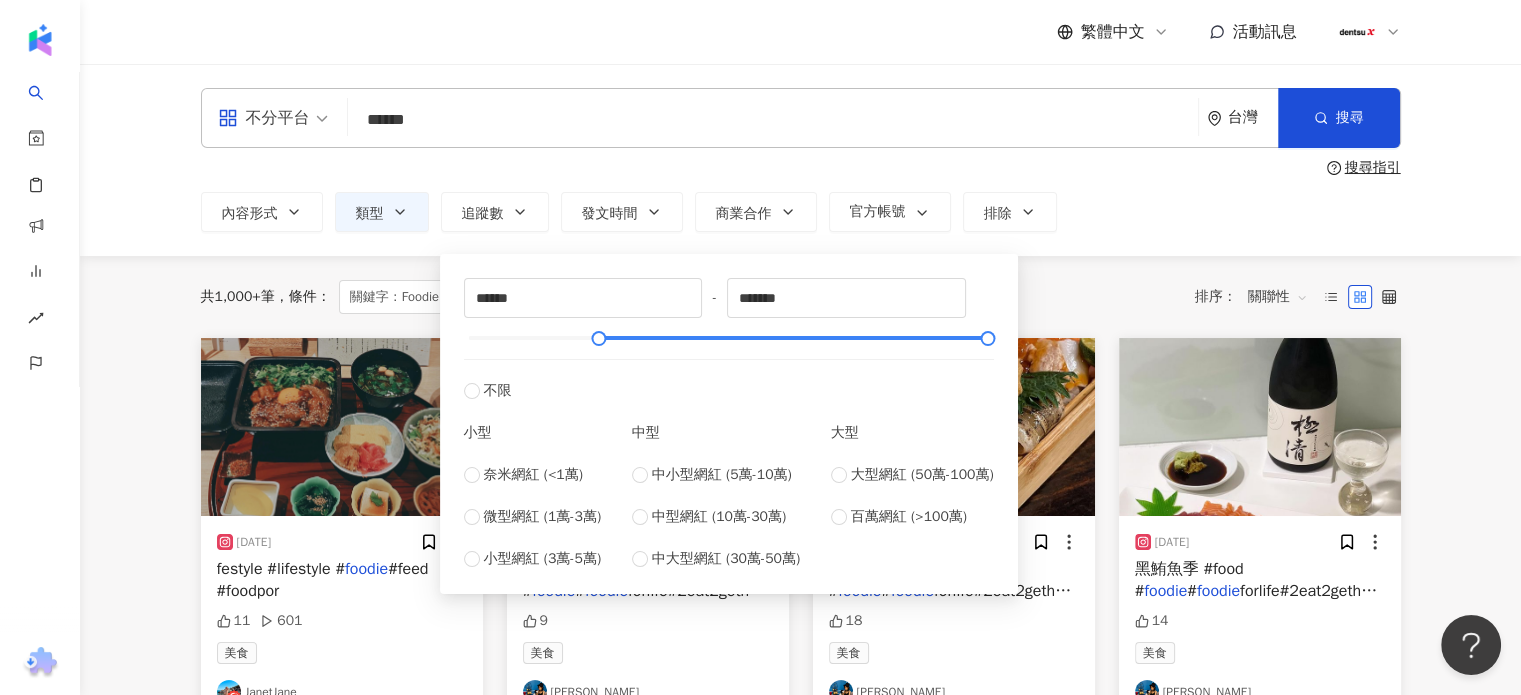 click on "******" at bounding box center [773, 119] 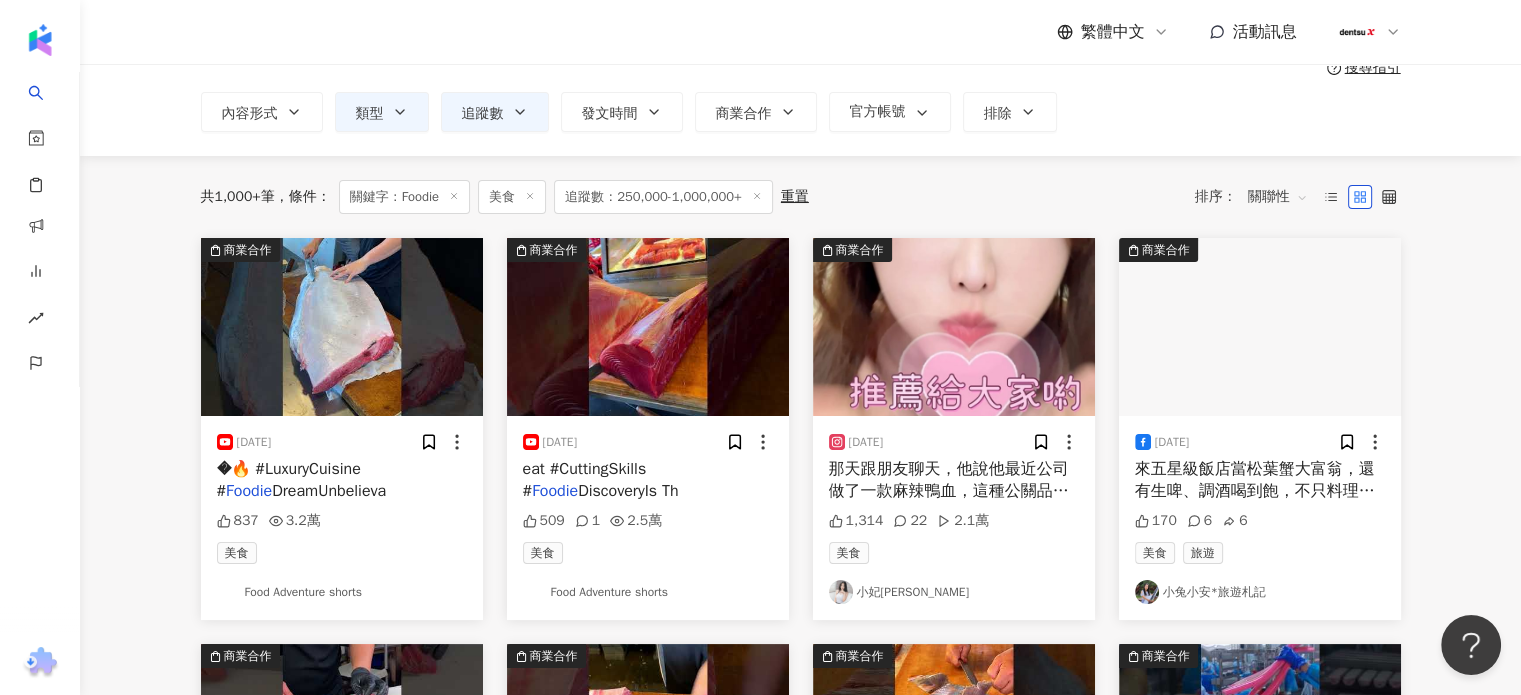 scroll, scrollTop: 0, scrollLeft: 0, axis: both 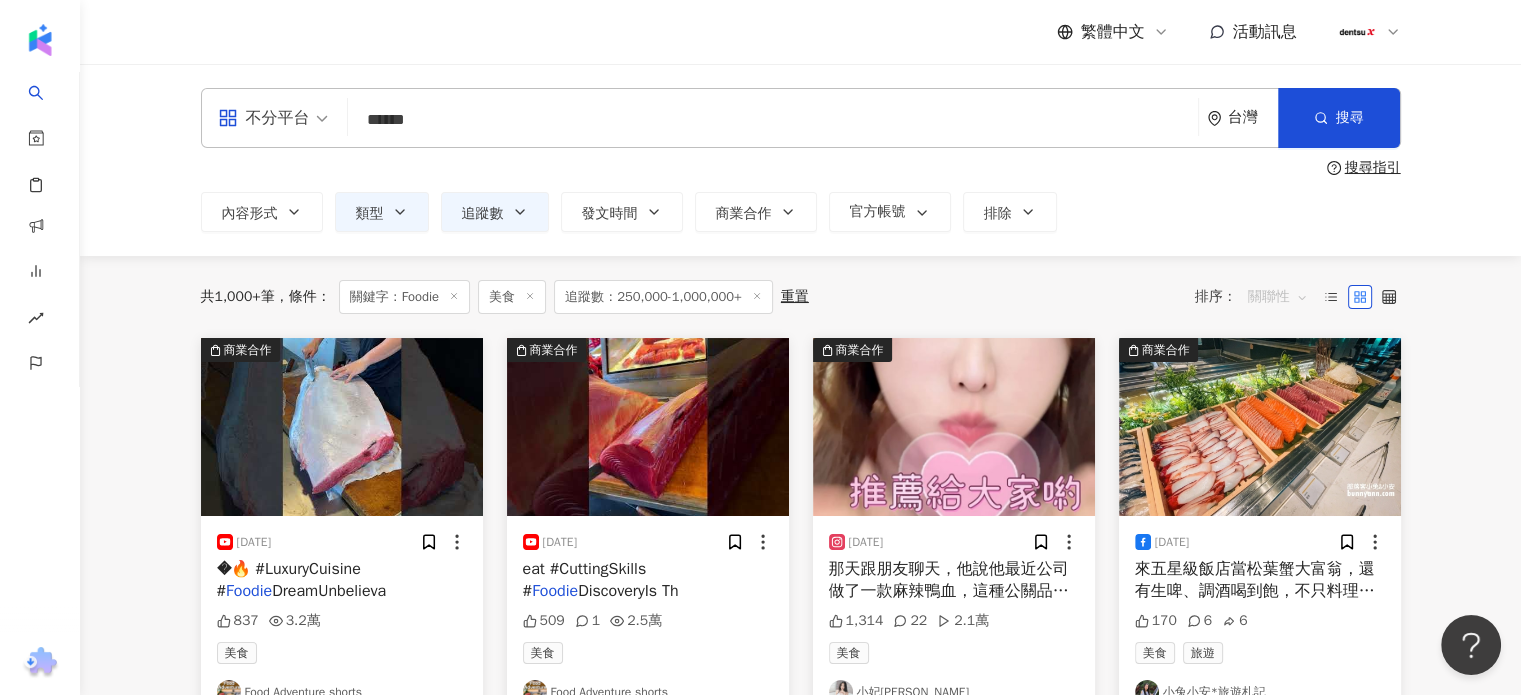 click on "關聯性" at bounding box center [1278, 297] 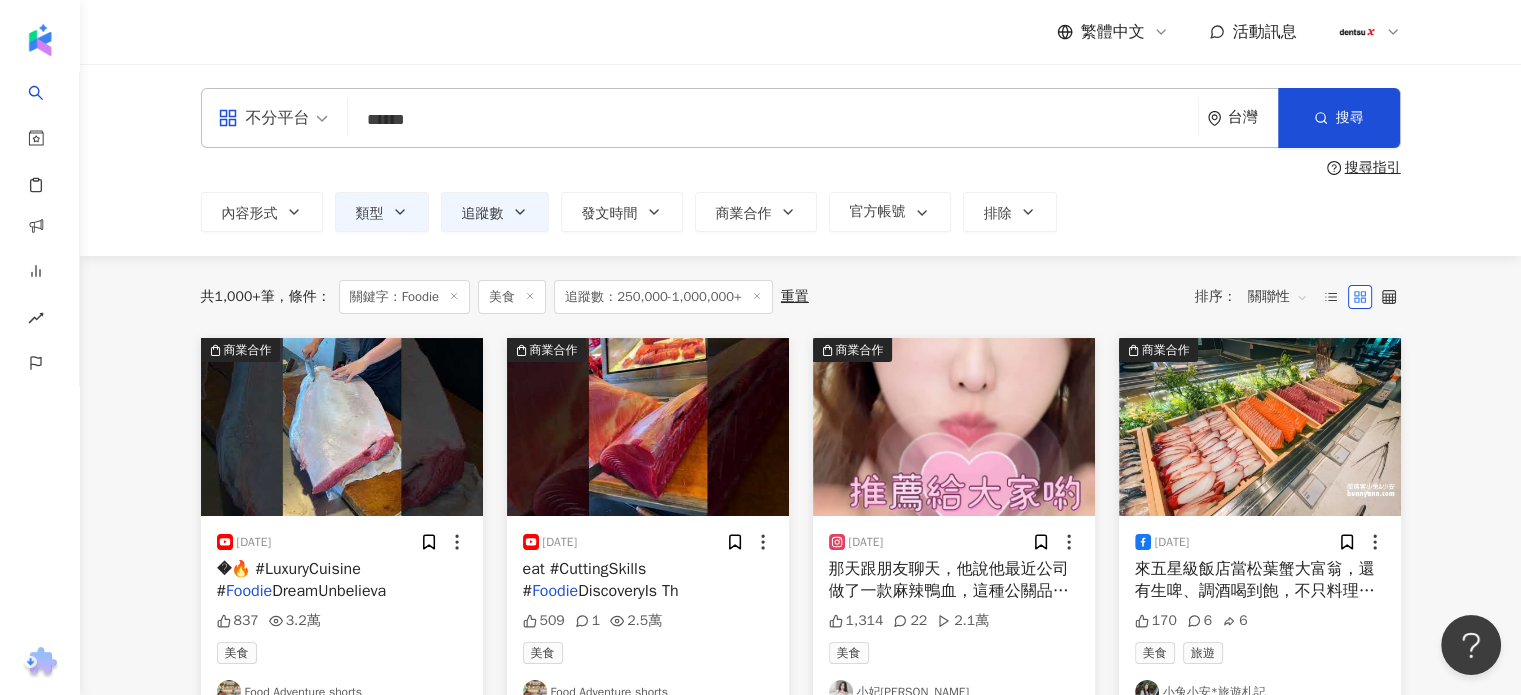 click on "不分平台 ****** 台灣 搜尋 搜尋指引 內容形式 類型 追蹤數 發文時間 商業合作 官方帳號  排除  不限 貼文 全部影音 ******  -  ******* 不限 小型 奈米網紅 (<1萬) 微型網紅 (1萬-3萬) 小型網紅 (3萬-5萬) 中型 中小型網紅 (5萬-10萬) 中型網紅 (10萬-30萬) 中大型網紅 (30萬-50萬) 大型 大型網紅 (50萬-100萬) 百萬網紅 (>100萬) 共  1,000+  筆 條件 ： 關鍵字：Foodie 美食 追蹤數：250,000-1,000,000+ 重置 排序： 關聯性 商業合作 [DATE] �🔥 #LuxuryCuisine # Foodie DreamUnbelieva 837 3.2萬 美食 Food Adventure shorts 商業合作 [DATE] eat #CuttingSkills # Foodie DiscoveryIs Th 509 1 2.5萬 美食 Food Adventure shorts 商業合作 [DATE] 1,314 22 2.1萬 美食 小妃[PERSON_NAME] 商業合作 [DATE] 170 6 6 美食 旅遊 小兔小安*旅遊札記 商業合作 [DATE] inTuna #OtoroMagic # Foodie HeavenOtoro or 145 7,270 美食 Food Adventure shorts 商業合作 [DATE] 🥩🐟 #wagyu #Otoro # 2" at bounding box center (800, 864) 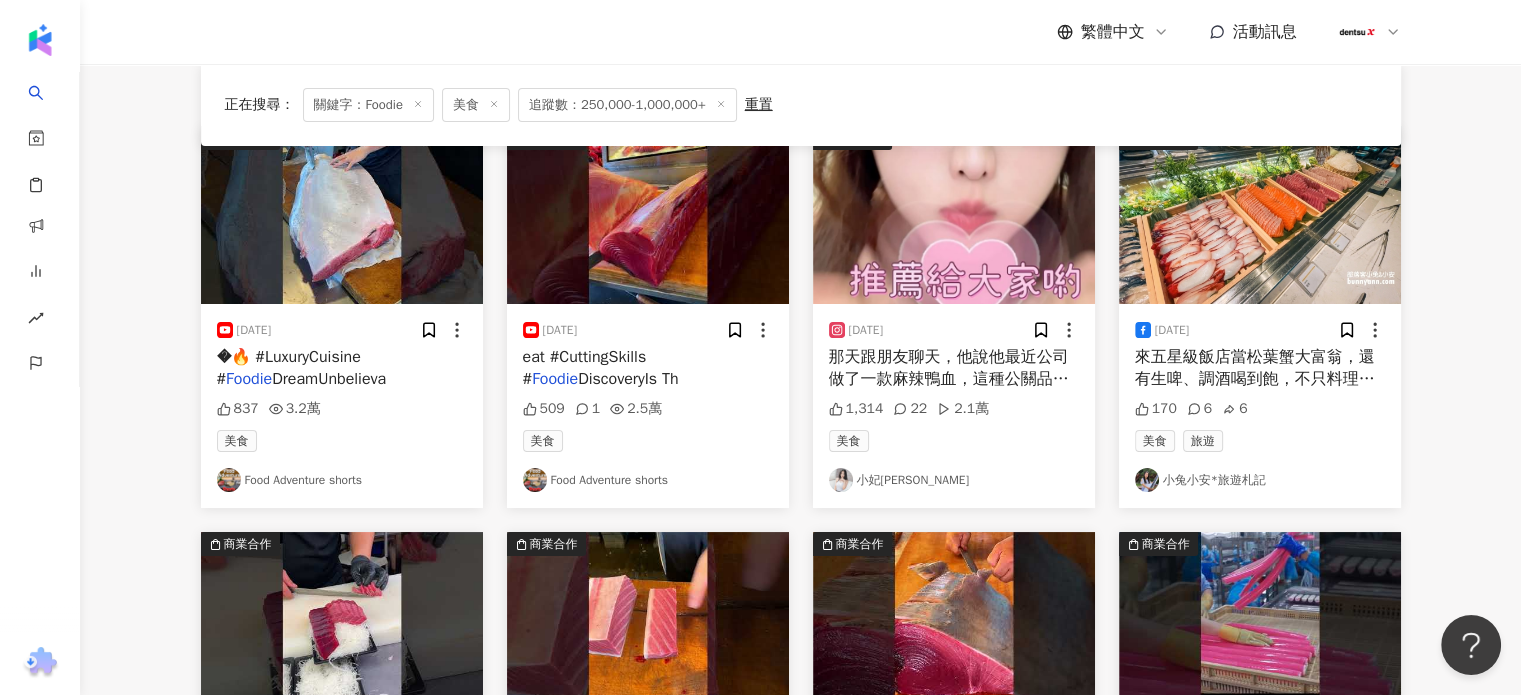 scroll, scrollTop: 0, scrollLeft: 0, axis: both 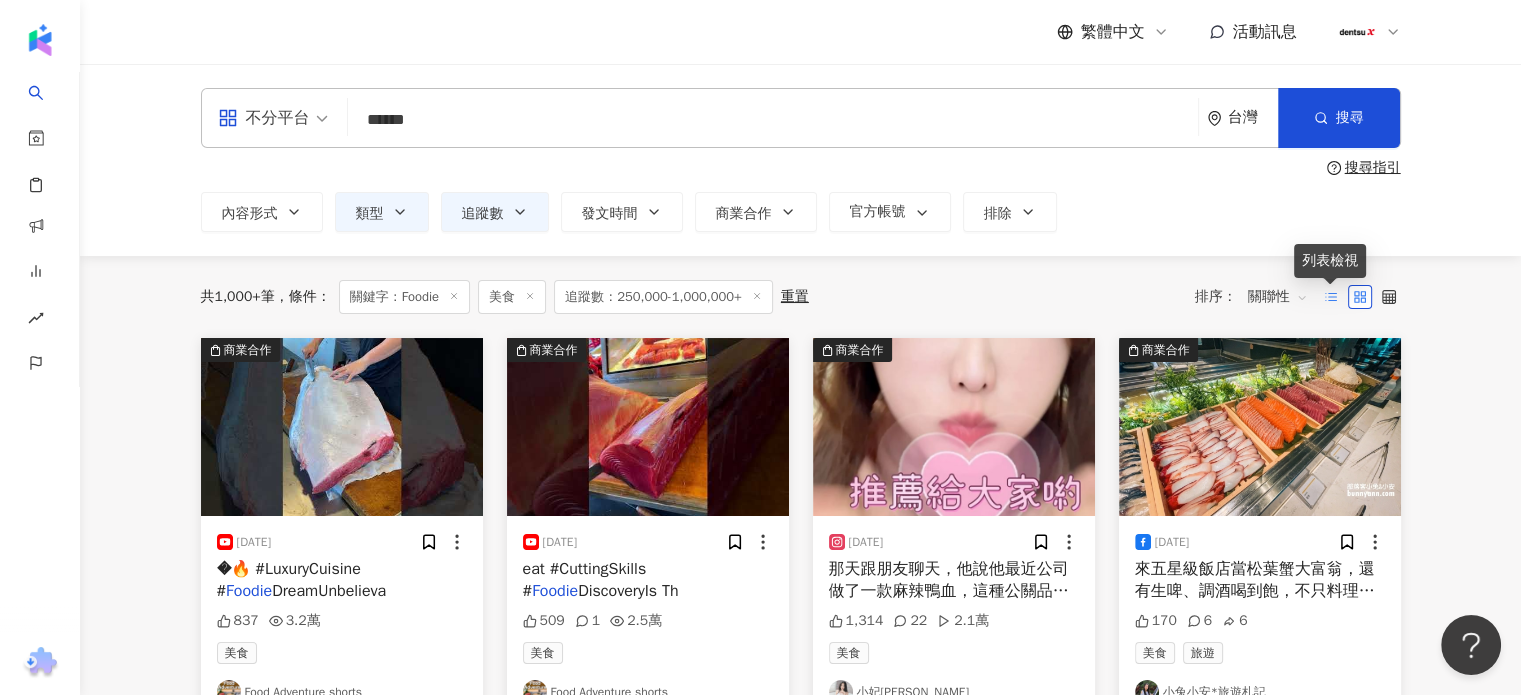click 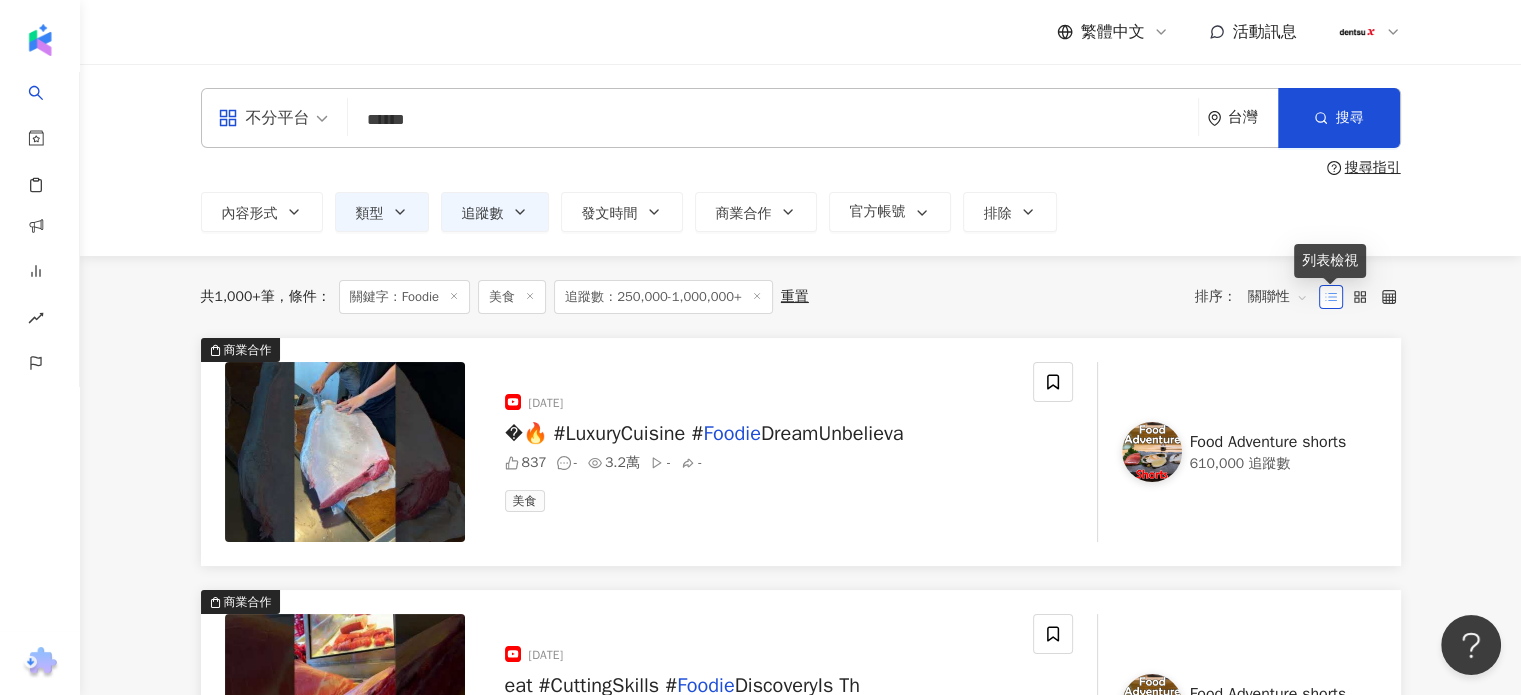 click 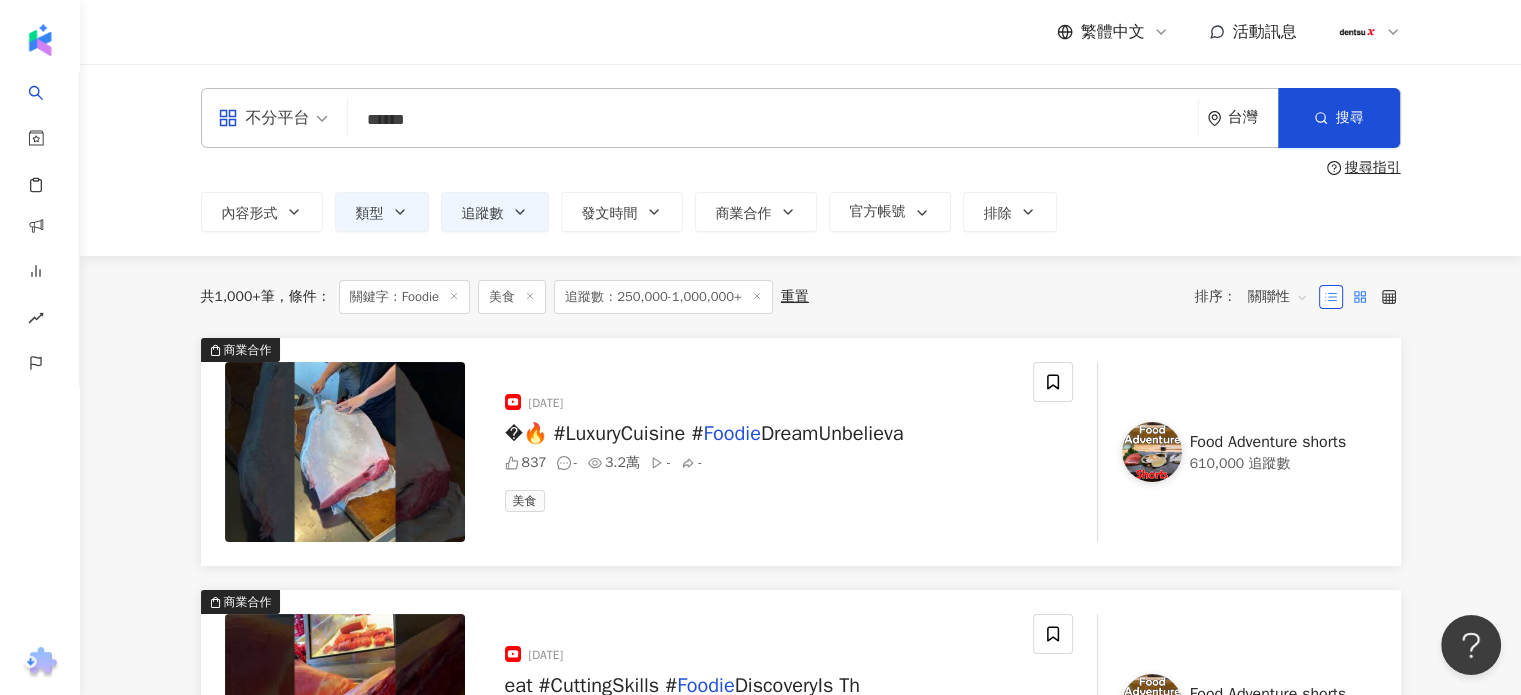click 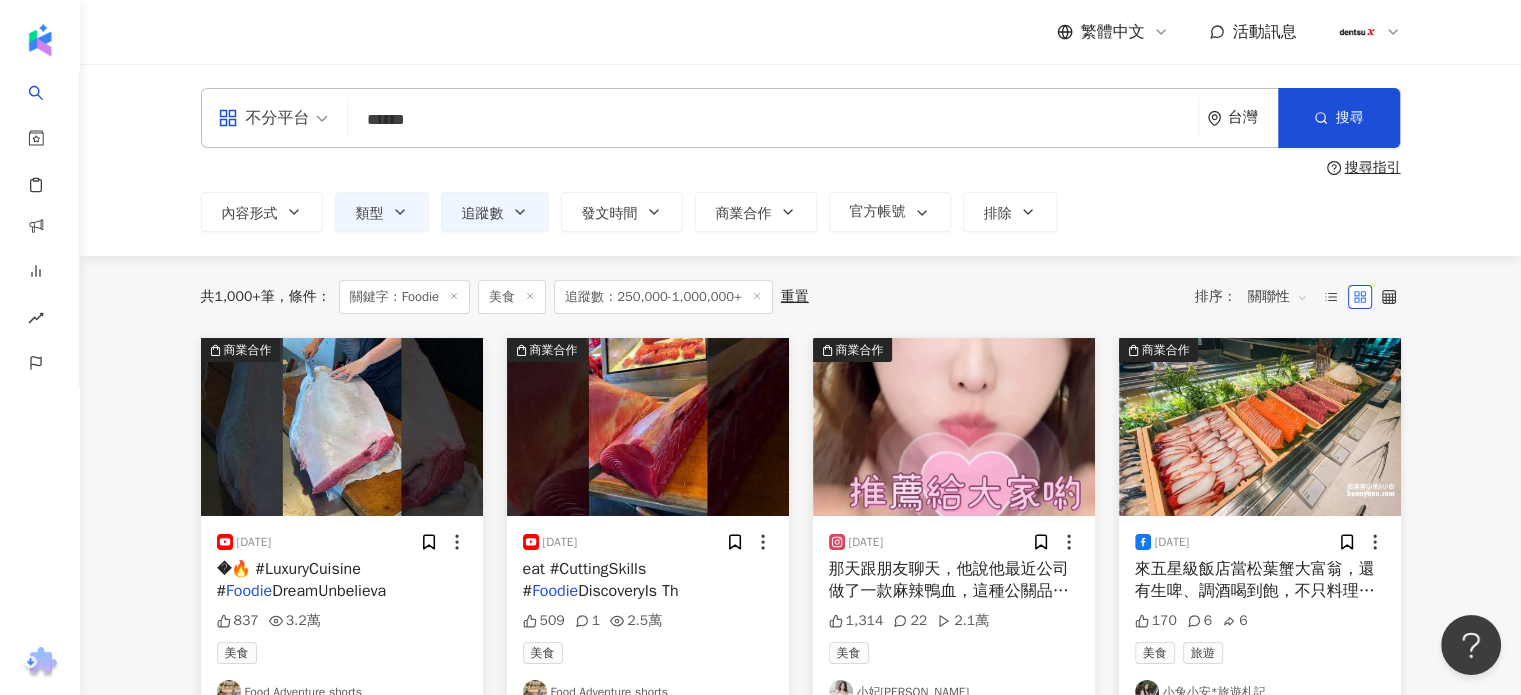 click on "關聯性" at bounding box center (1278, 297) 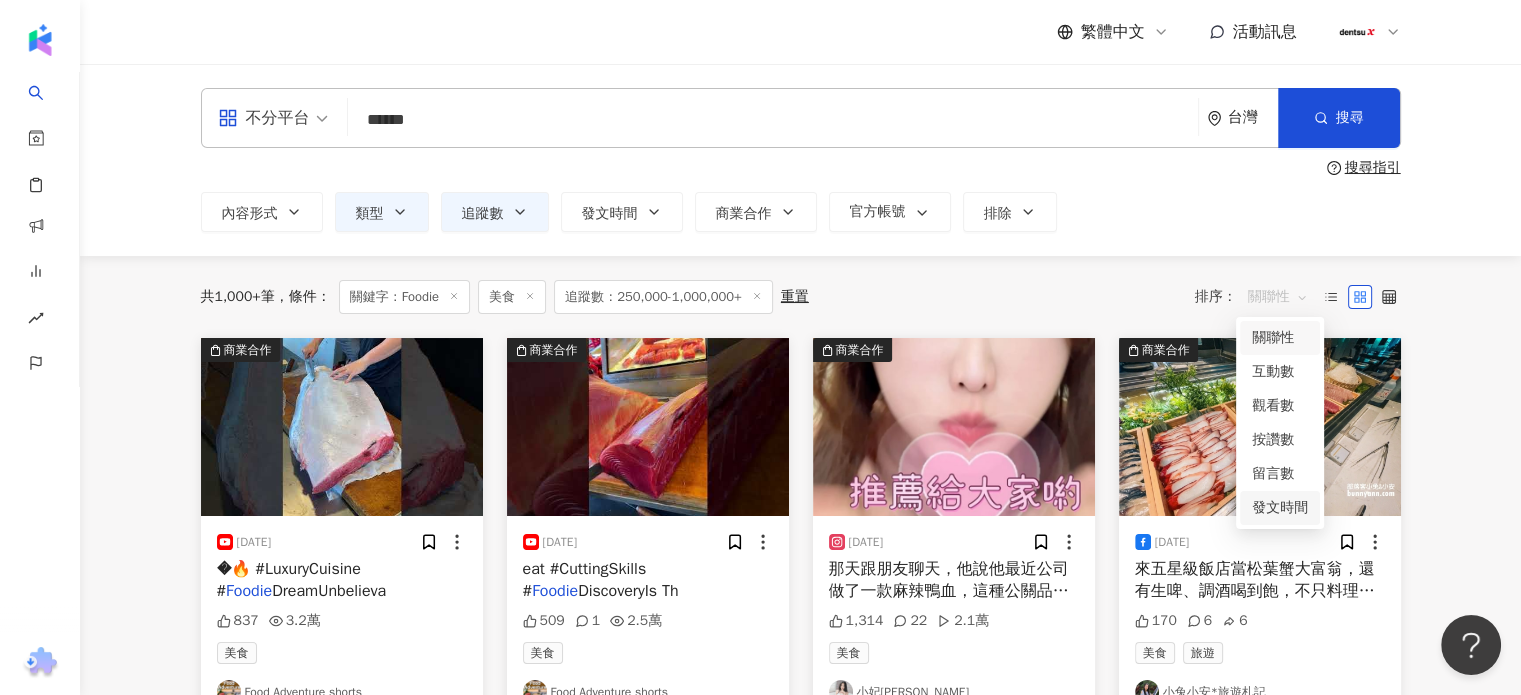 click on "發文時間" at bounding box center (1280, 508) 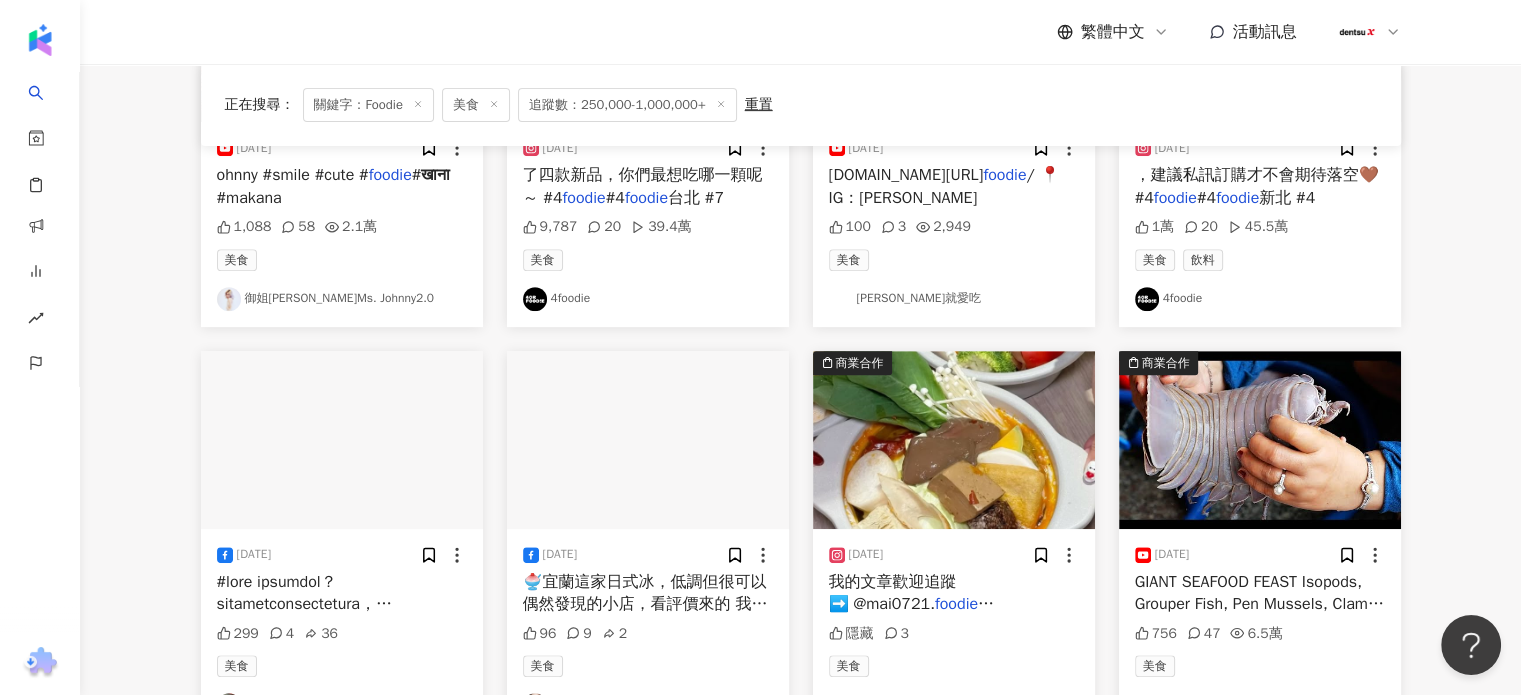 scroll, scrollTop: 1188, scrollLeft: 0, axis: vertical 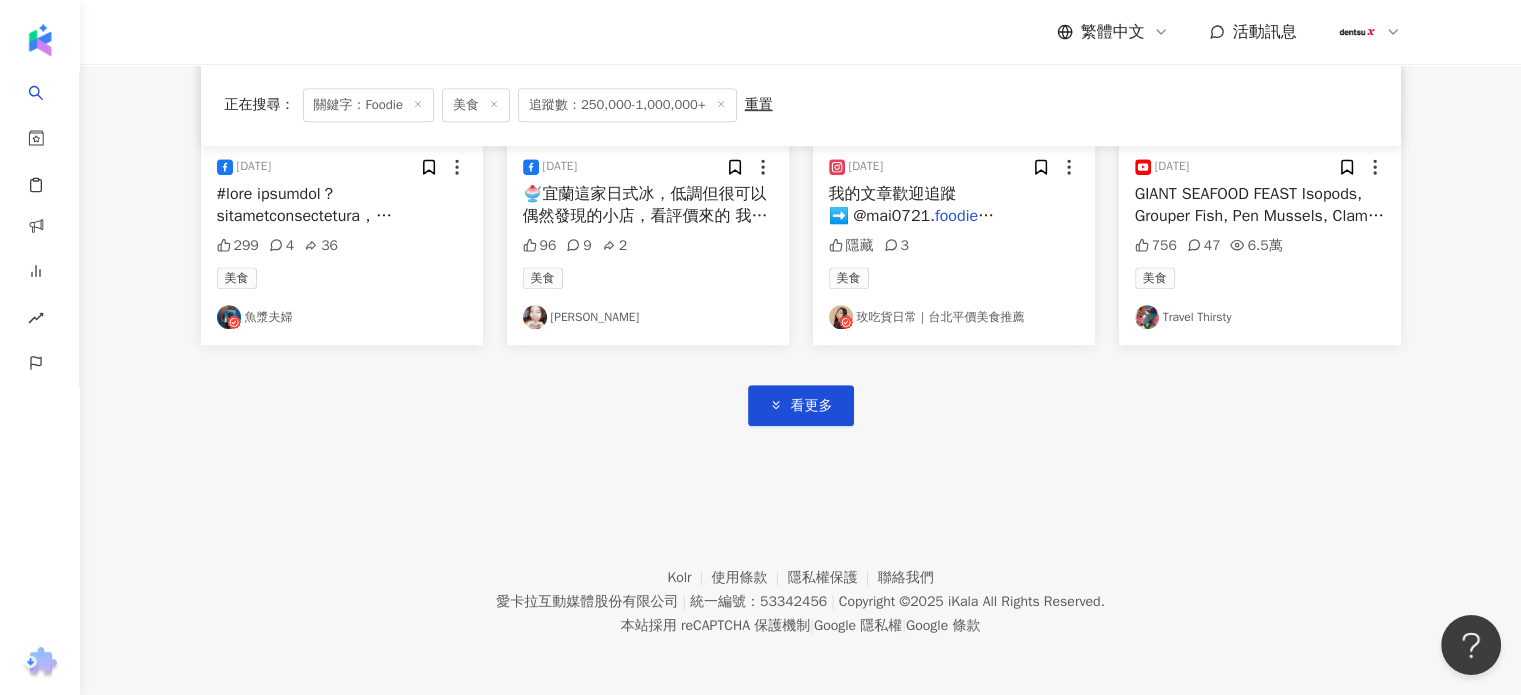 click on "看更多" at bounding box center (801, 385) 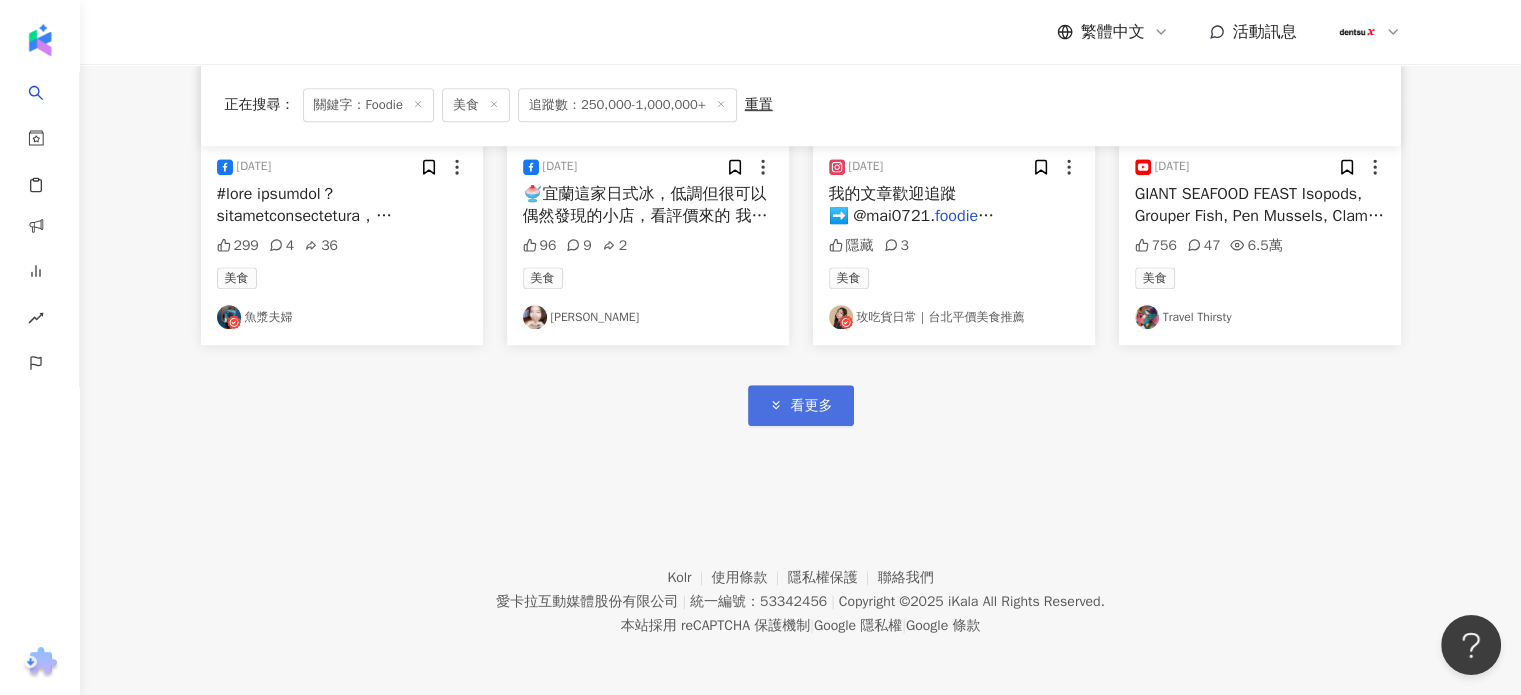 click on "看更多" at bounding box center (812, 406) 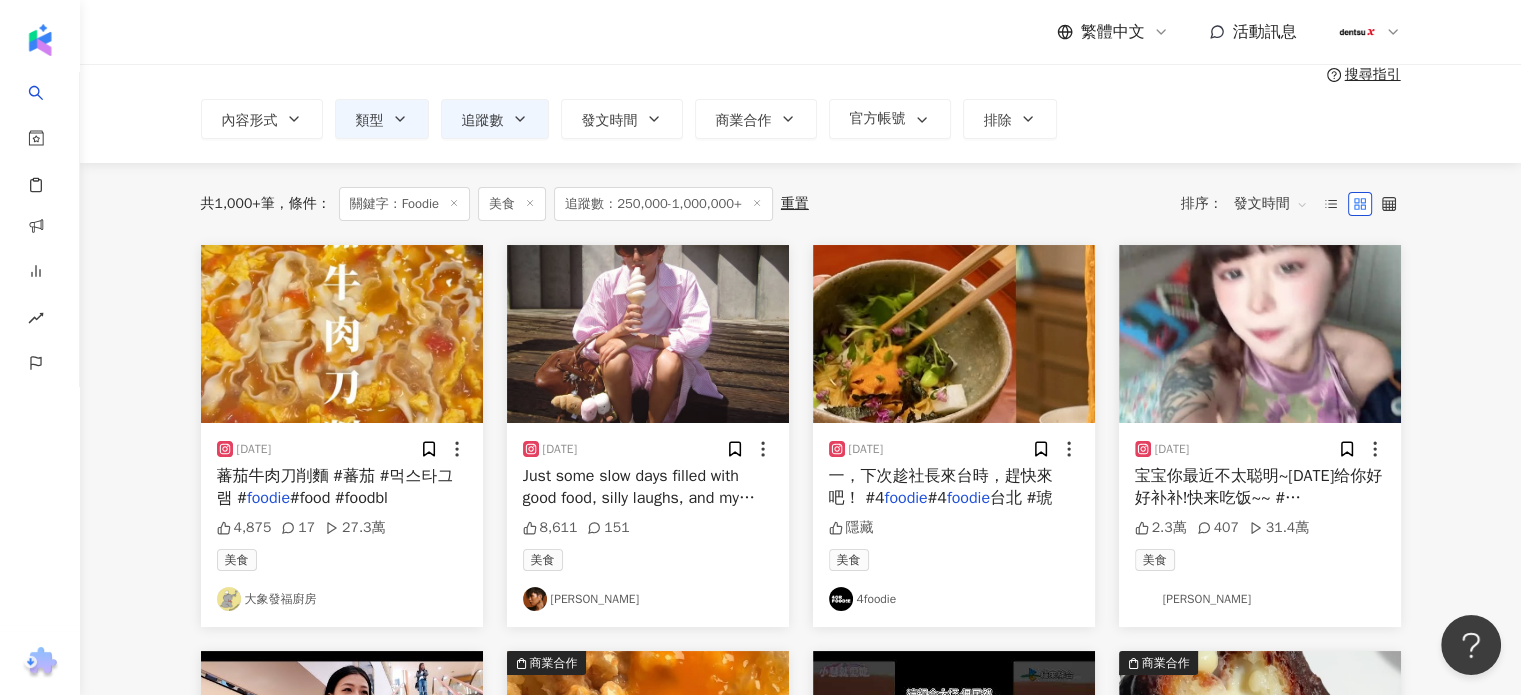 scroll, scrollTop: 0, scrollLeft: 0, axis: both 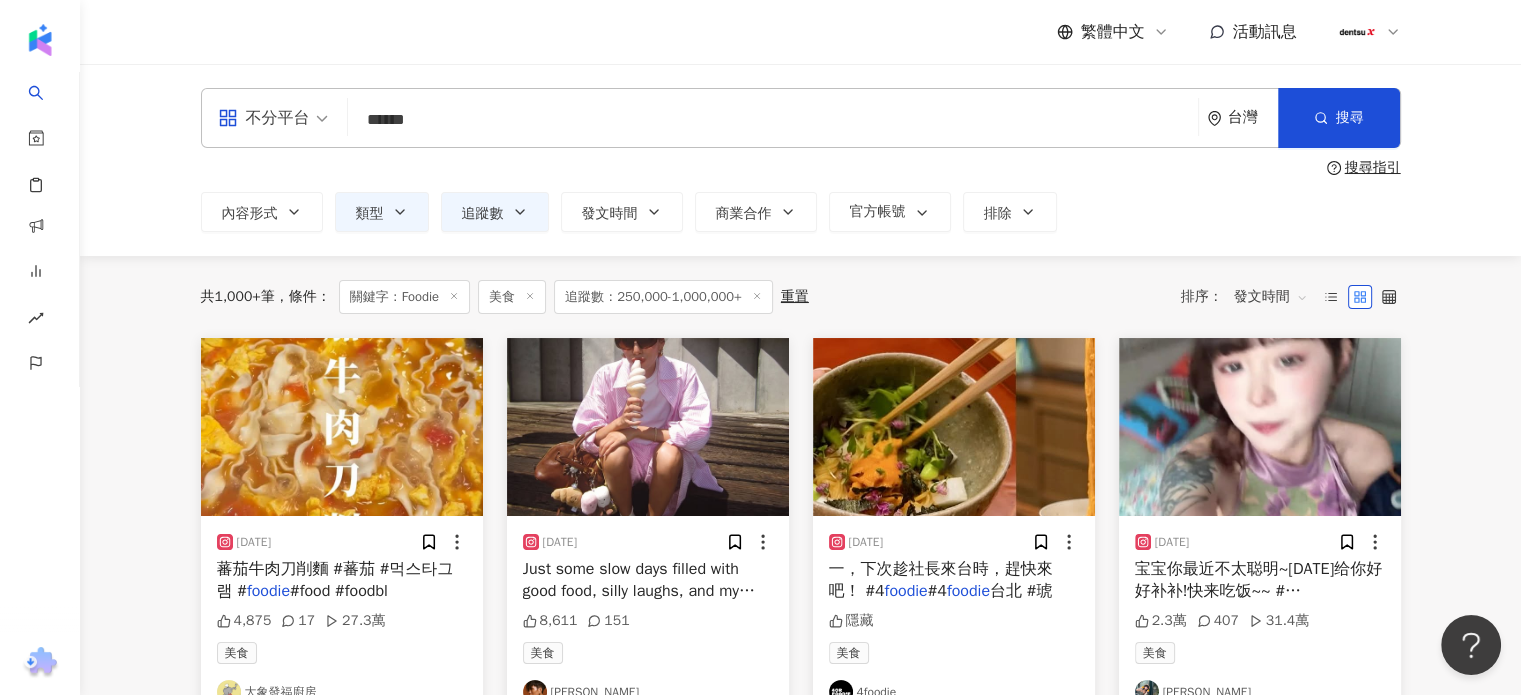 click on "不分平台" at bounding box center (273, 118) 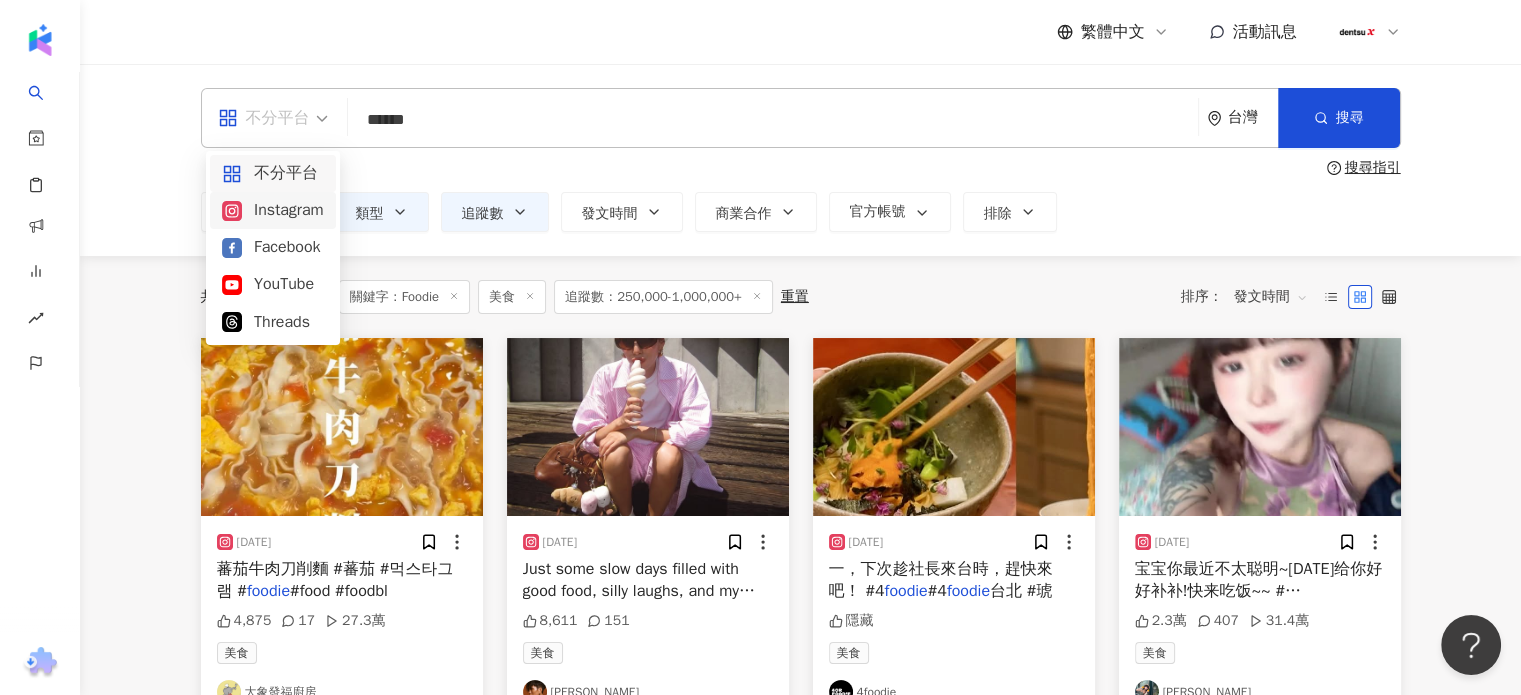 click on "Instagram" at bounding box center [273, 210] 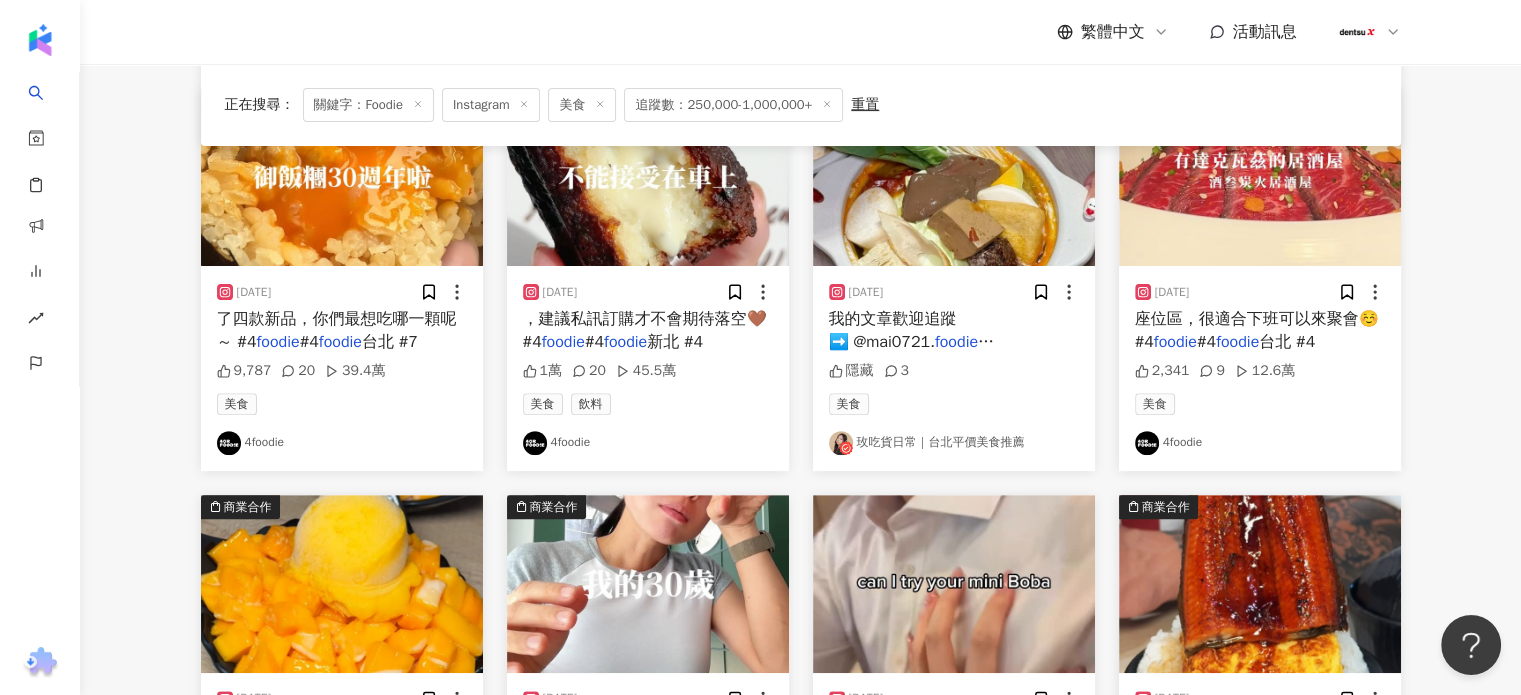 scroll, scrollTop: 900, scrollLeft: 0, axis: vertical 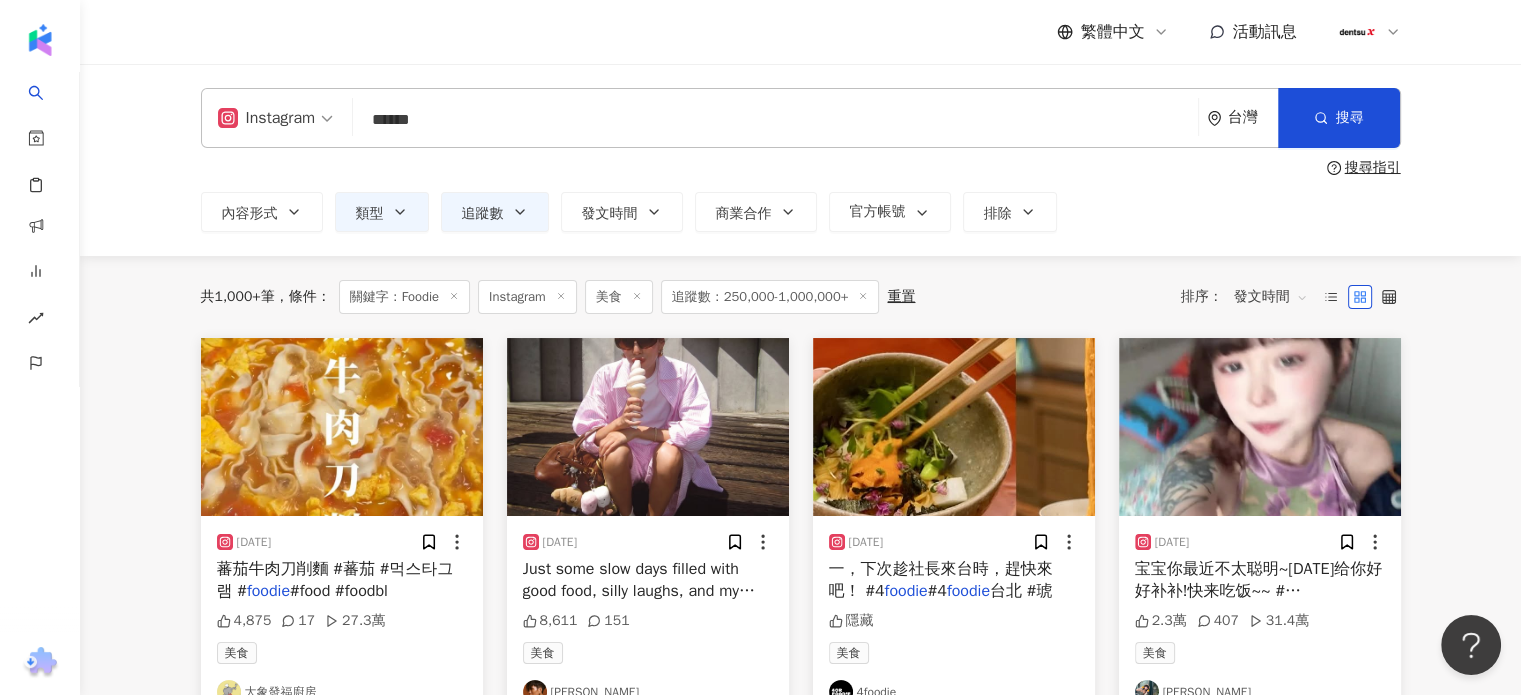 drag, startPoint x: 460, startPoint y: 111, endPoint x: 231, endPoint y: 93, distance: 229.70633 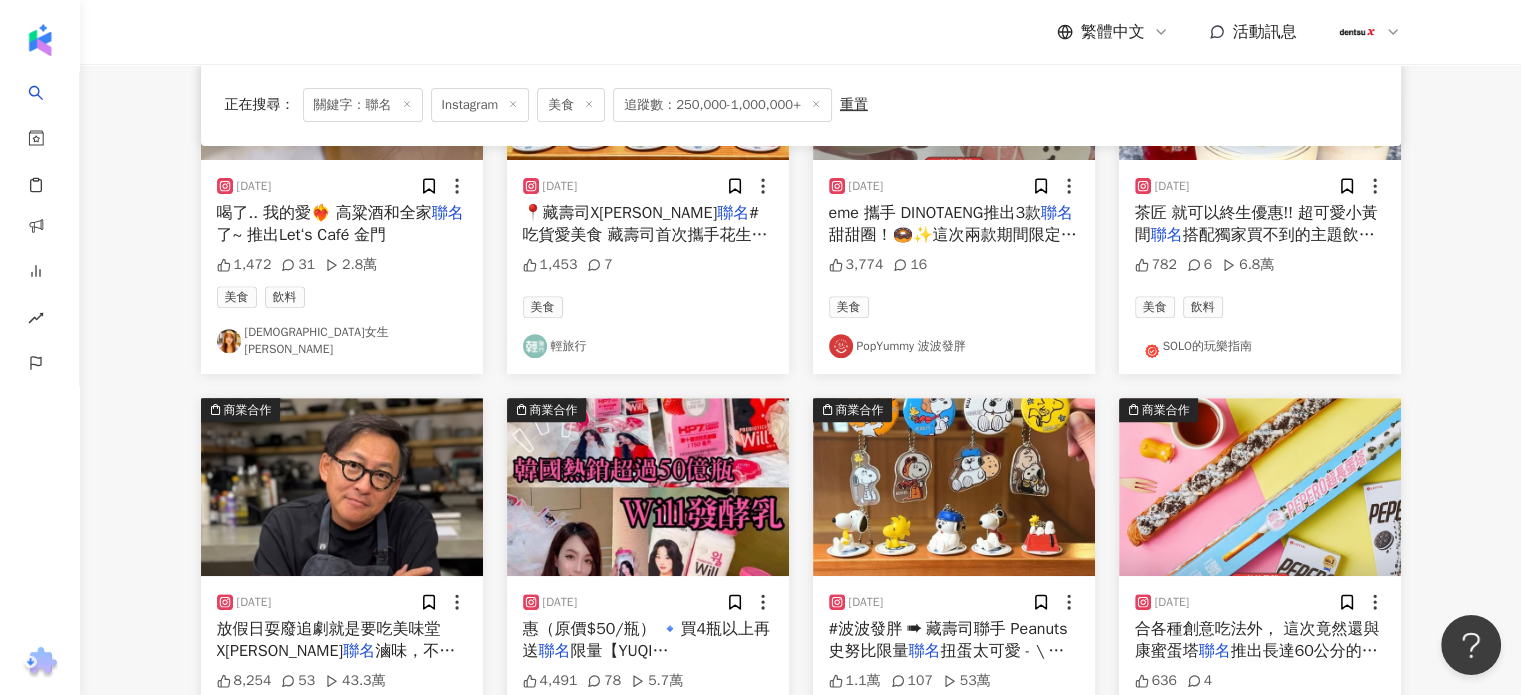 scroll, scrollTop: 1000, scrollLeft: 0, axis: vertical 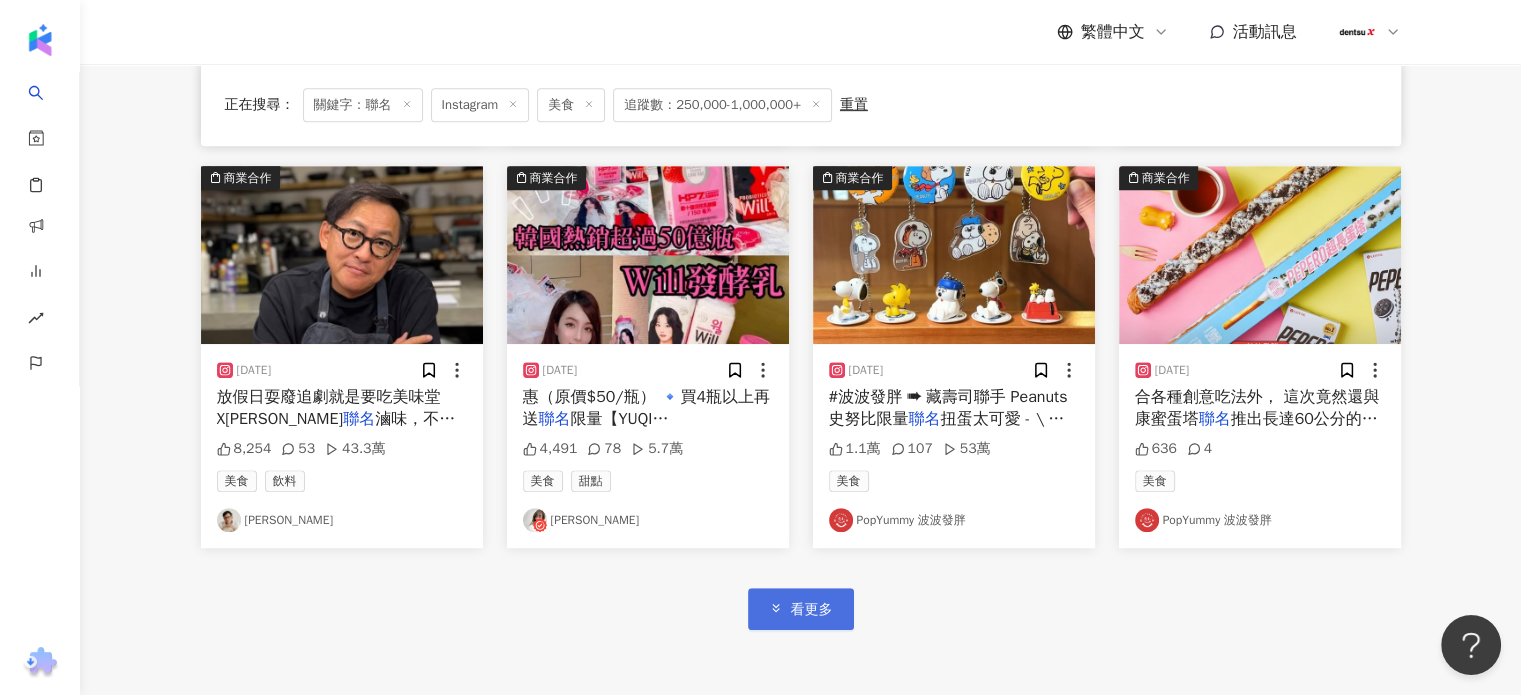 click 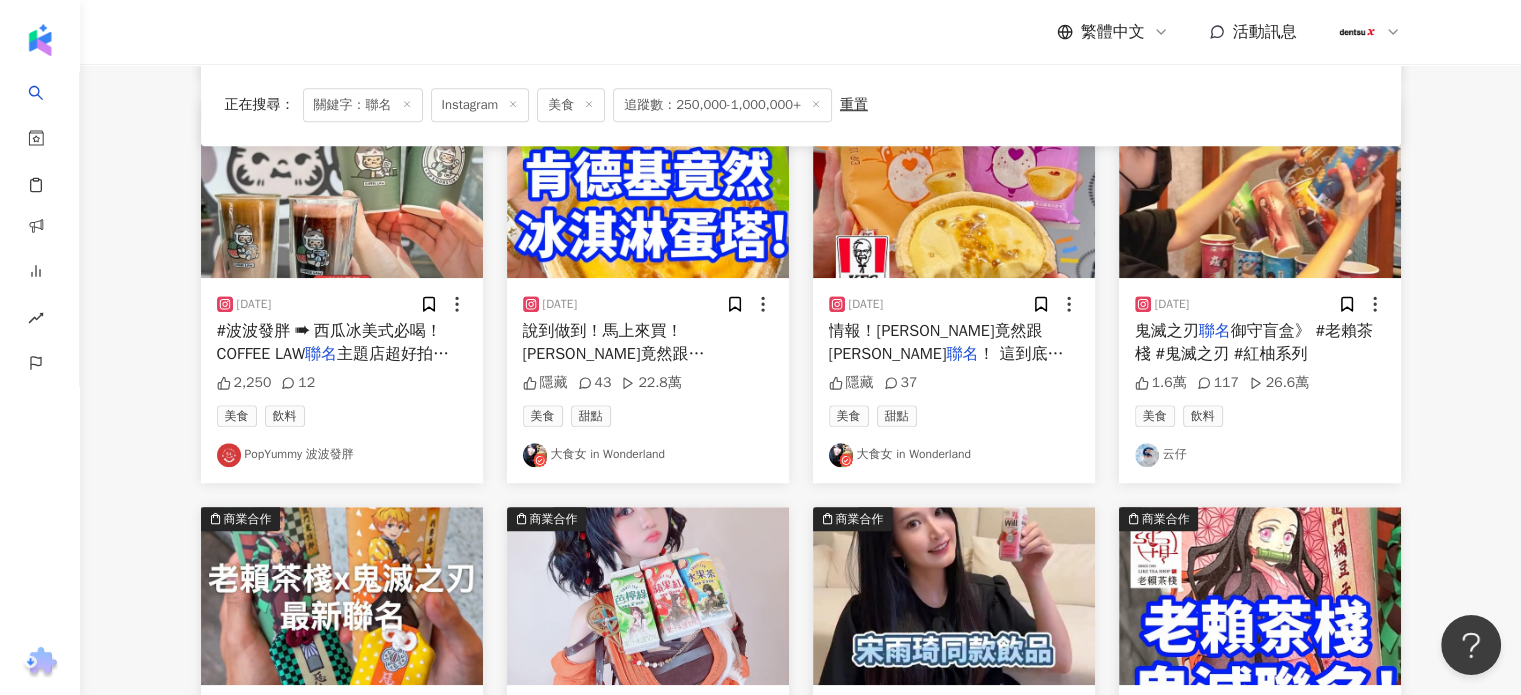 scroll, scrollTop: 1700, scrollLeft: 0, axis: vertical 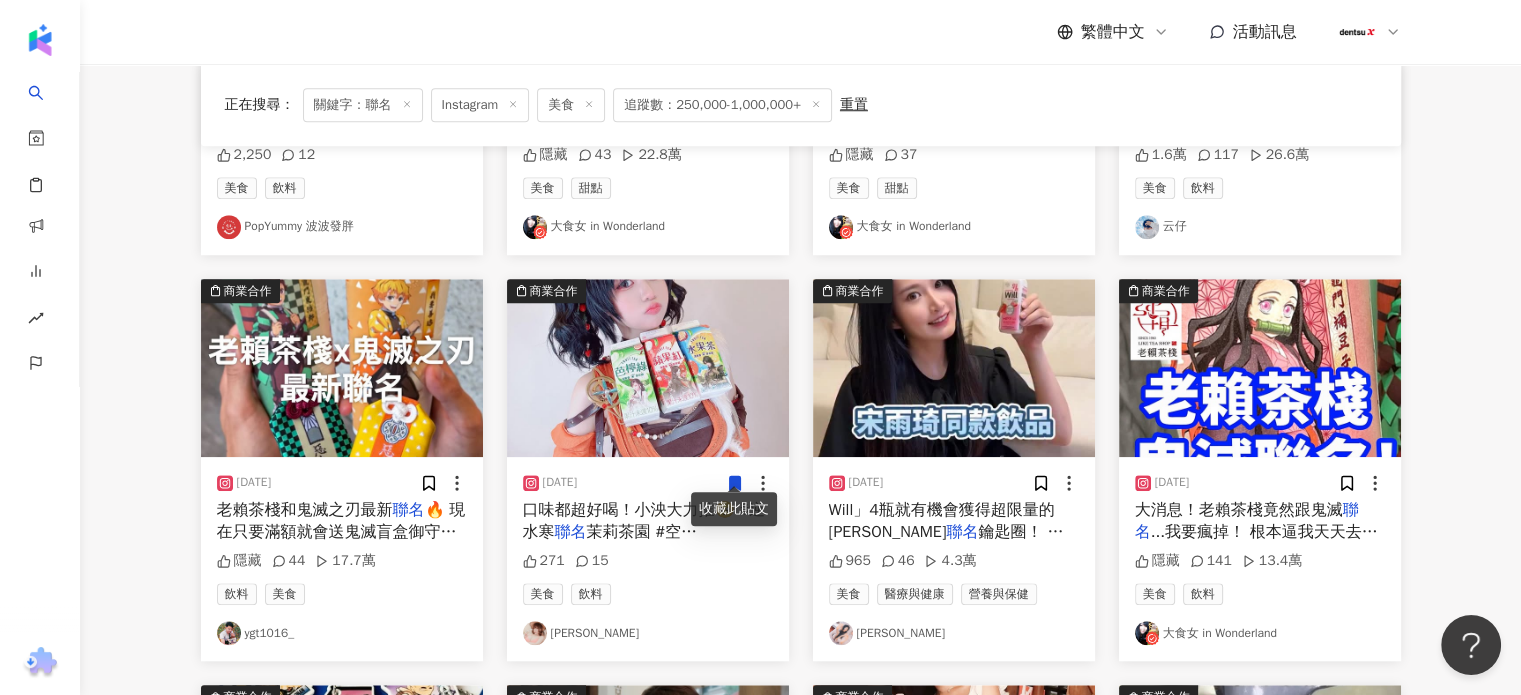 click on "ygt1016_" at bounding box center (342, 633) 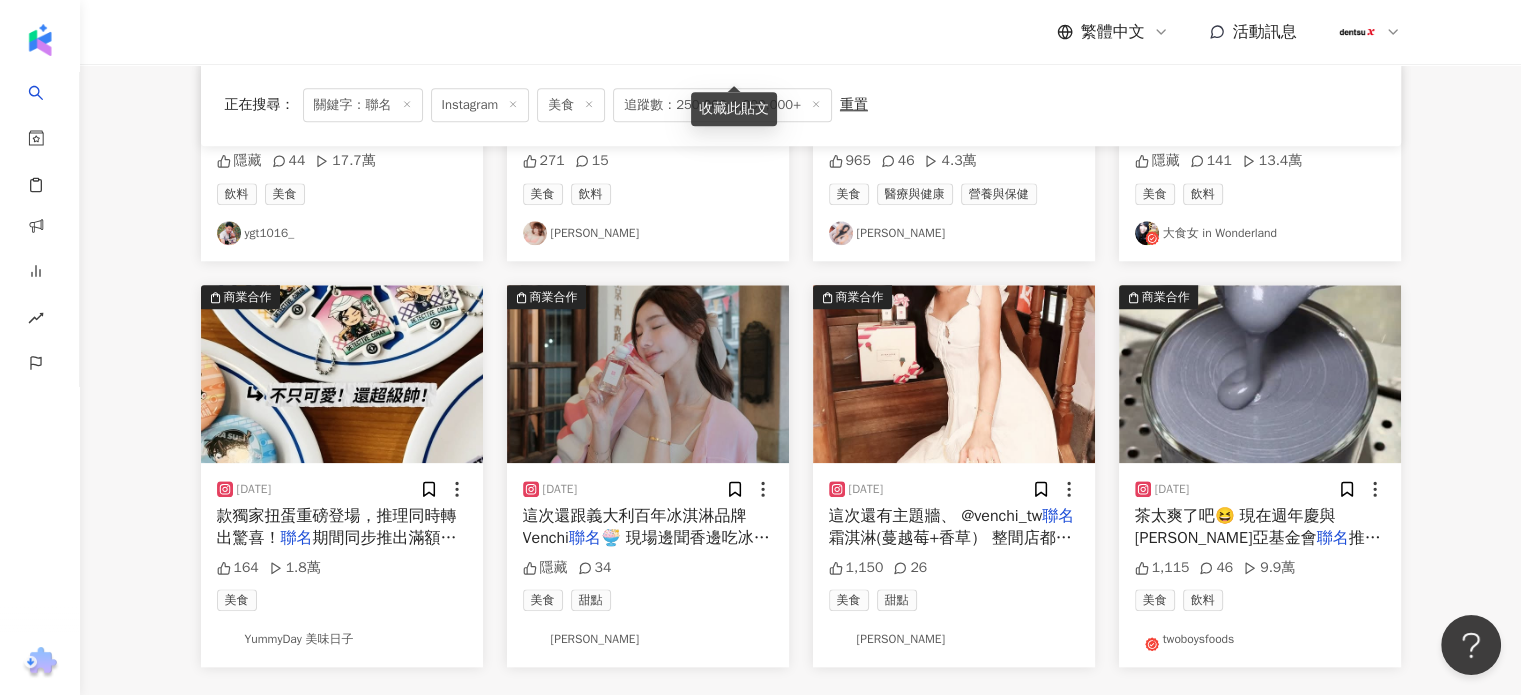 scroll, scrollTop: 2400, scrollLeft: 0, axis: vertical 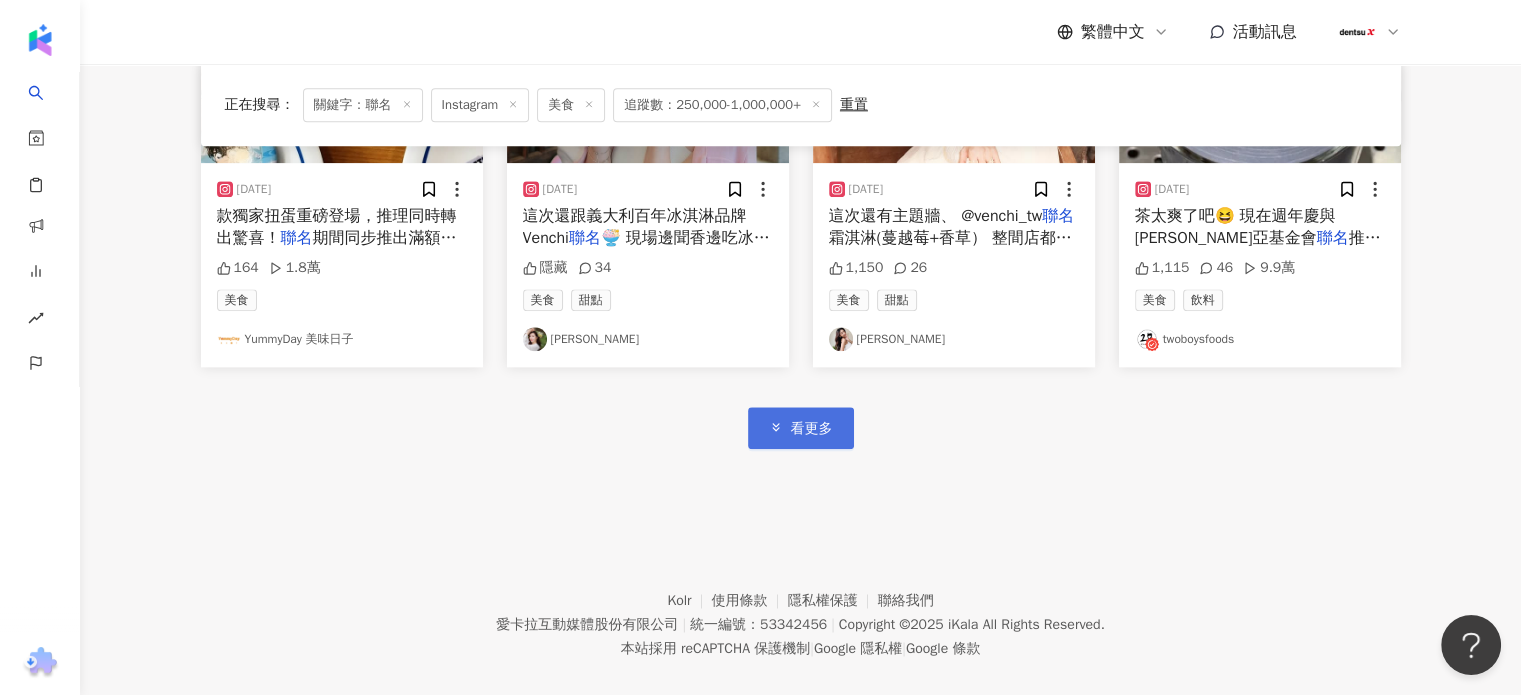 click on "看更多" at bounding box center [812, 429] 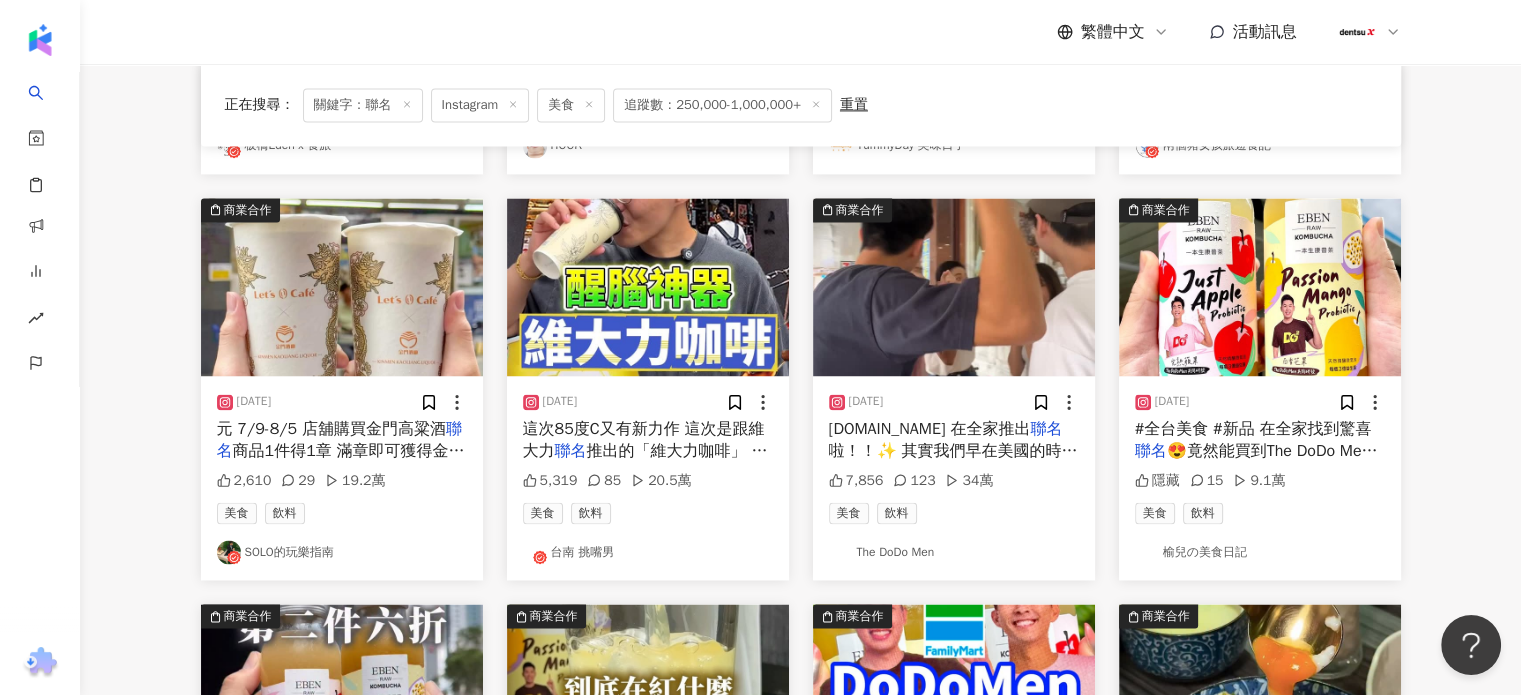 scroll, scrollTop: 3300, scrollLeft: 0, axis: vertical 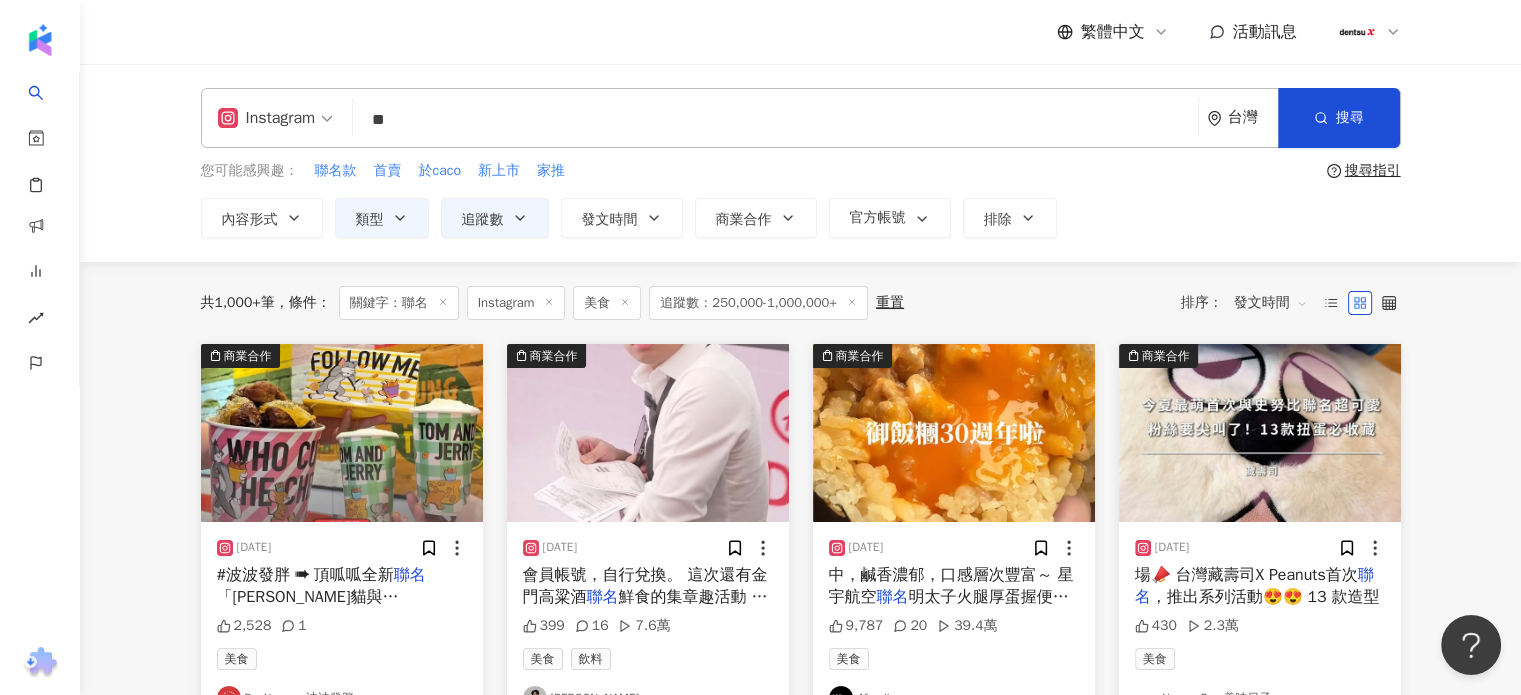click on "**" at bounding box center [775, 119] 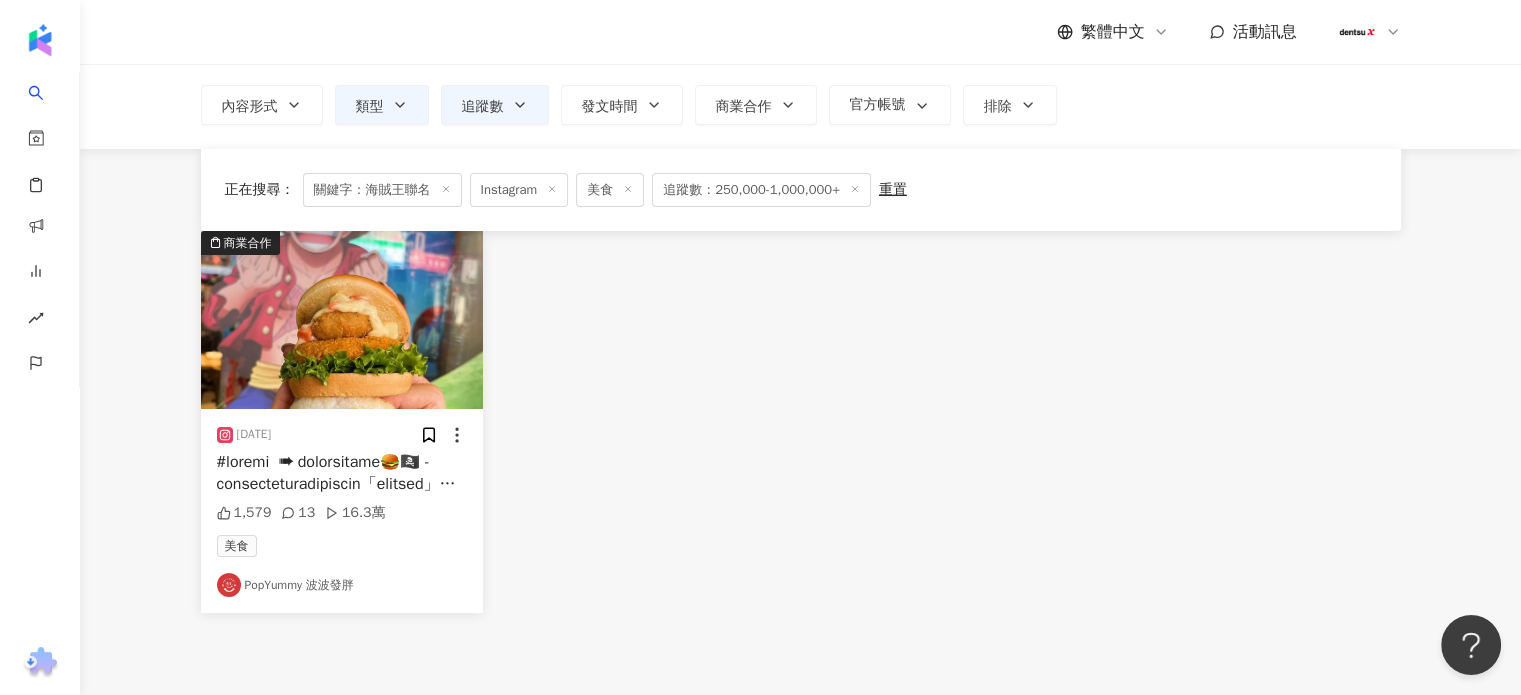 scroll, scrollTop: 0, scrollLeft: 0, axis: both 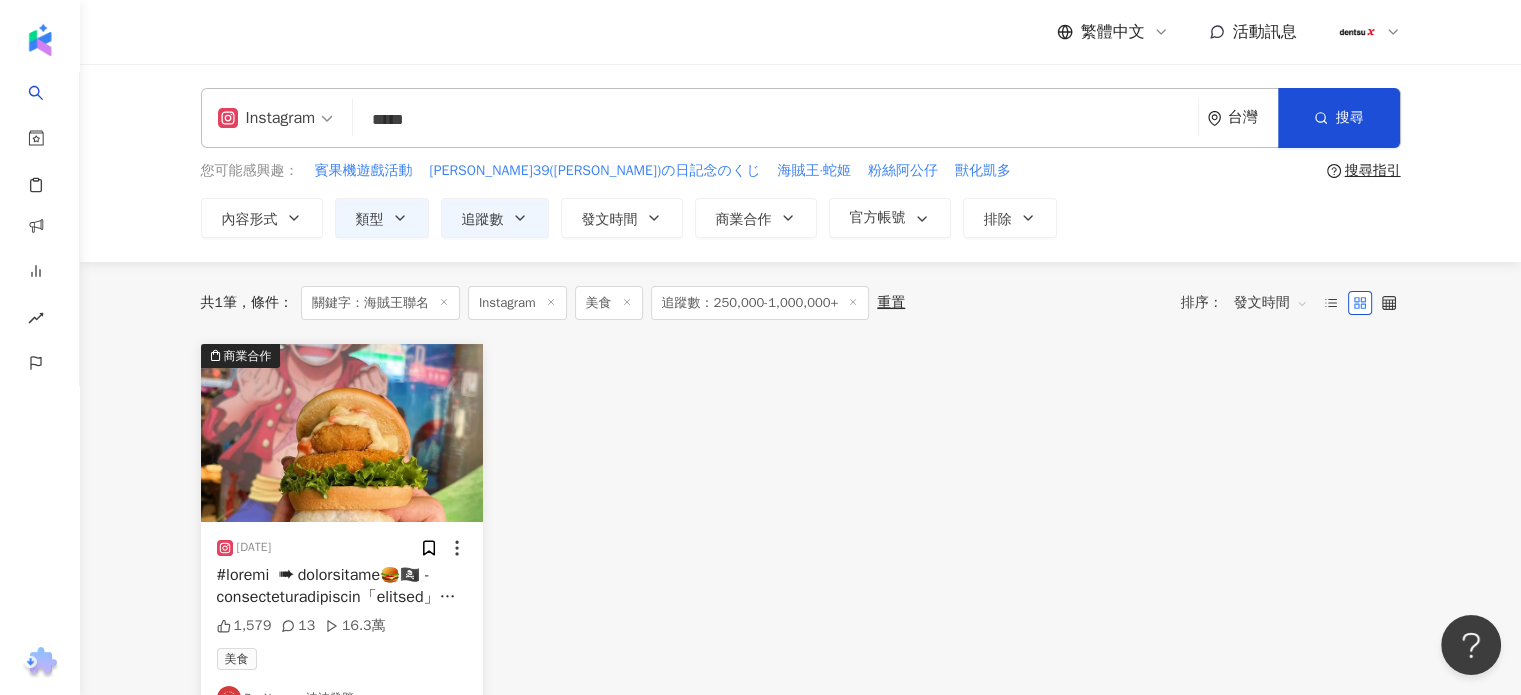 drag, startPoint x: 468, startPoint y: 119, endPoint x: 622, endPoint y: 109, distance: 154.32434 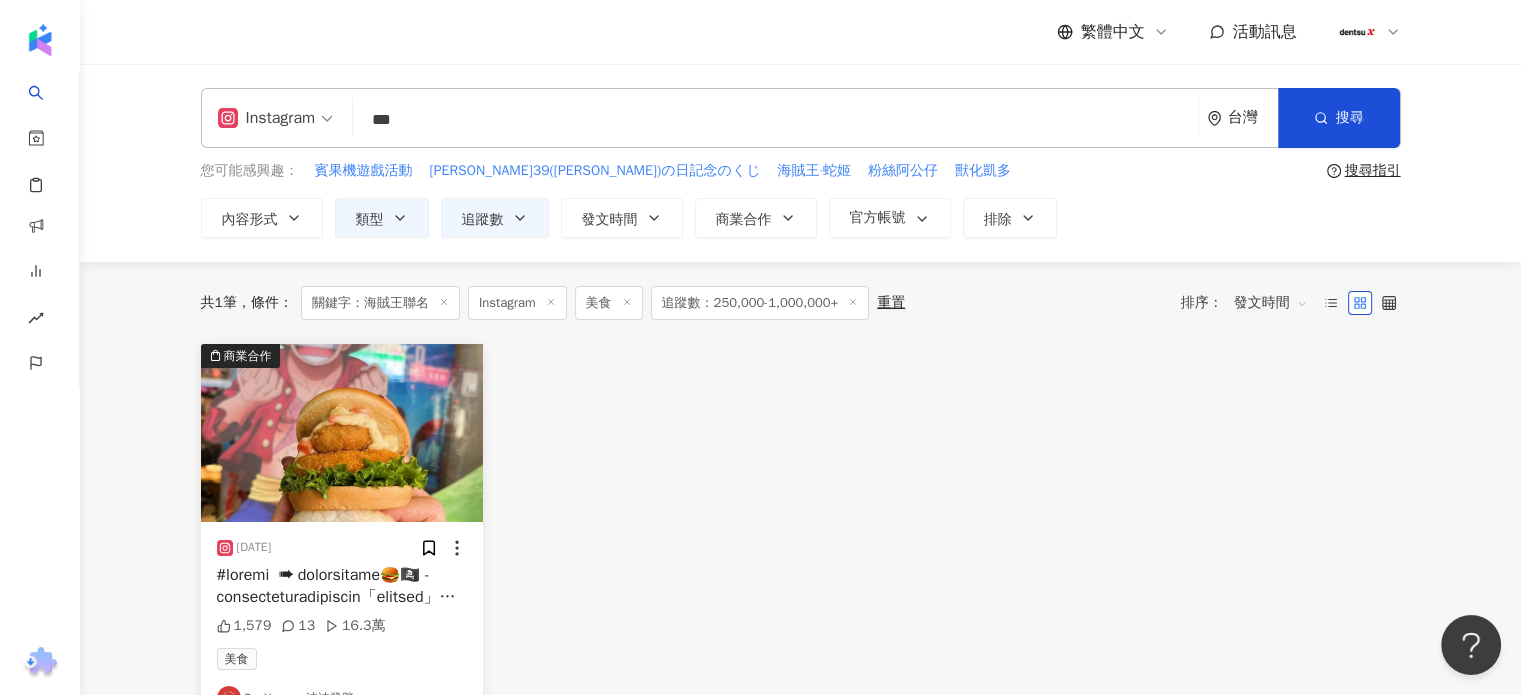 type on "***" 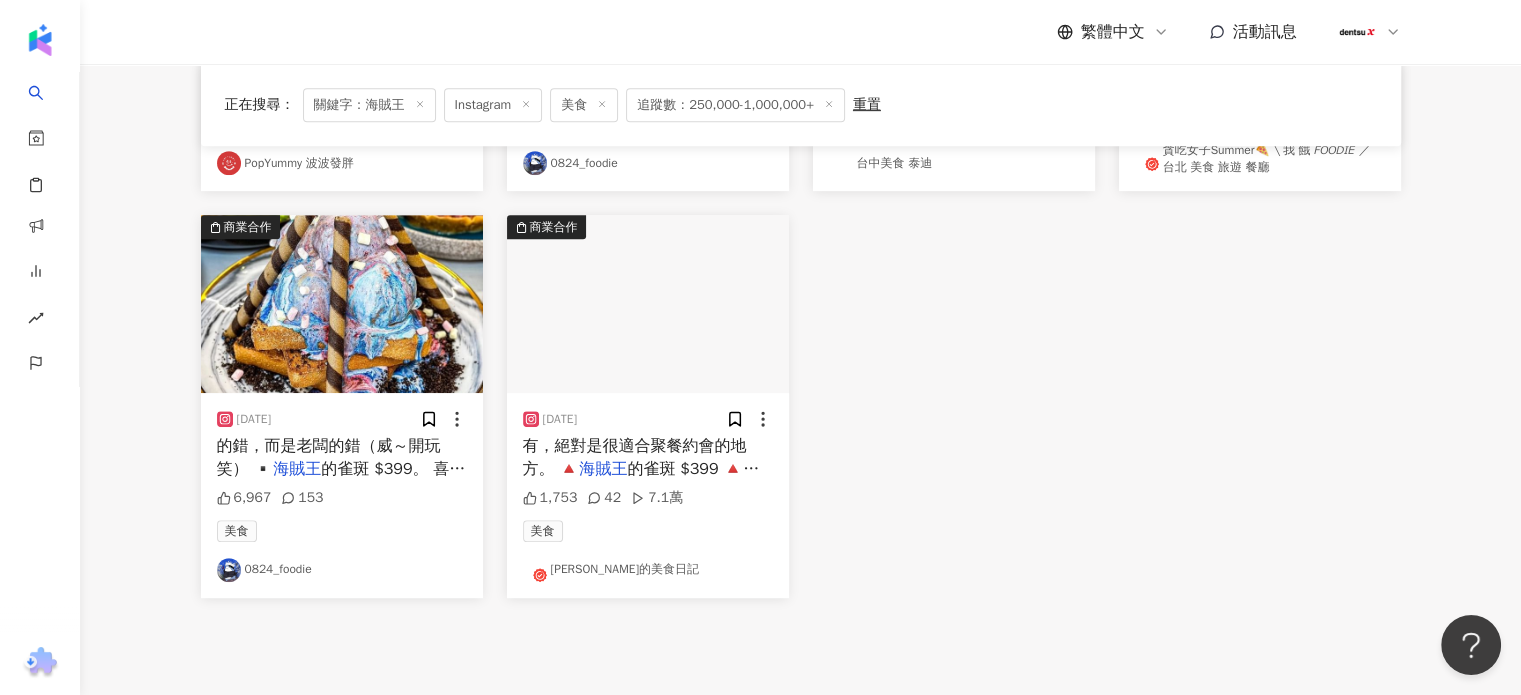 scroll, scrollTop: 900, scrollLeft: 0, axis: vertical 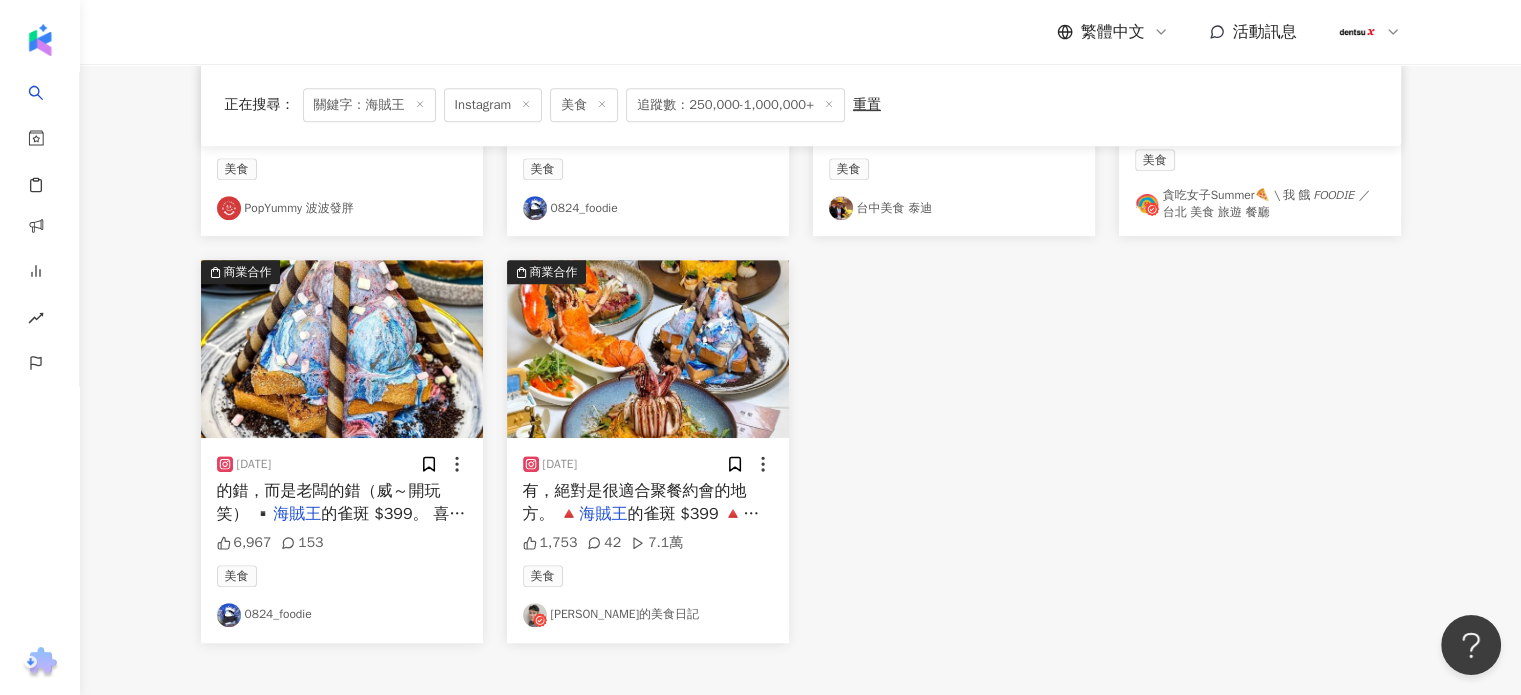 click at bounding box center [648, 349] 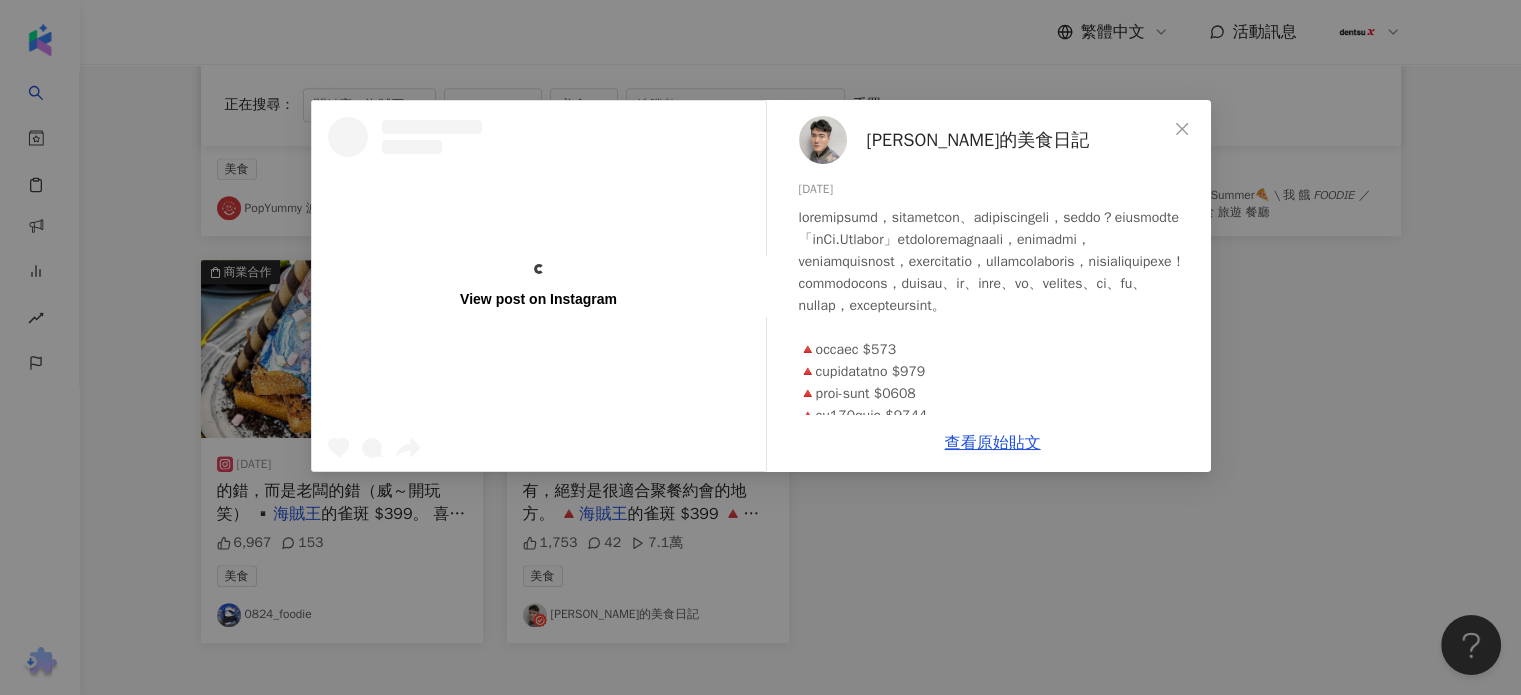 click on "[PERSON_NAME]的美食日記" at bounding box center (978, 140) 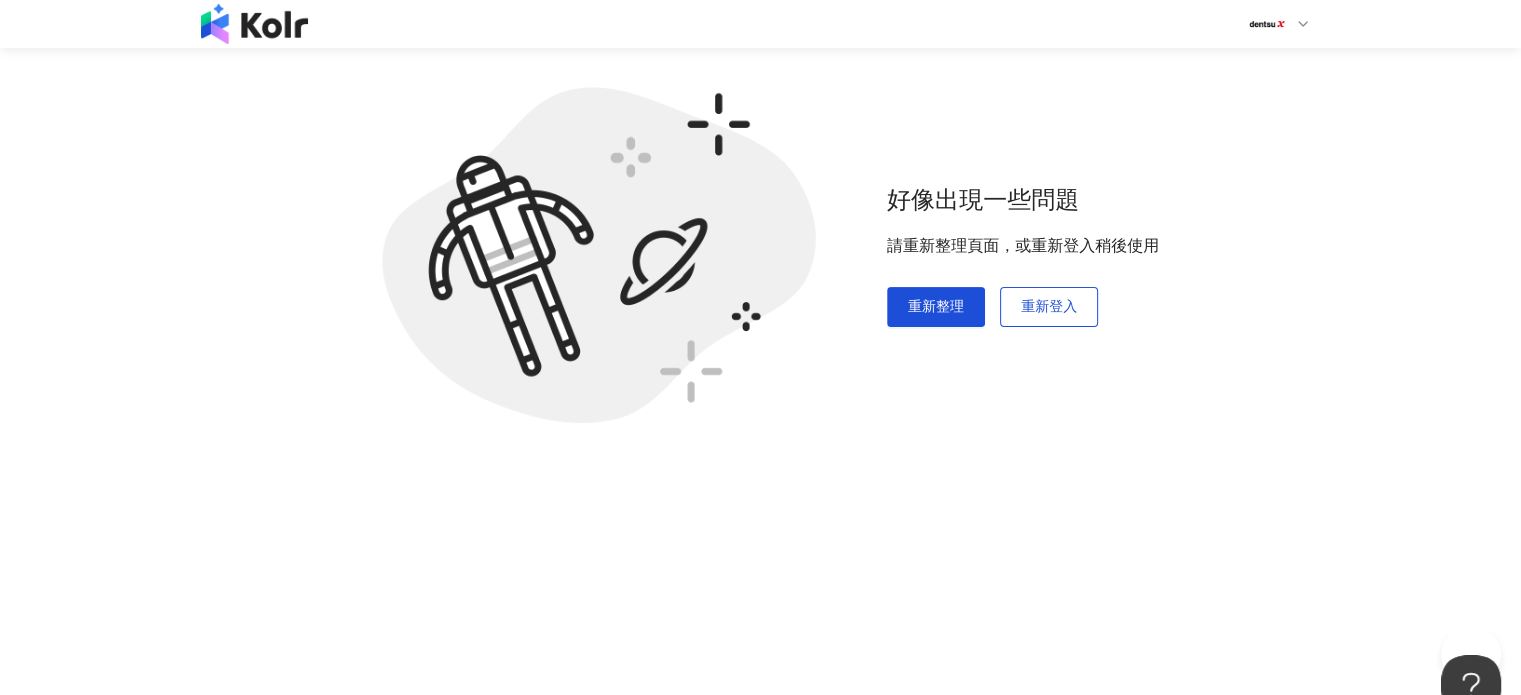 scroll, scrollTop: 92, scrollLeft: 0, axis: vertical 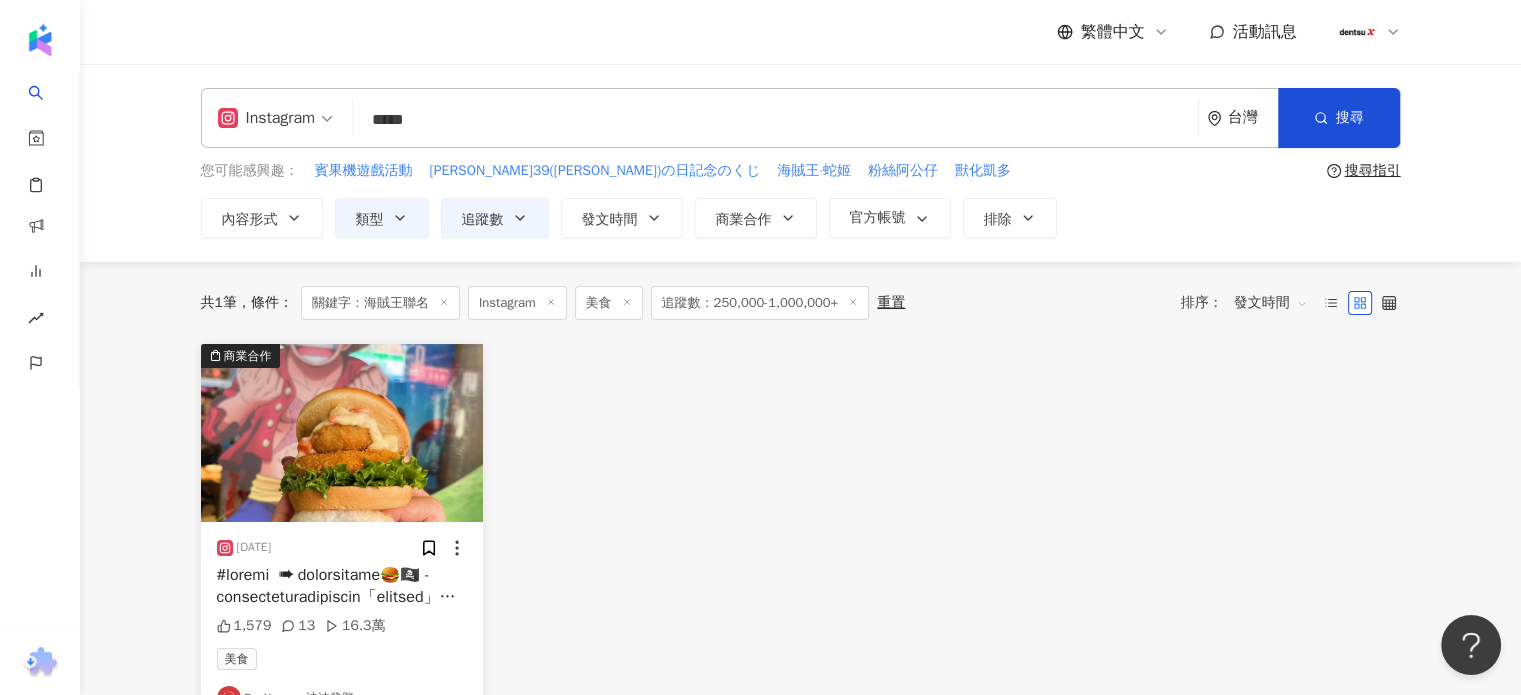 drag, startPoint x: 430, startPoint y: 117, endPoint x: 530, endPoint y: 111, distance: 100.17984 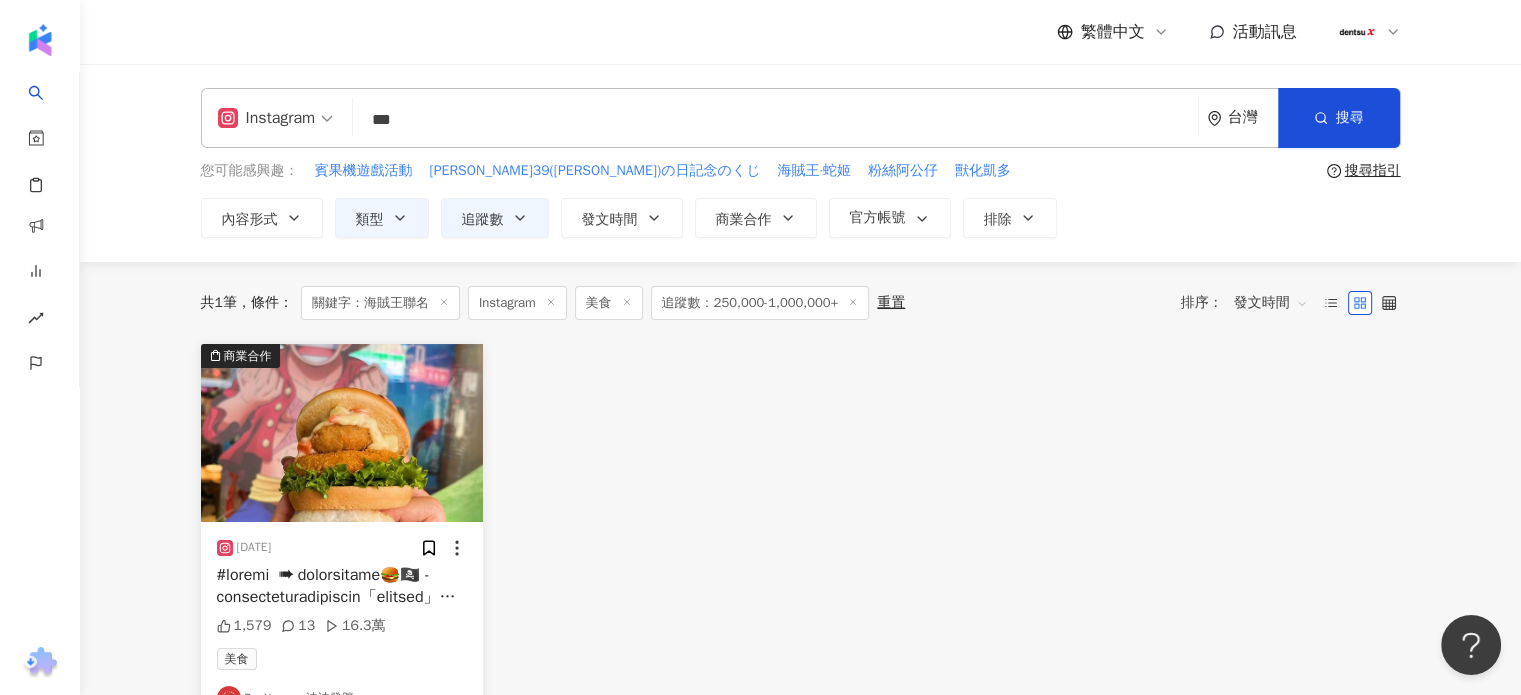 type on "***" 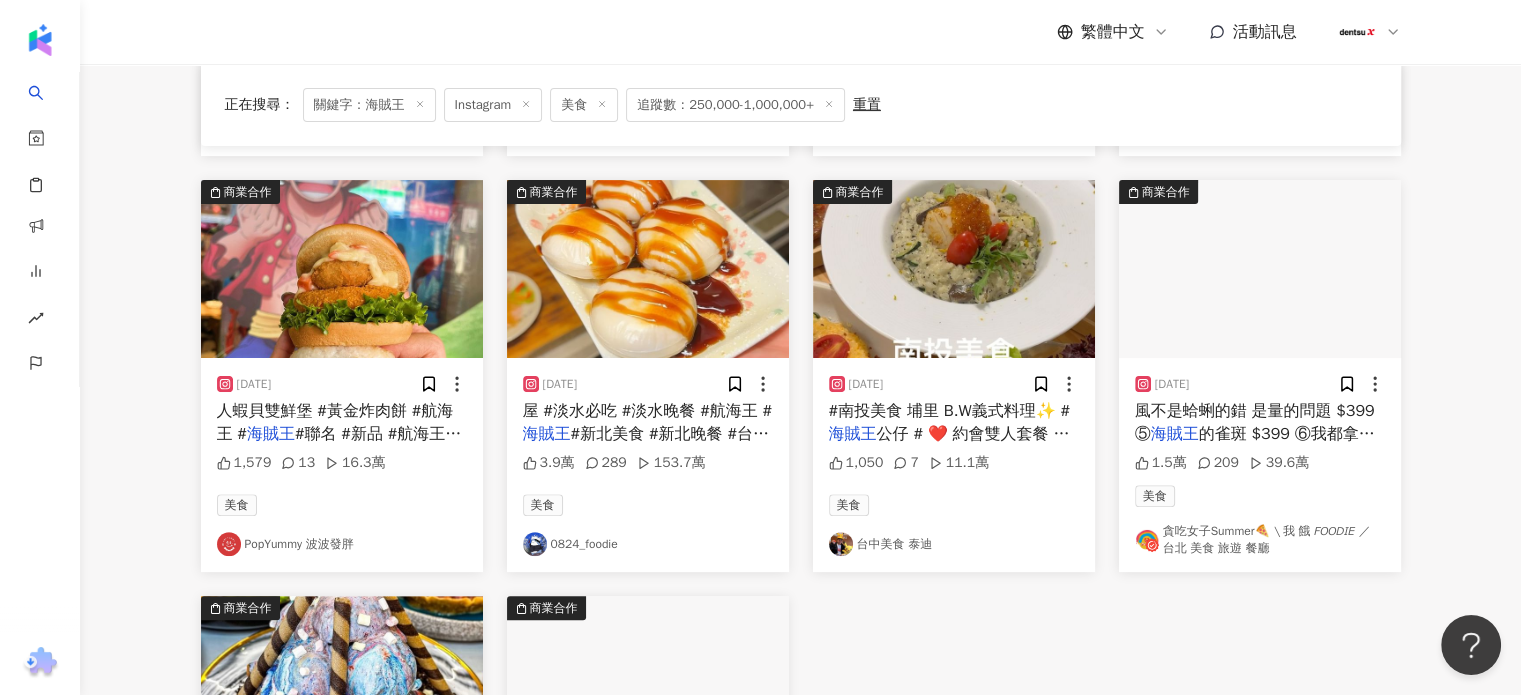 scroll, scrollTop: 600, scrollLeft: 0, axis: vertical 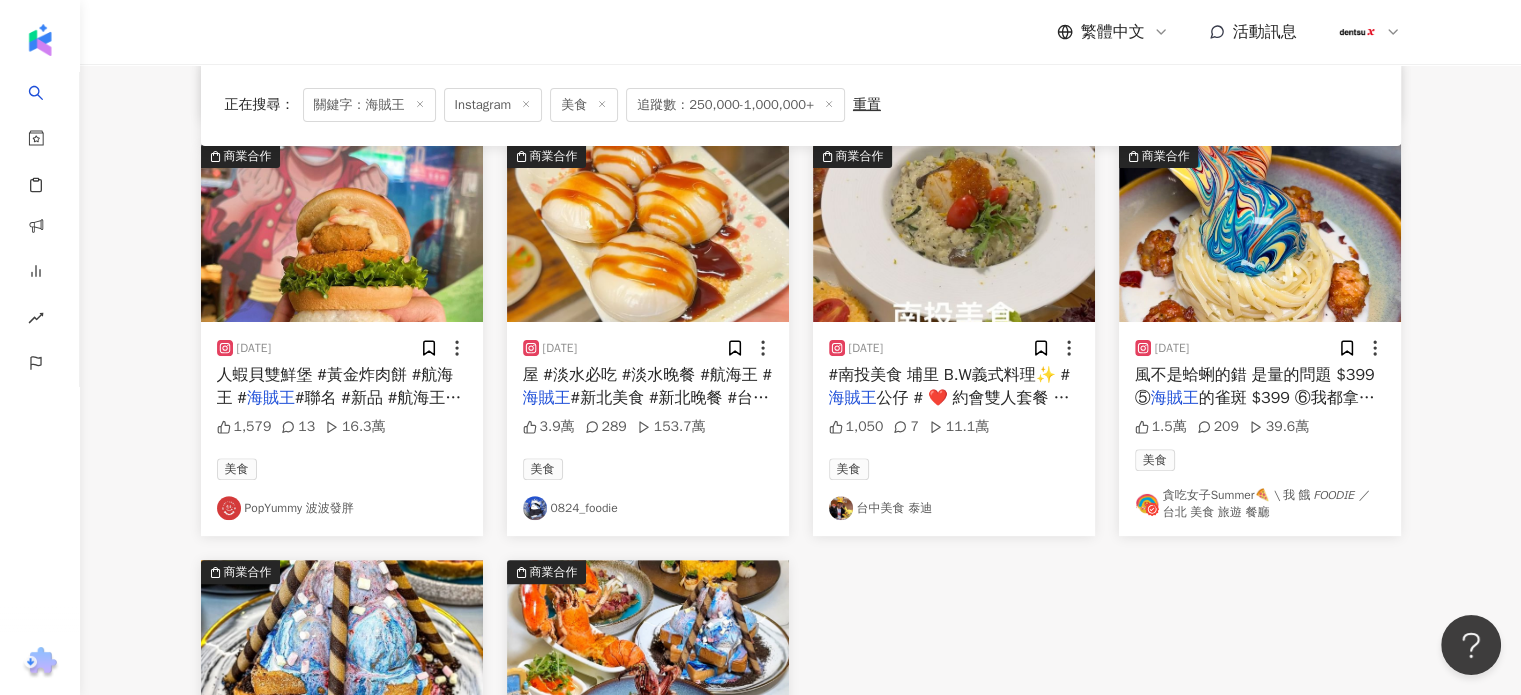 click on "[DATE]" at bounding box center (1260, 348) 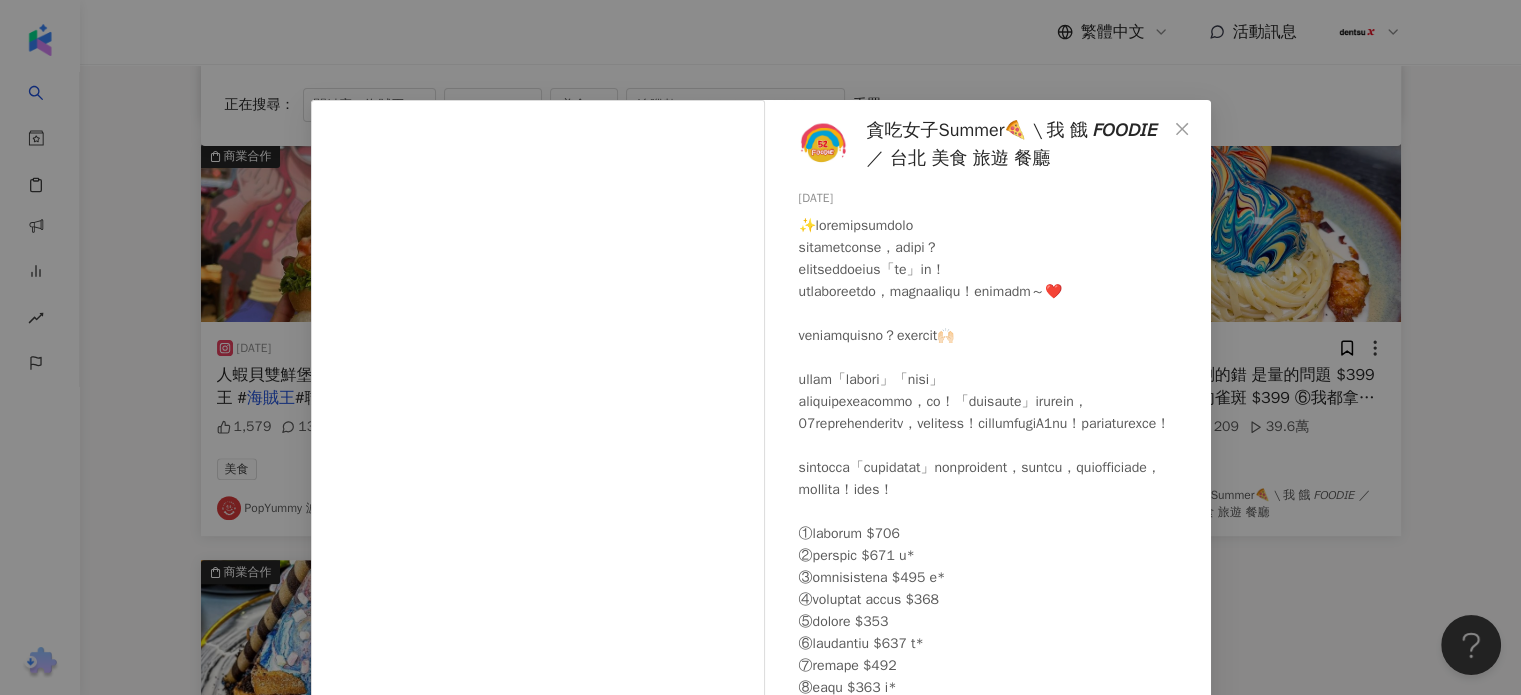click on "貪吃女子Summer🍕 \  我 餓 𝘍𝘖𝘖𝘋𝘐𝘌 ／ 台北 美食 旅遊 餐廳" at bounding box center (1017, 144) 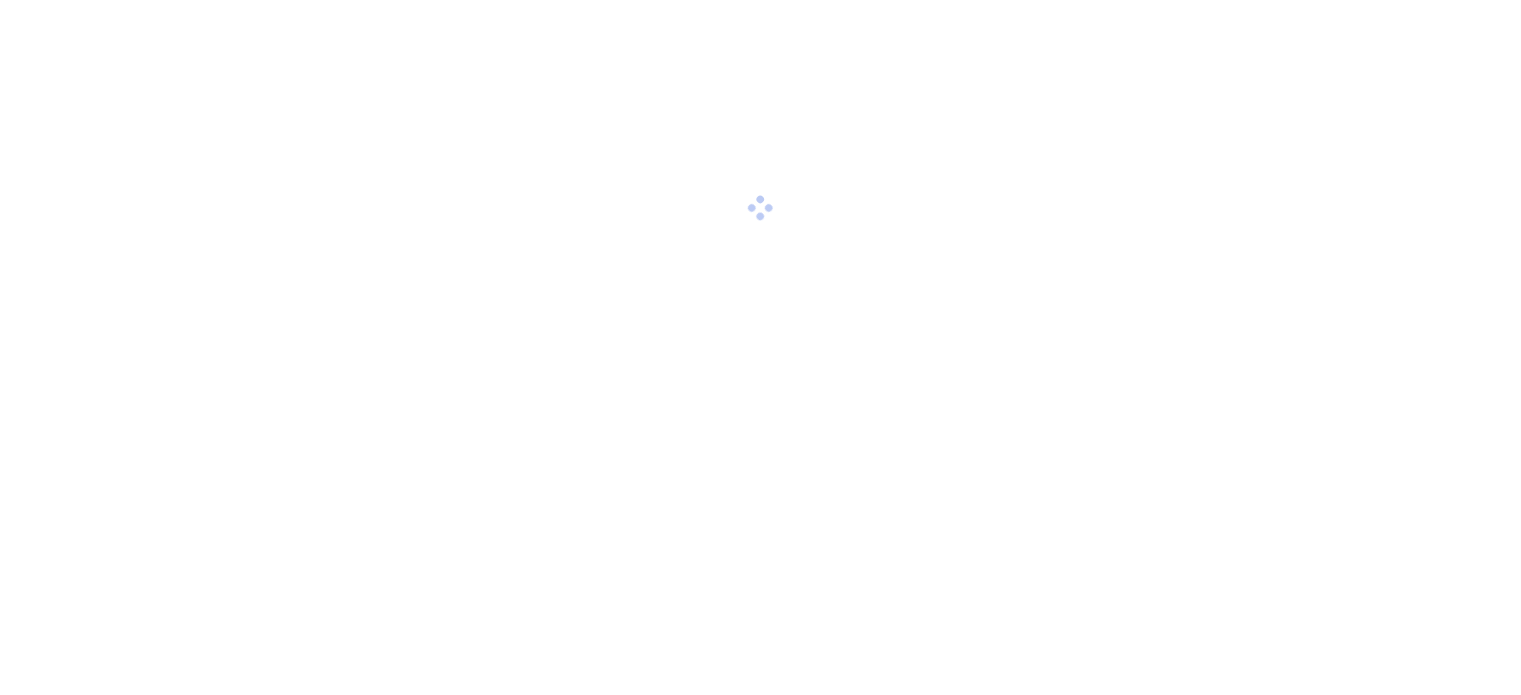 scroll, scrollTop: 0, scrollLeft: 0, axis: both 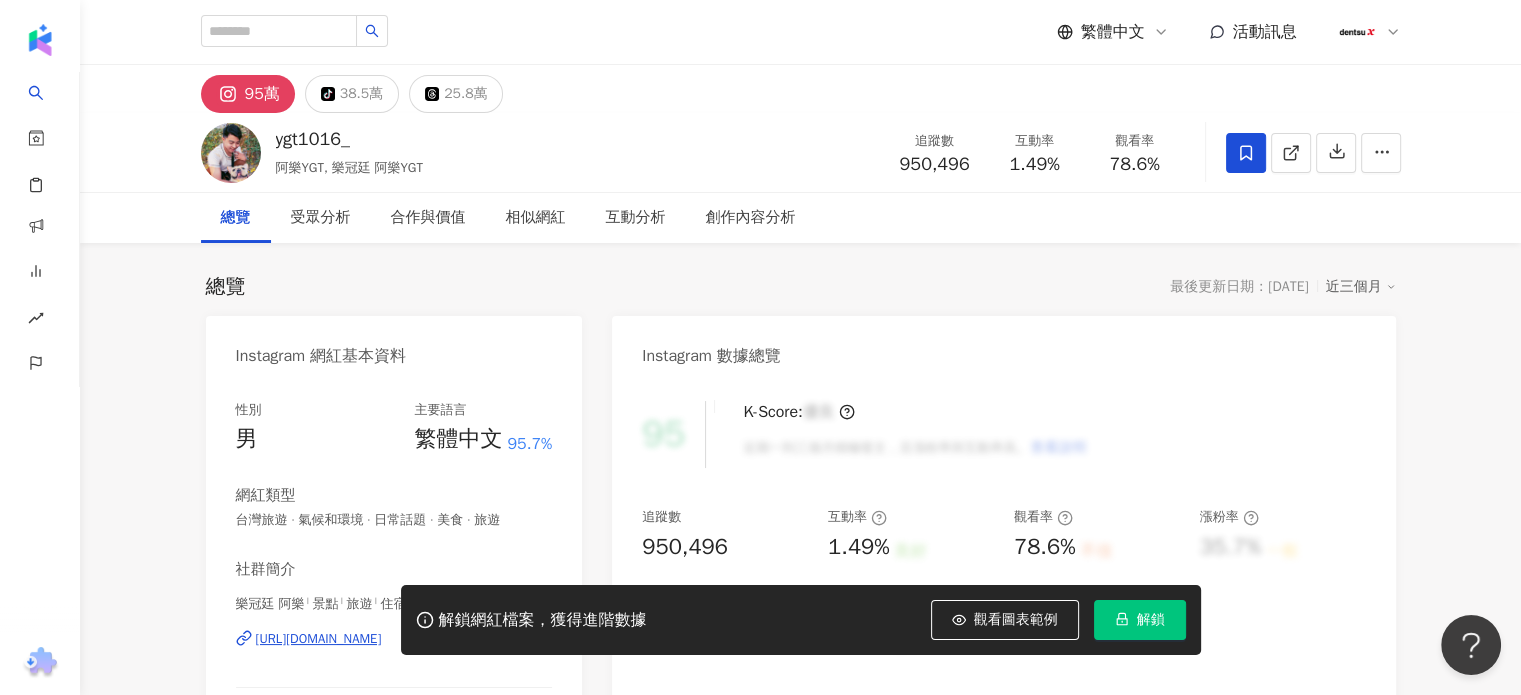 click on "ygt1016_" at bounding box center (349, 139) 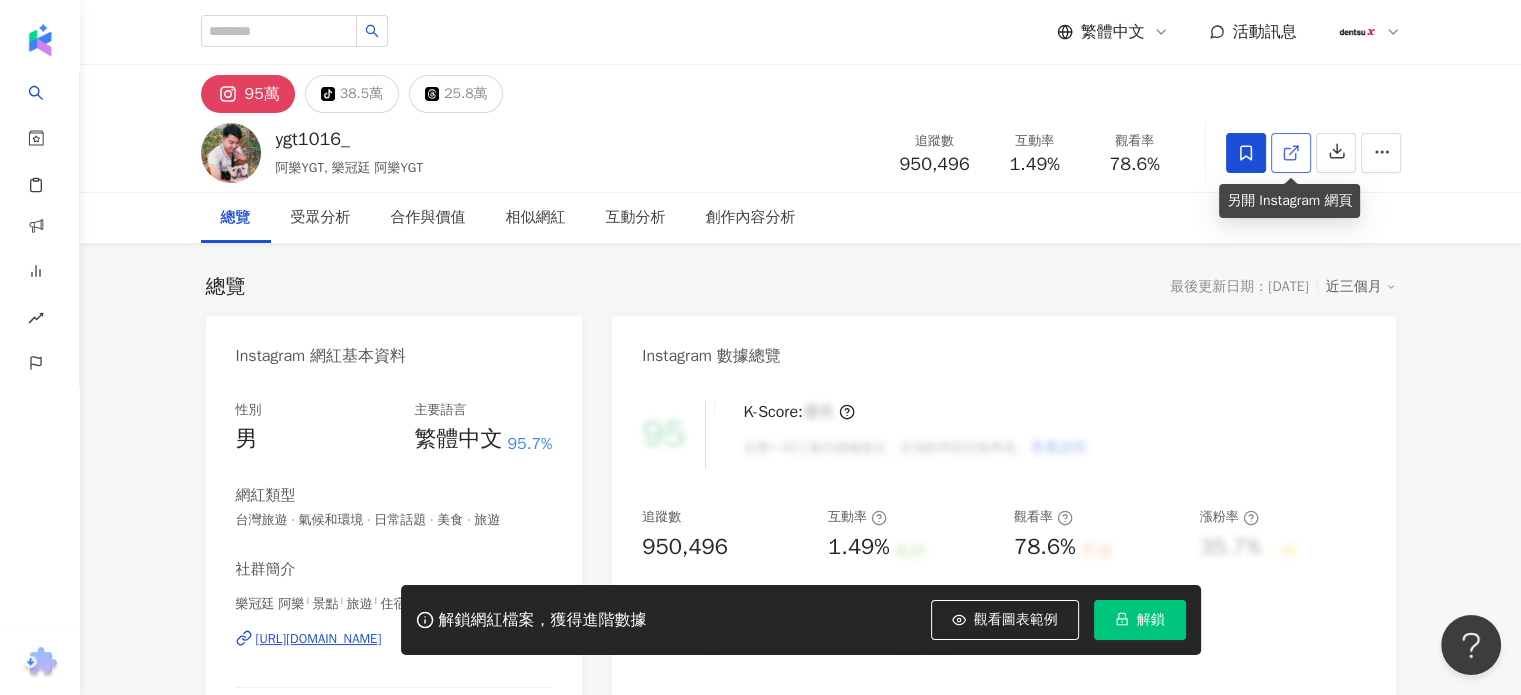 click 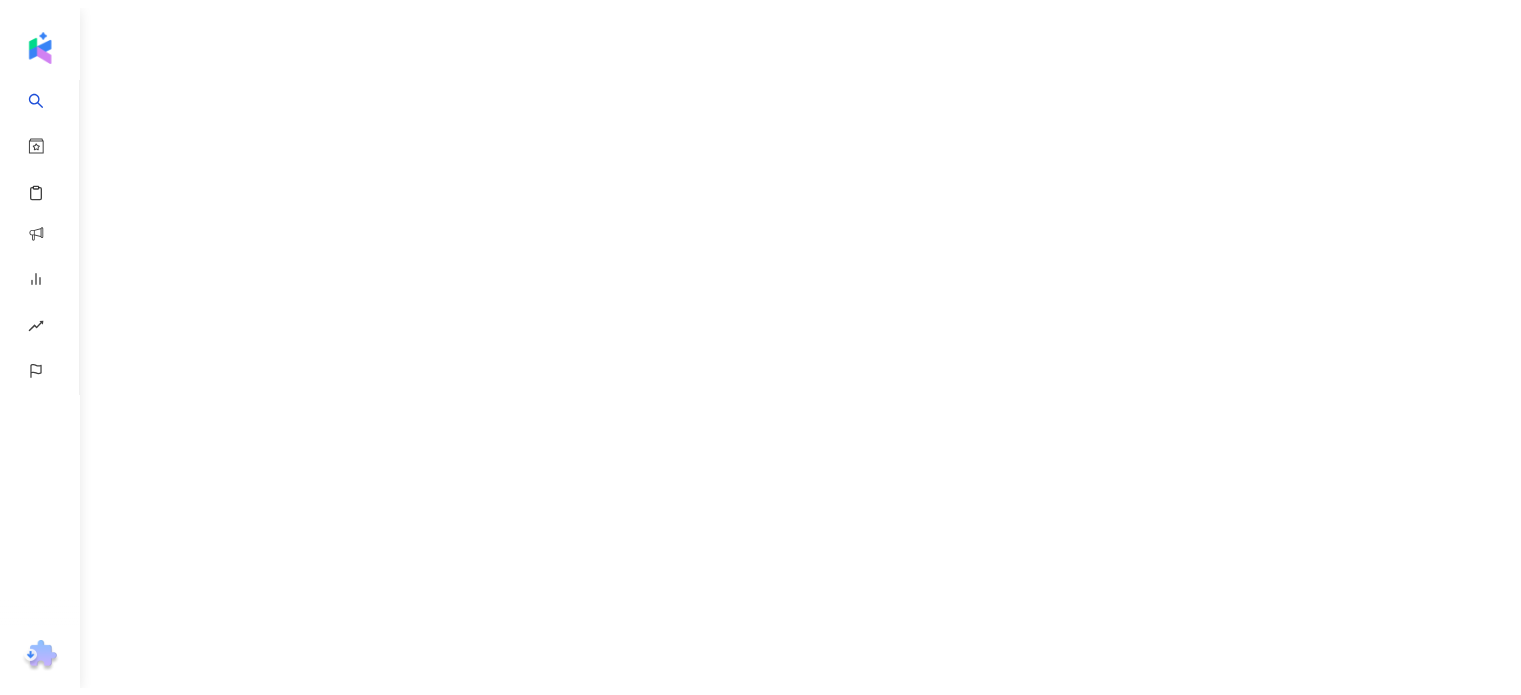 scroll, scrollTop: 0, scrollLeft: 0, axis: both 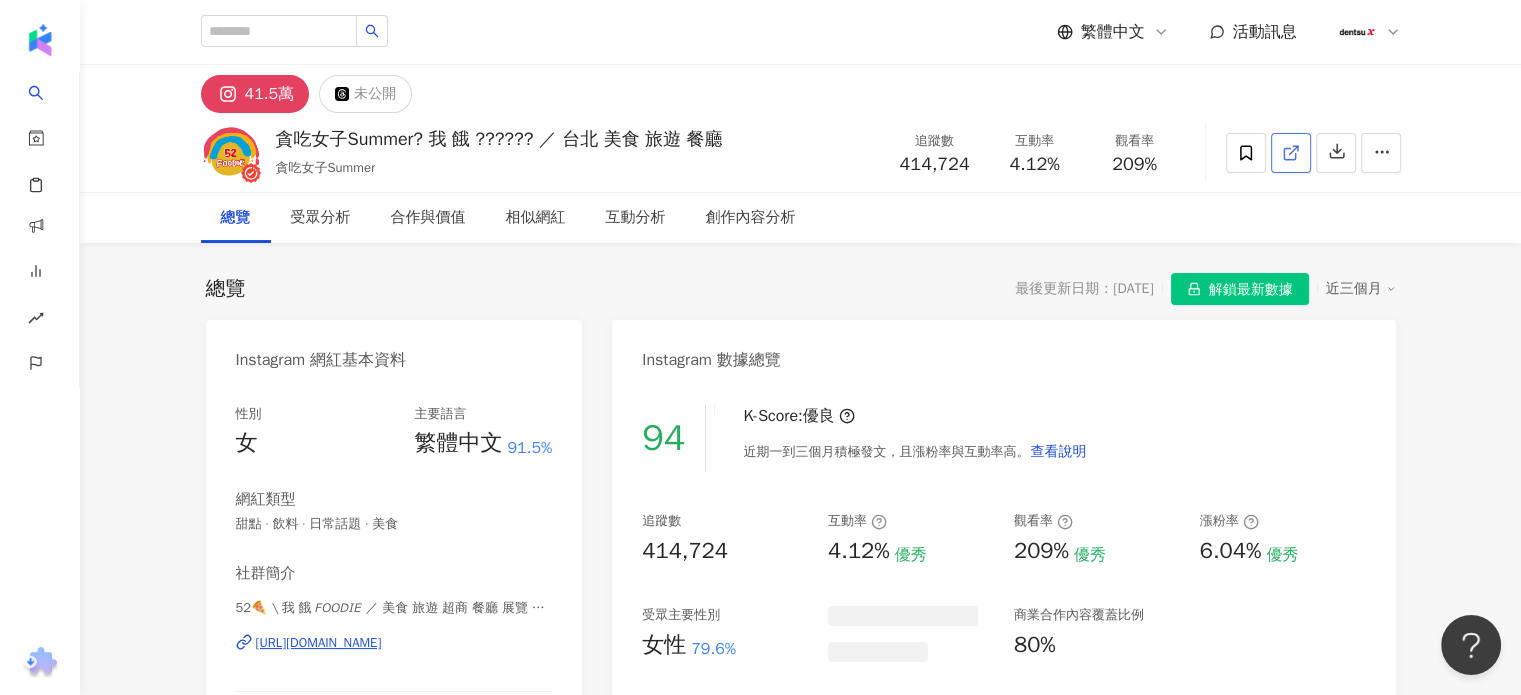 click 